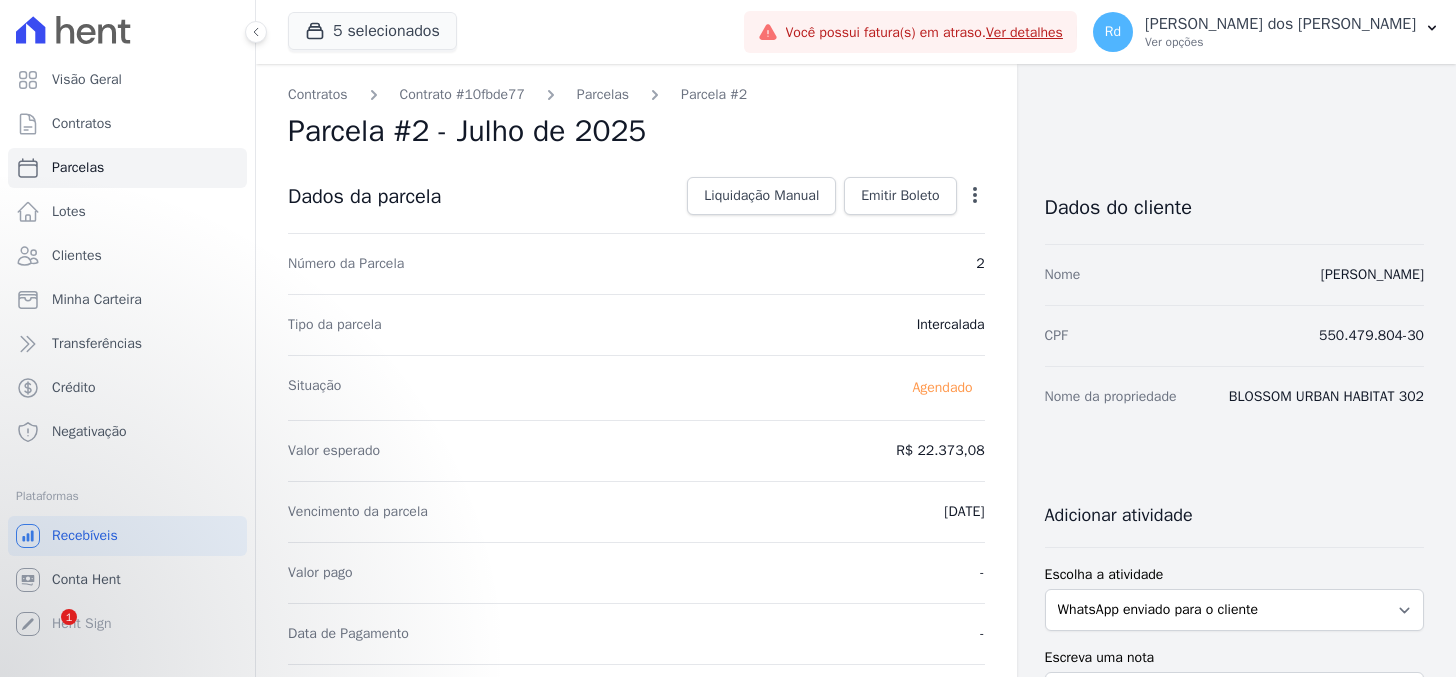 scroll, scrollTop: 0, scrollLeft: 0, axis: both 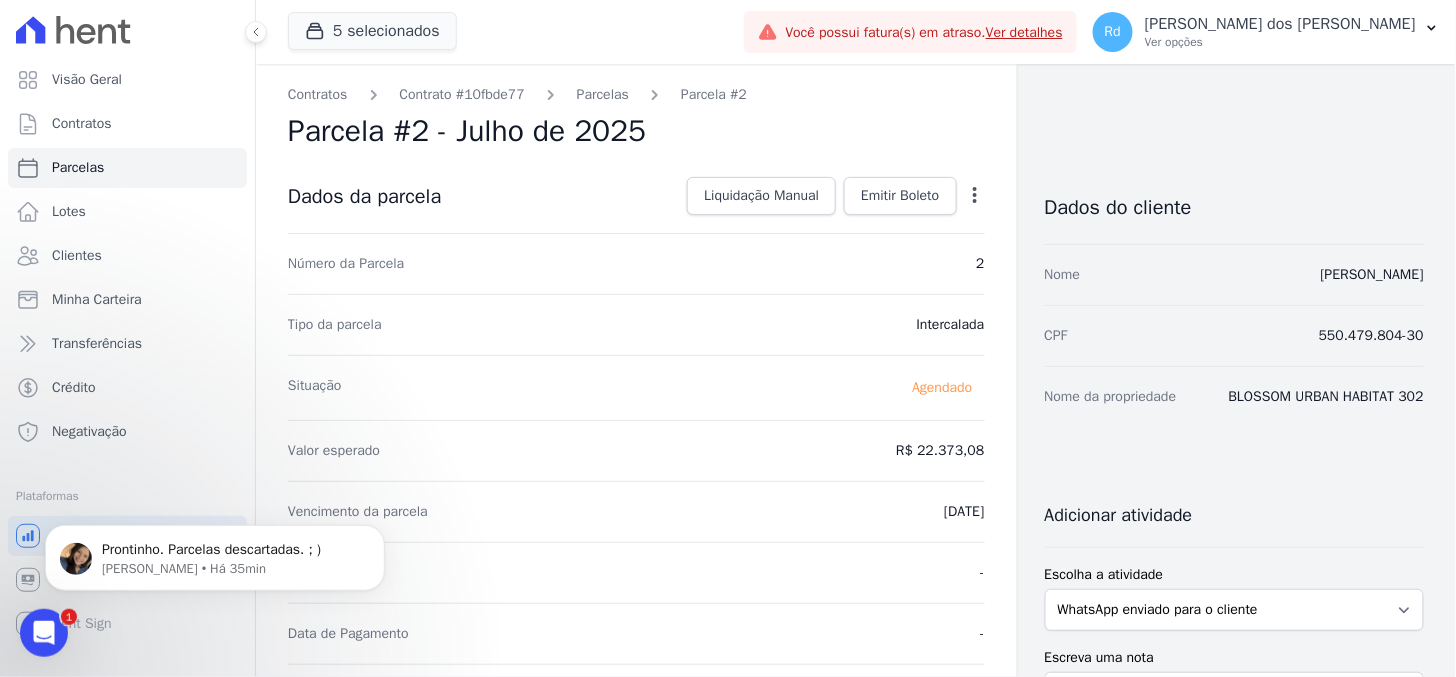 click at bounding box center (43, 632) 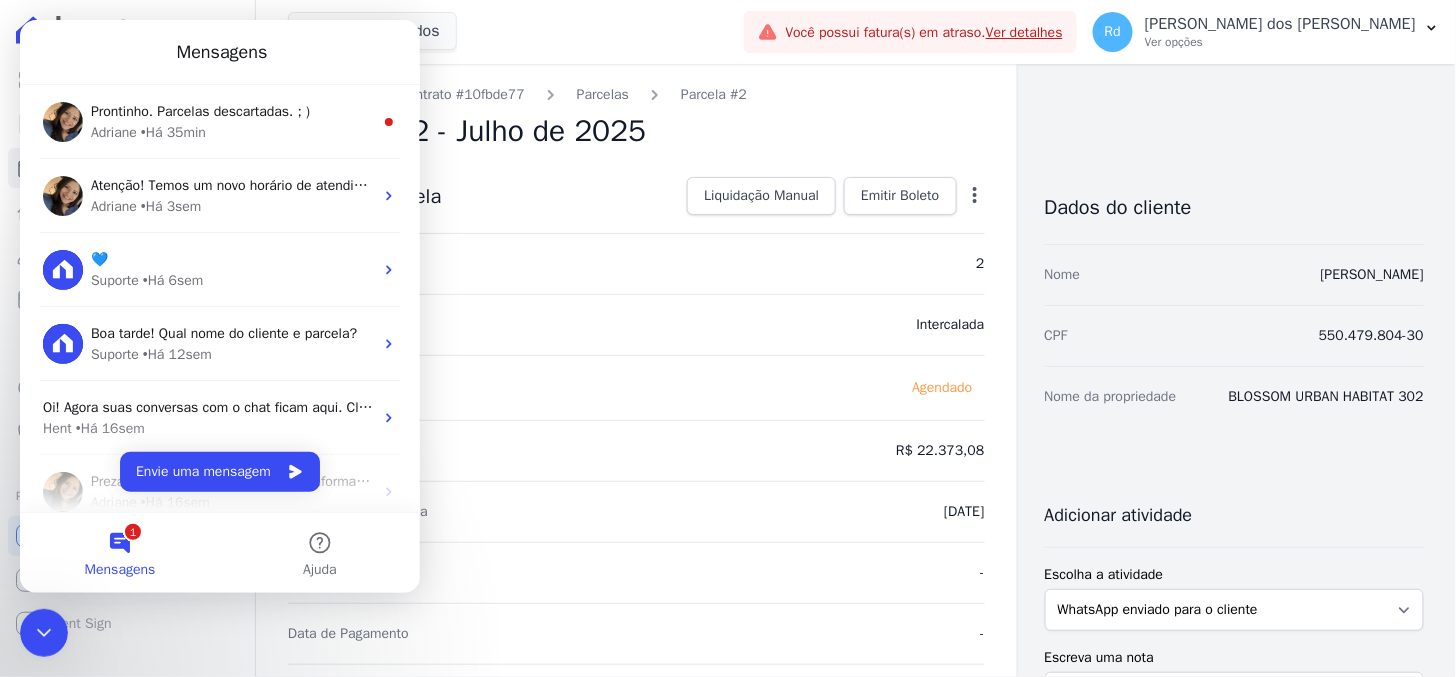 scroll, scrollTop: 0, scrollLeft: 0, axis: both 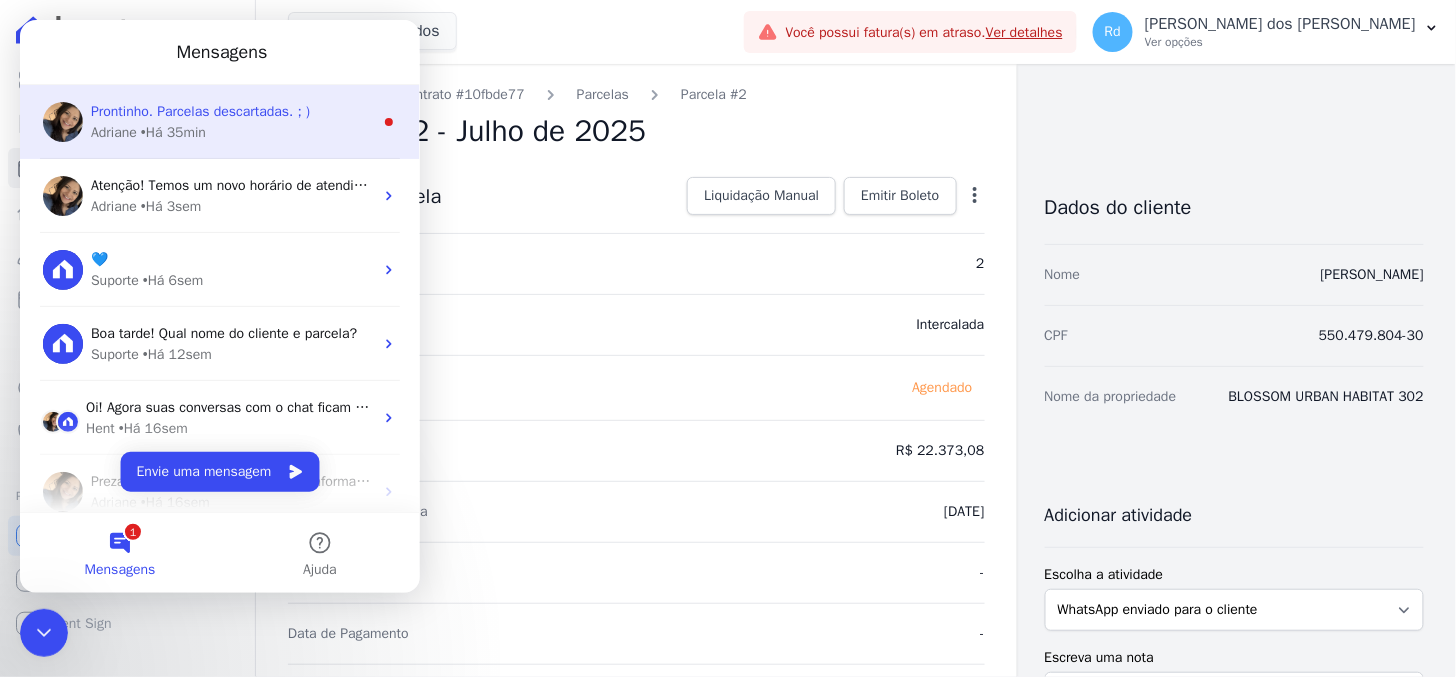 click on "Prontinho. Parcelas descartadas. ; )" at bounding box center [199, 110] 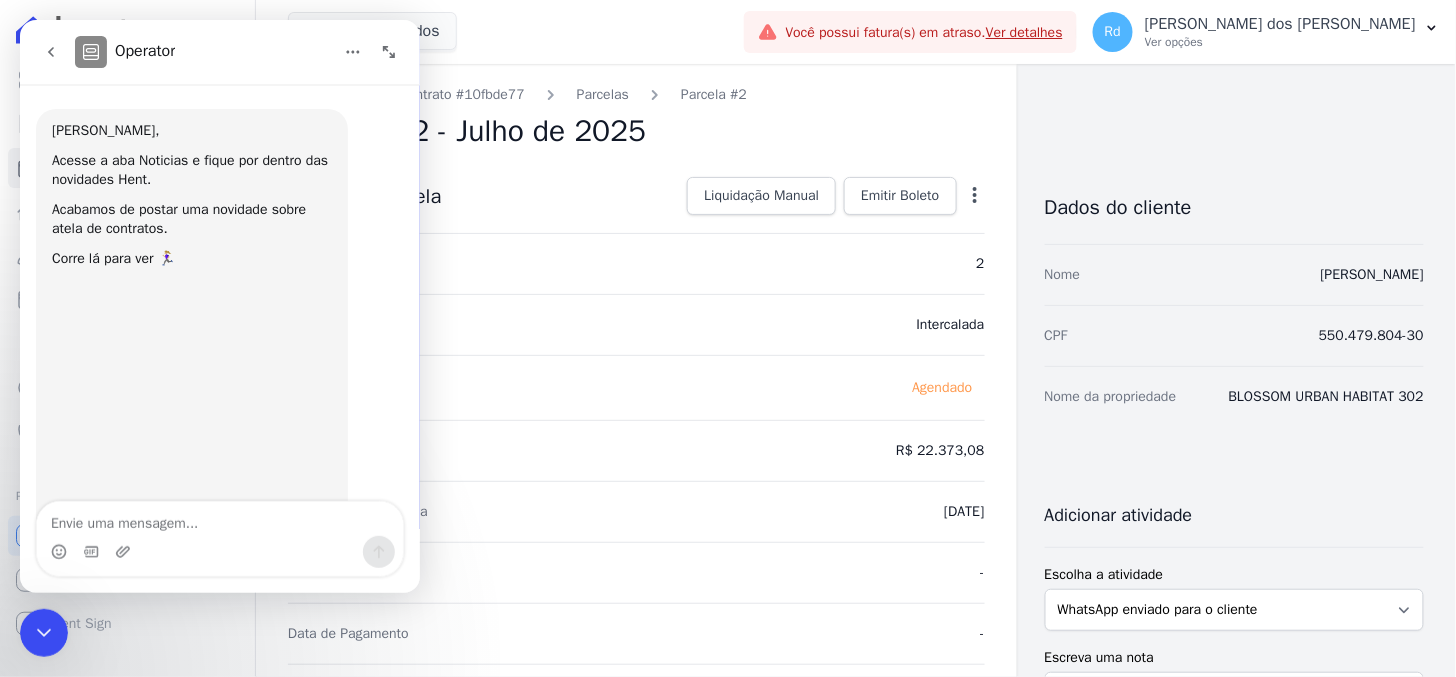 scroll, scrollTop: 3, scrollLeft: 0, axis: vertical 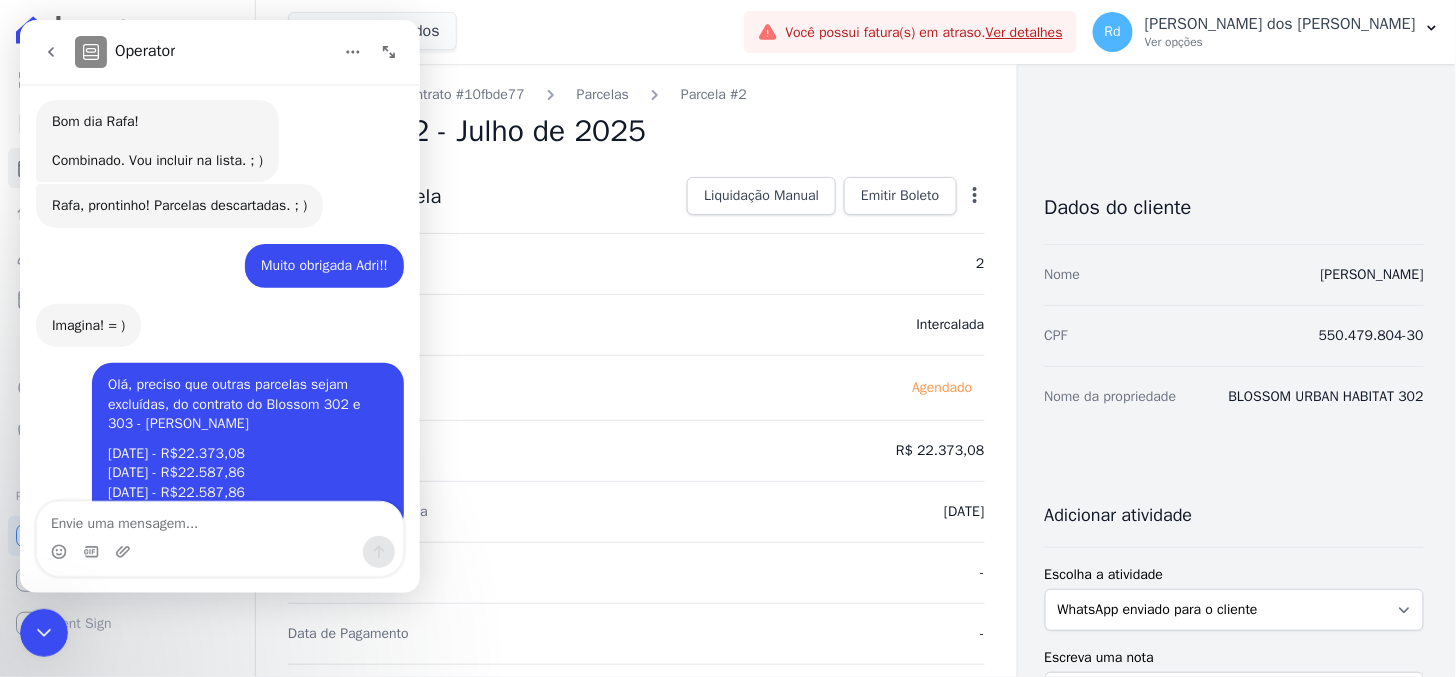click at bounding box center (219, 518) 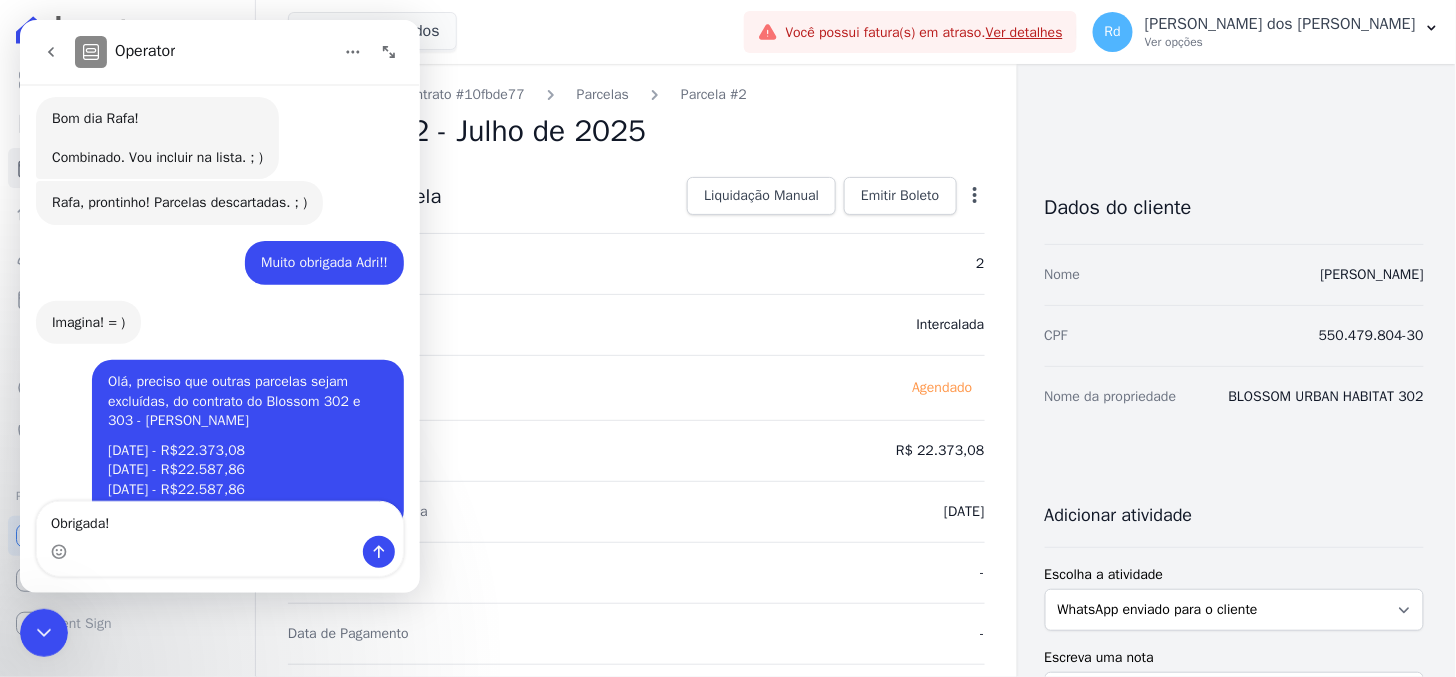 type on "Obrigada!!" 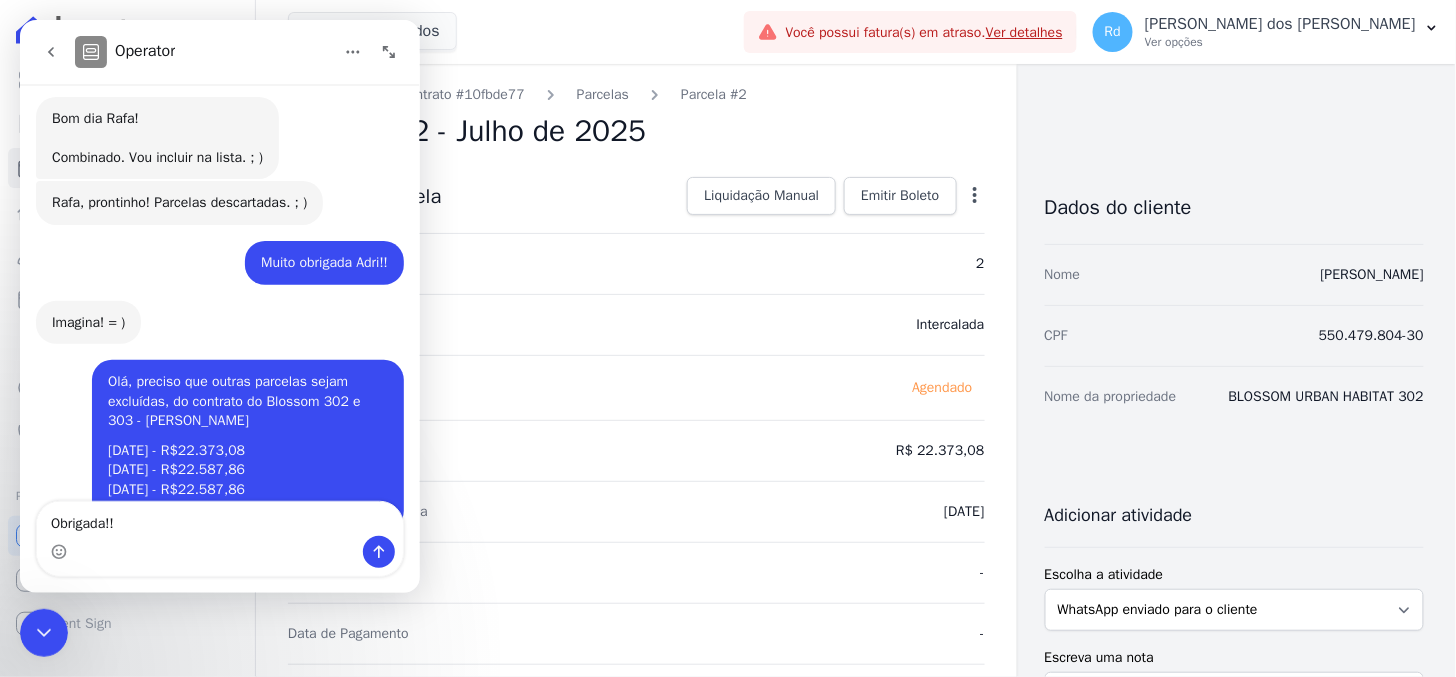 type 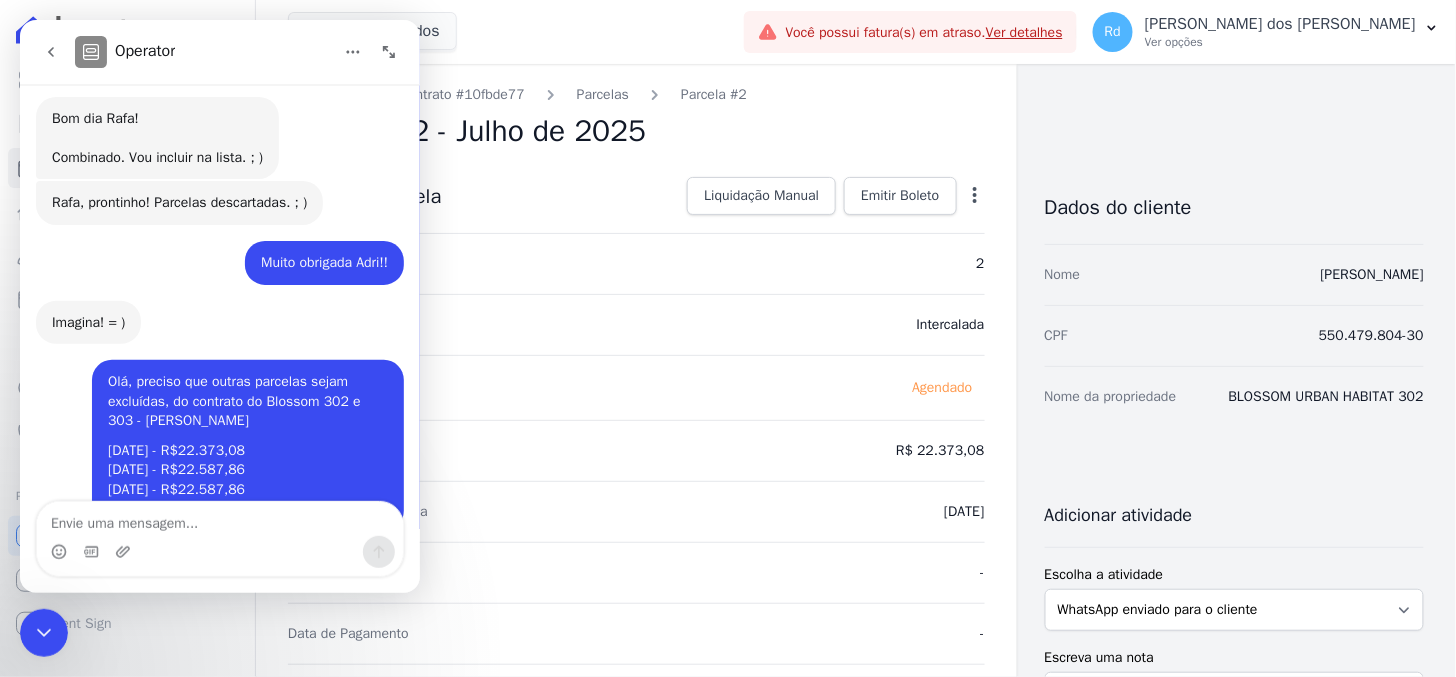 scroll, scrollTop: 2, scrollLeft: 0, axis: vertical 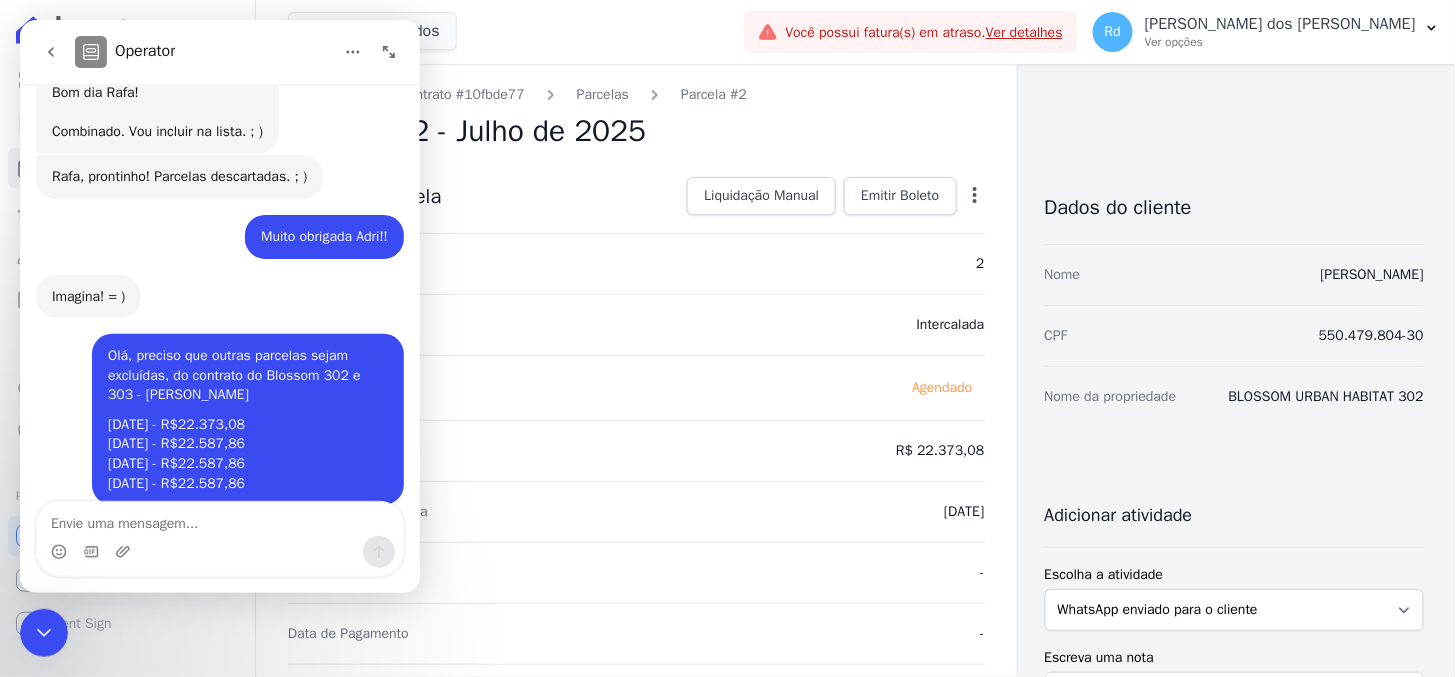 click 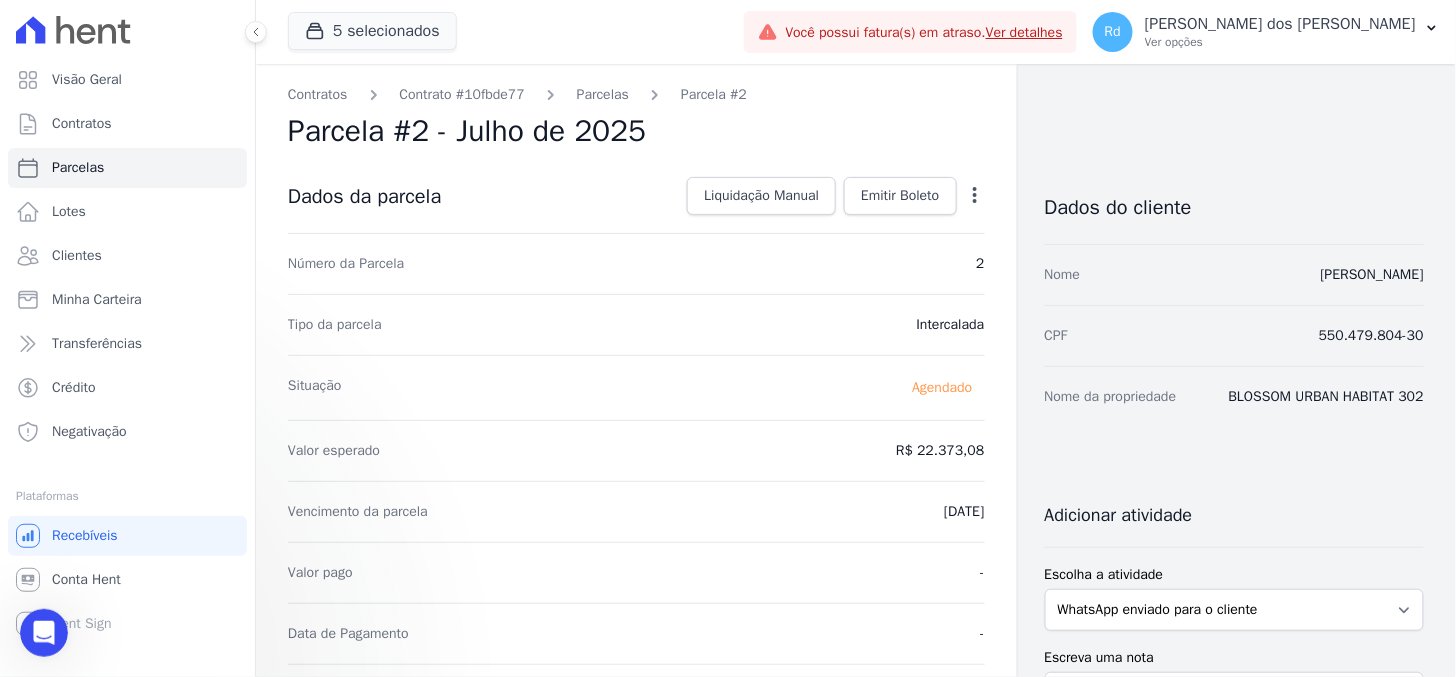 scroll, scrollTop: 0, scrollLeft: 0, axis: both 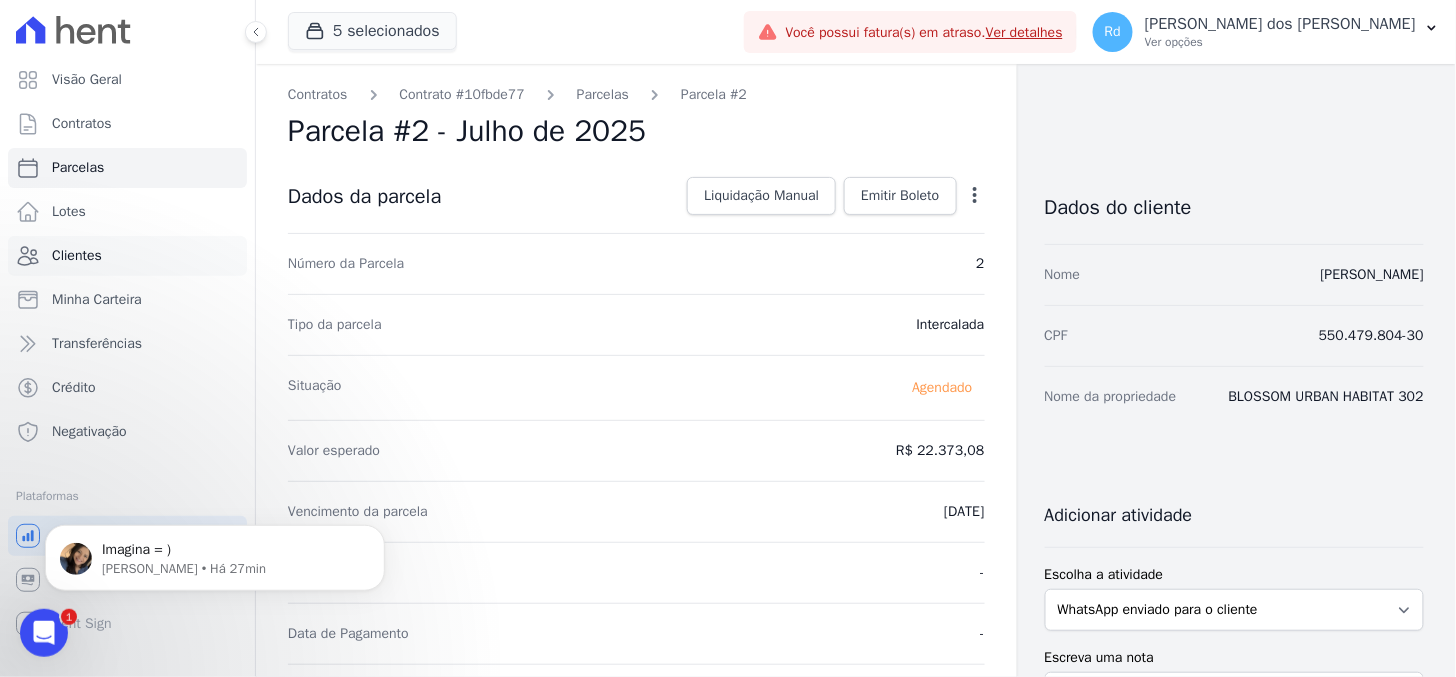click on "Clientes" at bounding box center (127, 256) 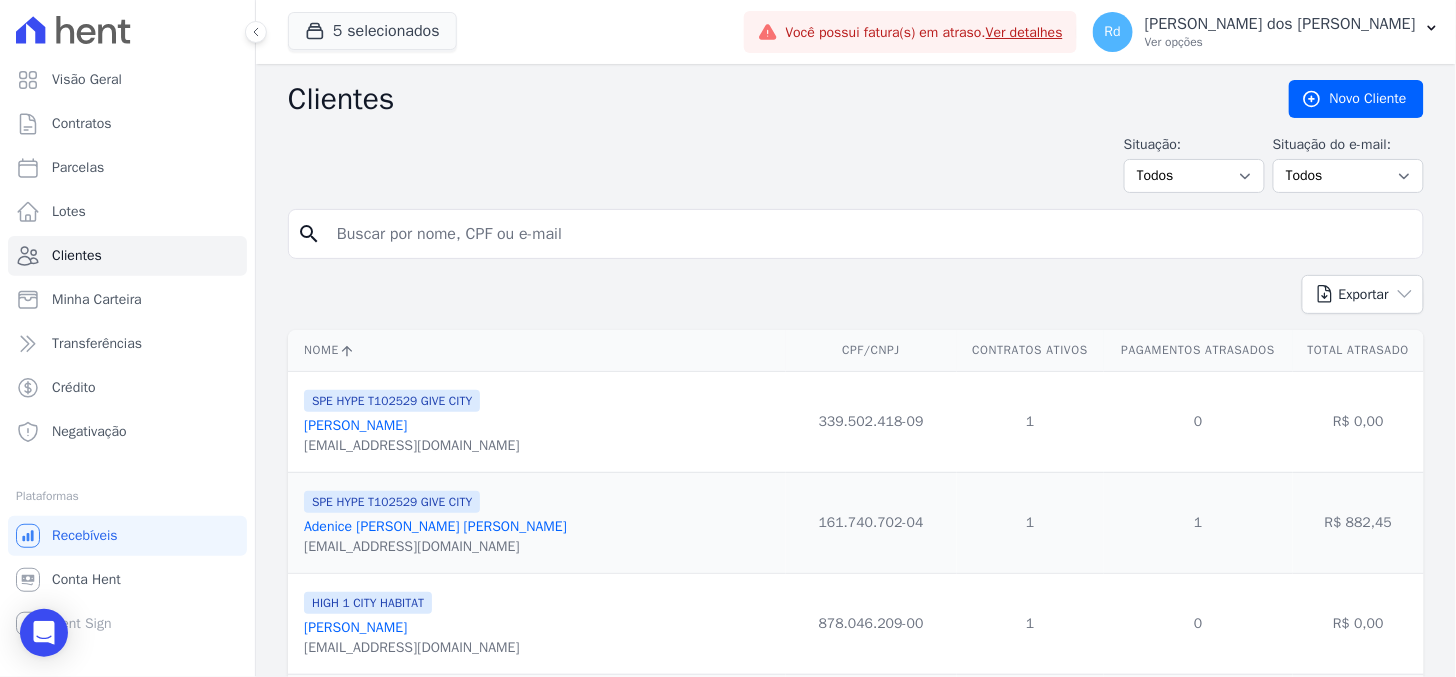 click at bounding box center (870, 234) 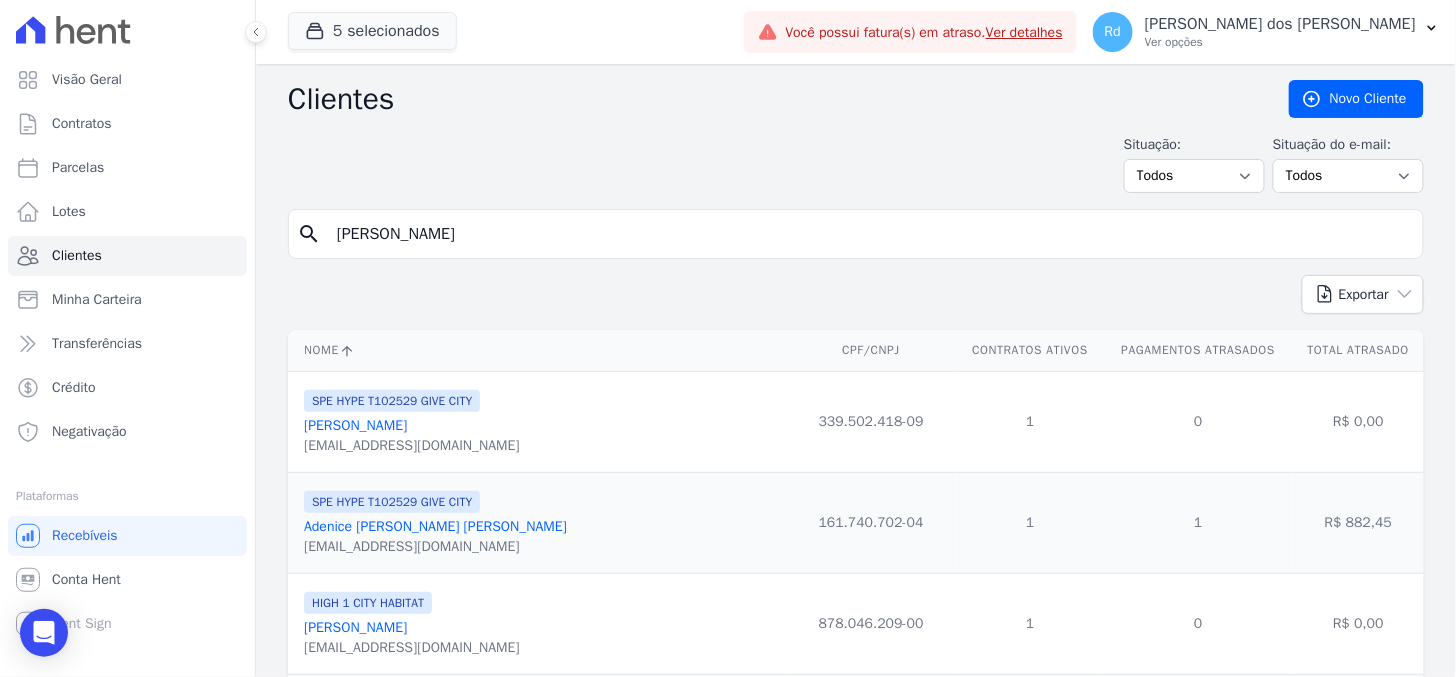 type on "[PERSON_NAME]" 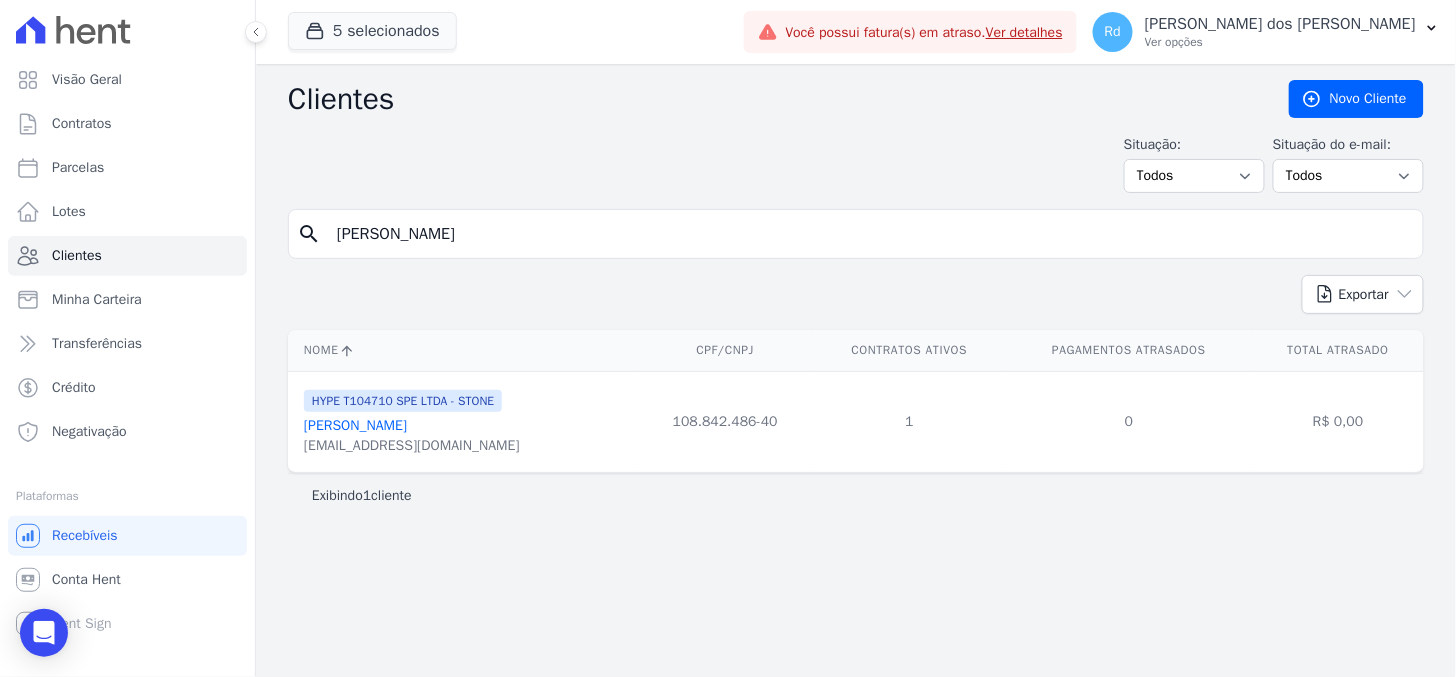 click on "[PERSON_NAME]" at bounding box center [355, 425] 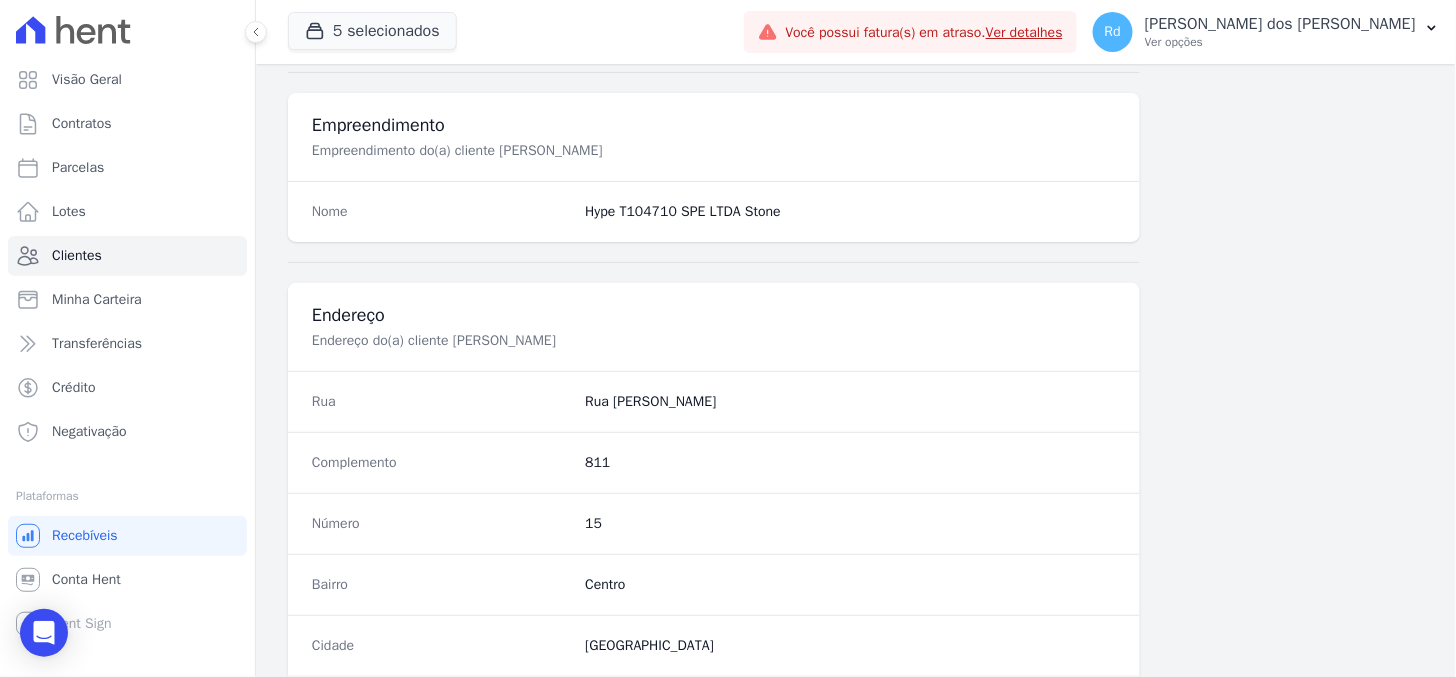 scroll, scrollTop: 1196, scrollLeft: 0, axis: vertical 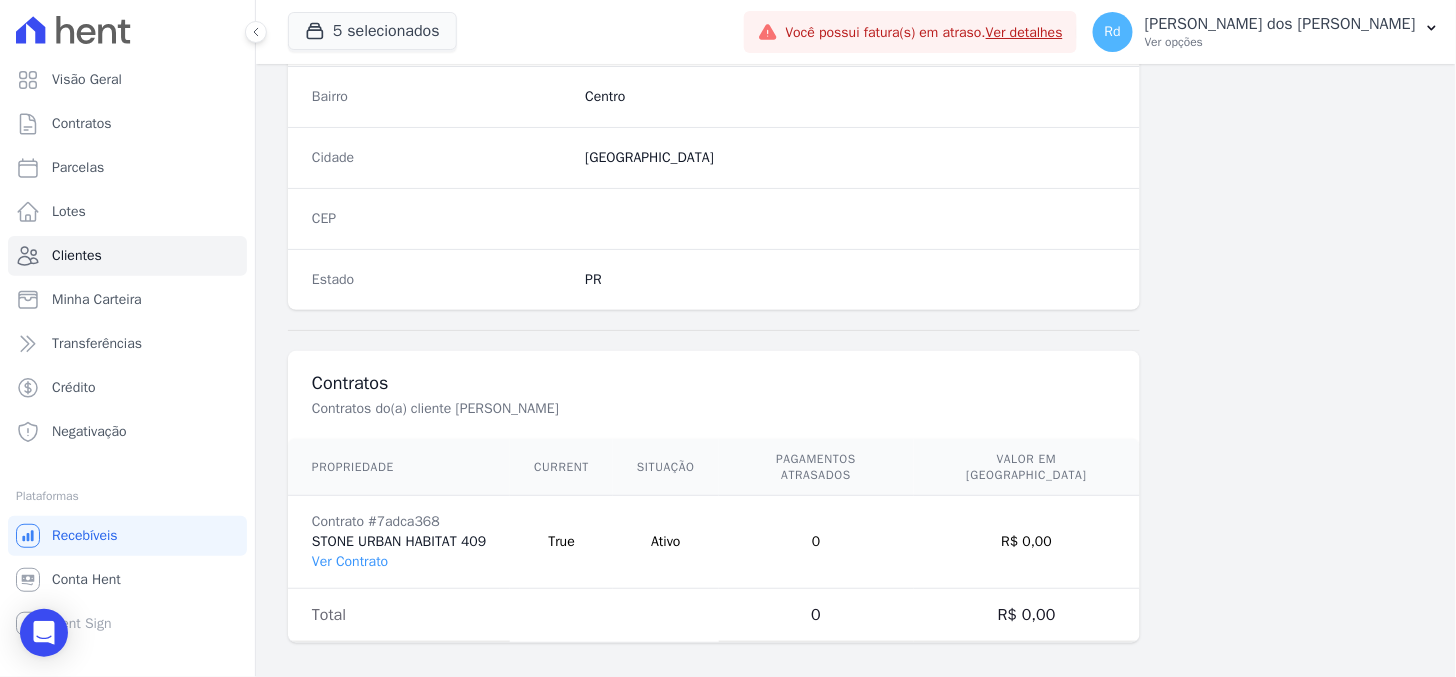 click on "Contrato #7adca368
STONE URBAN HABITAT 409
Ver Contrato" at bounding box center [399, 542] 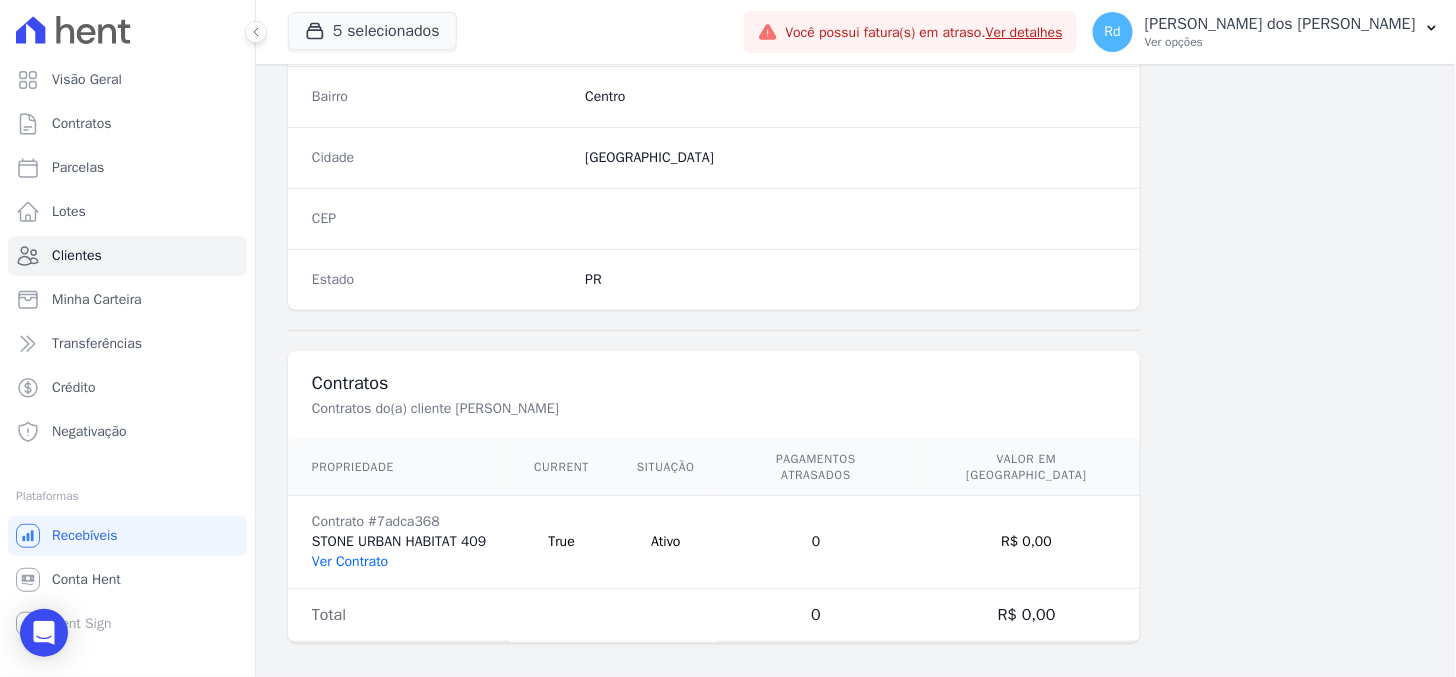 click on "Ver Contrato" at bounding box center [350, 561] 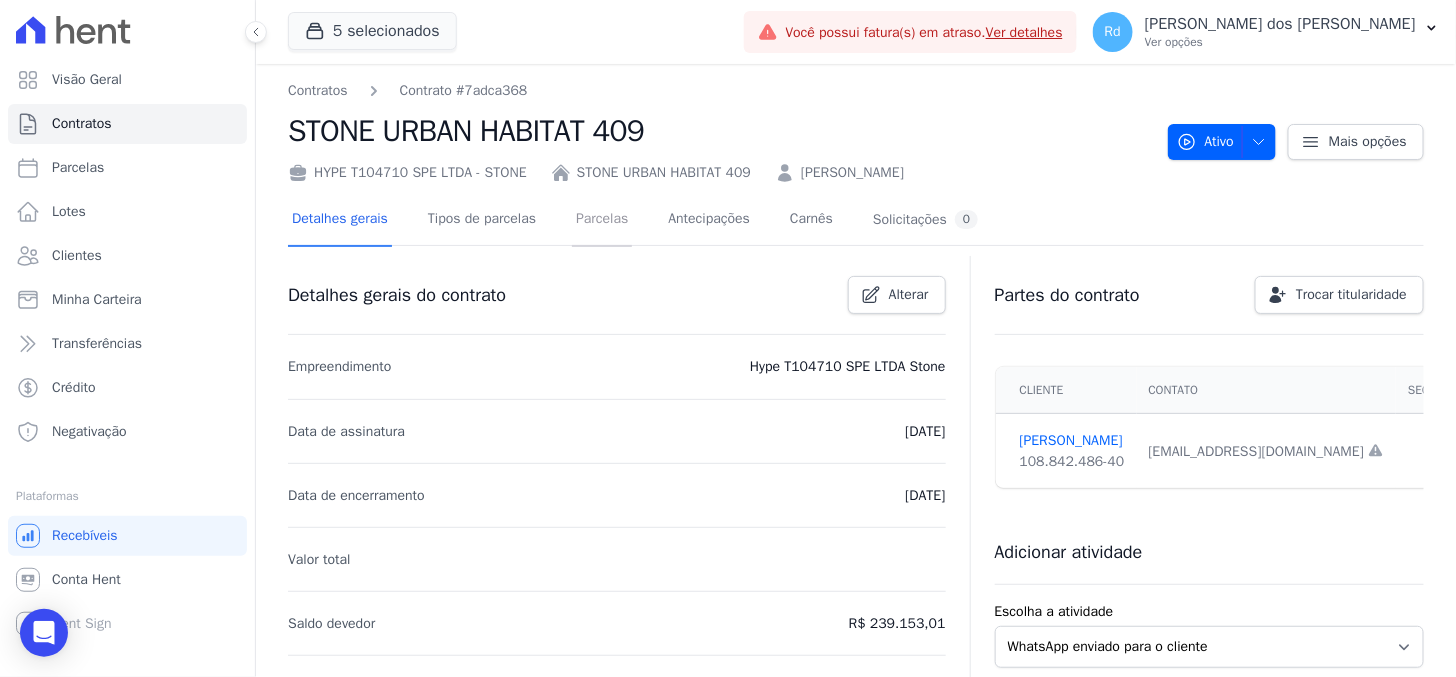 click on "Parcelas" at bounding box center [602, 220] 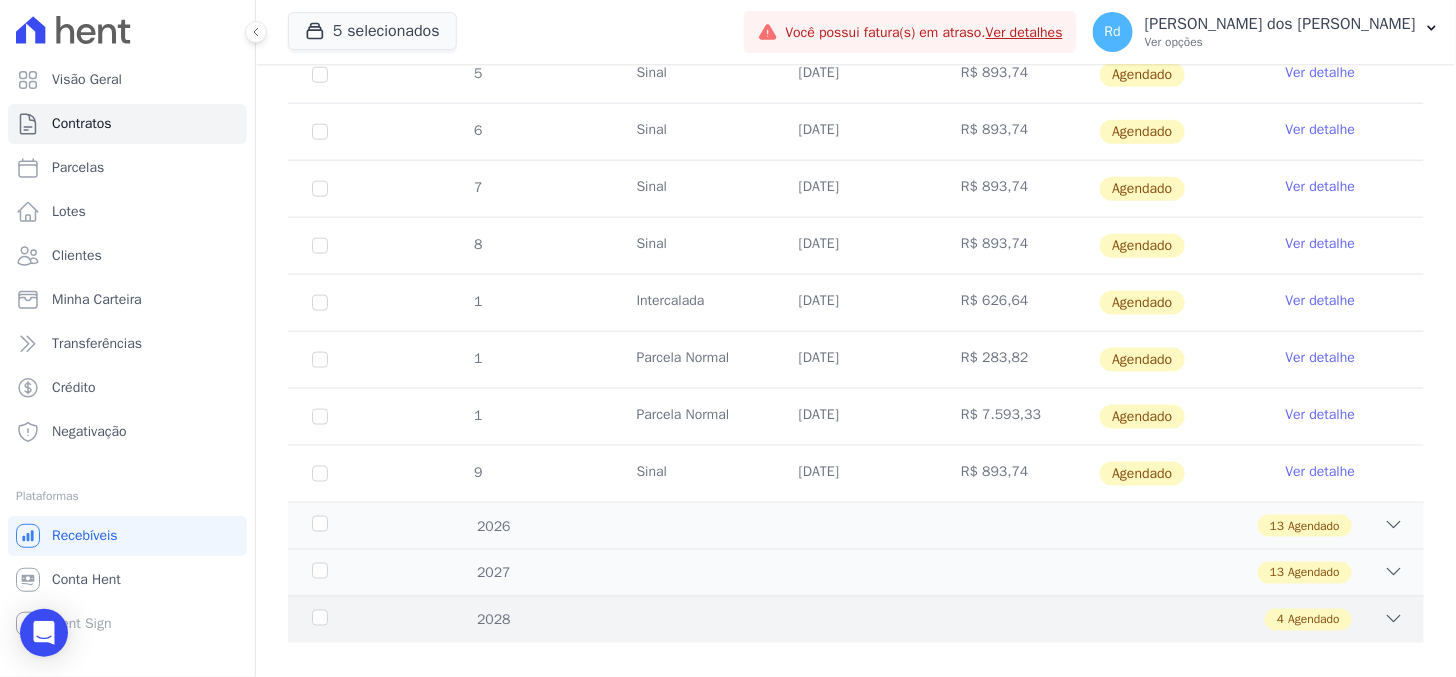 scroll, scrollTop: 628, scrollLeft: 0, axis: vertical 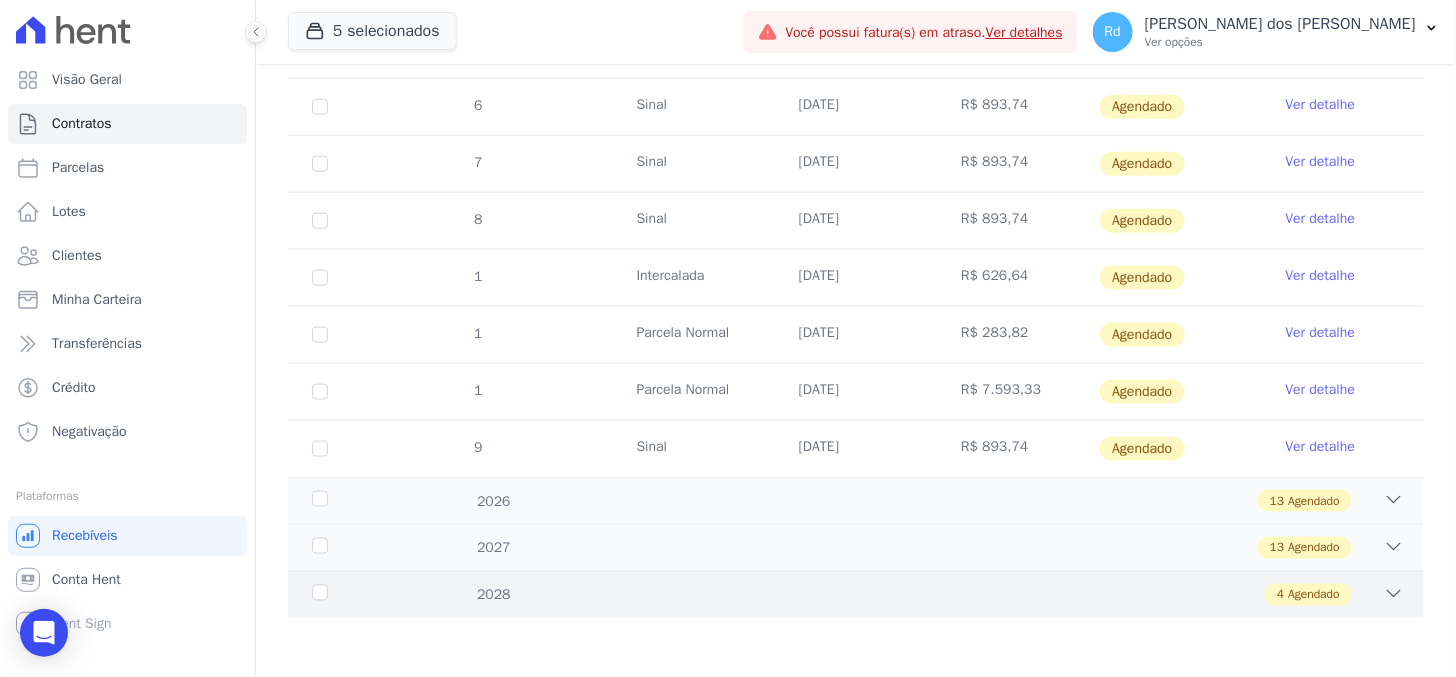 click on "4
Agendado" at bounding box center (911, 595) 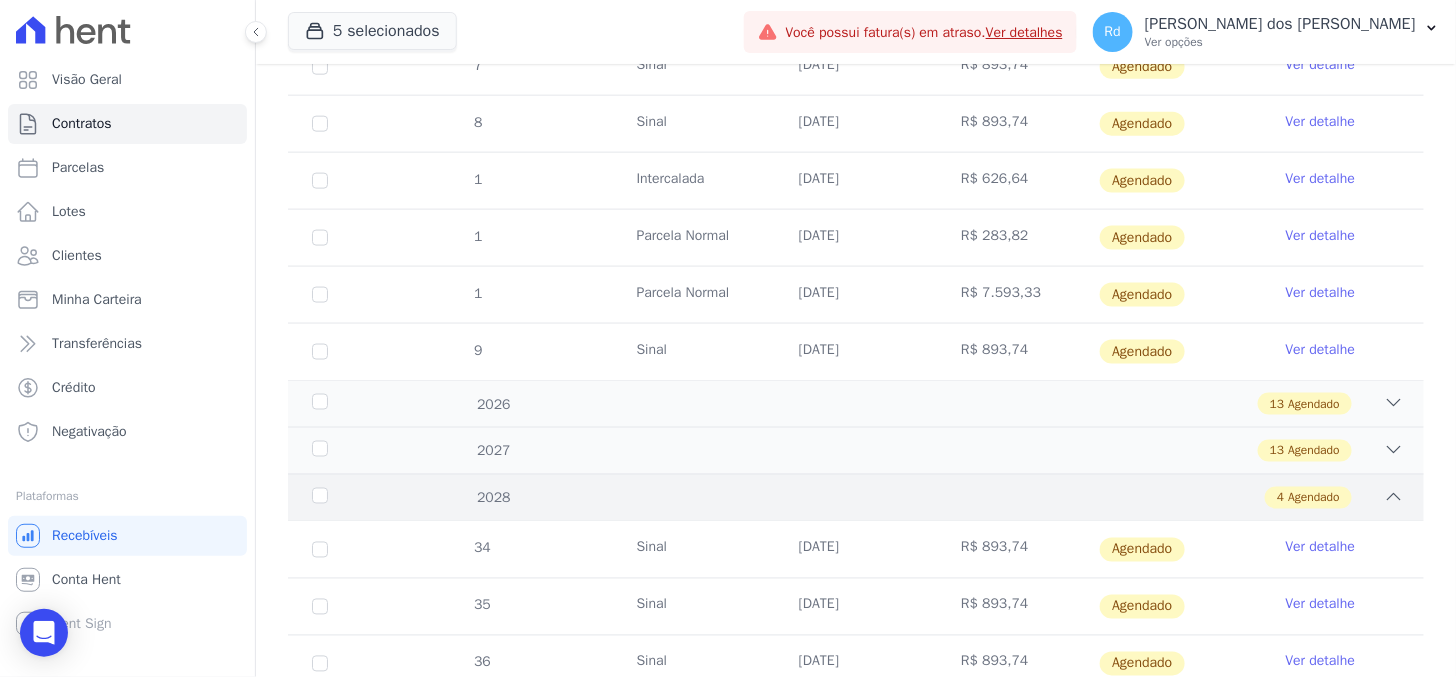 scroll, scrollTop: 856, scrollLeft: 0, axis: vertical 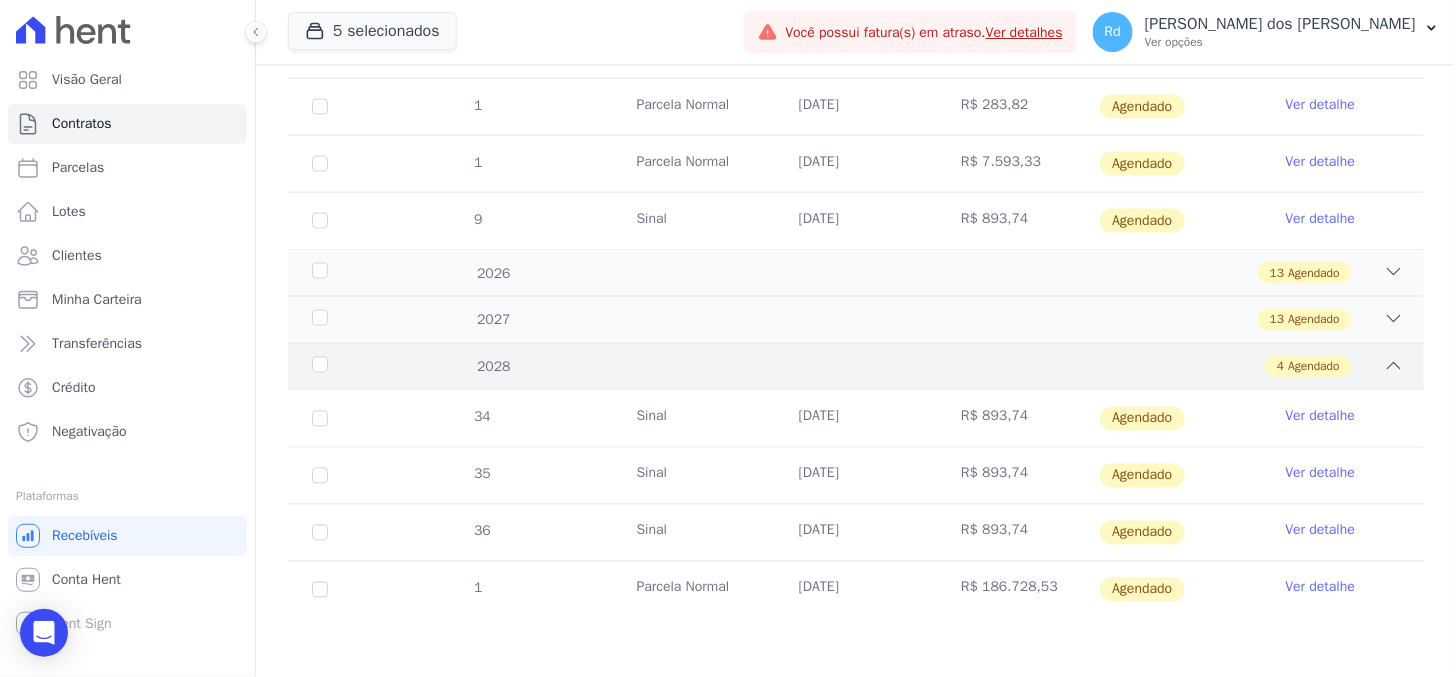 click on "2028
4
Agendado" at bounding box center (856, 366) 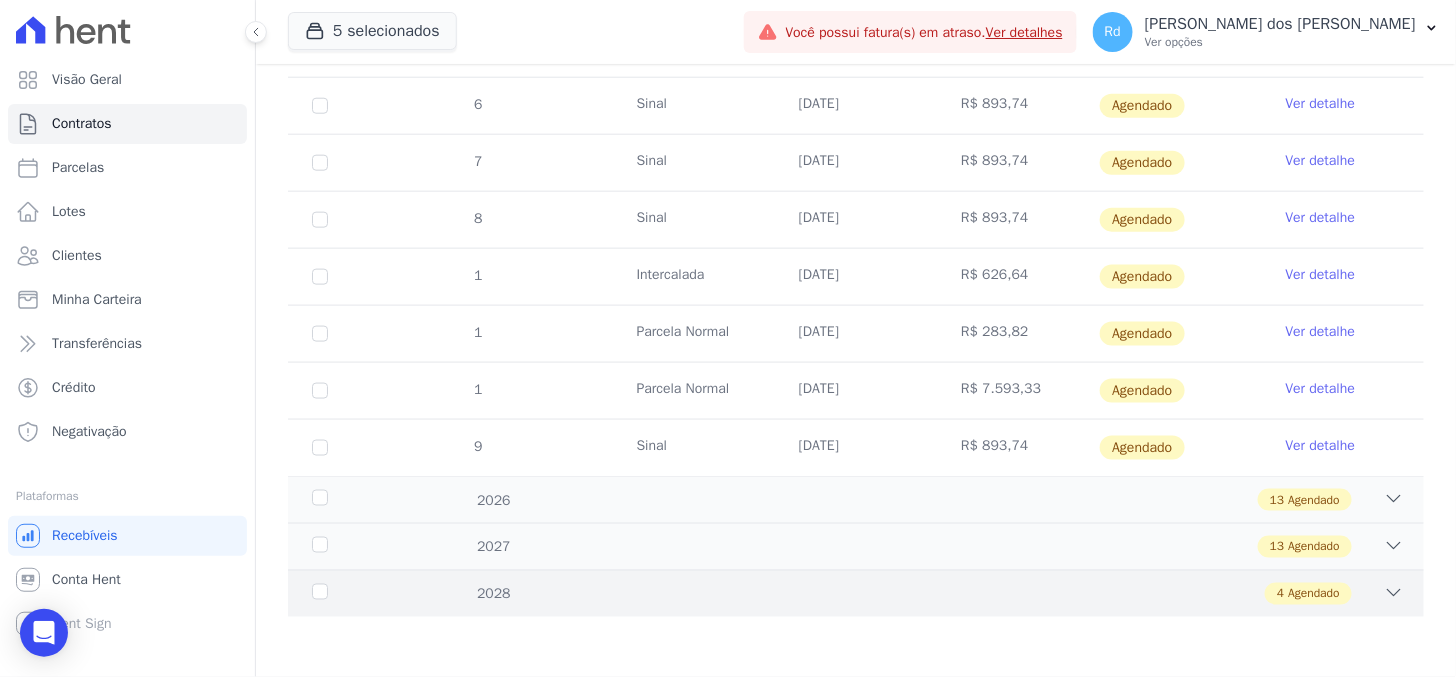 scroll, scrollTop: 628, scrollLeft: 0, axis: vertical 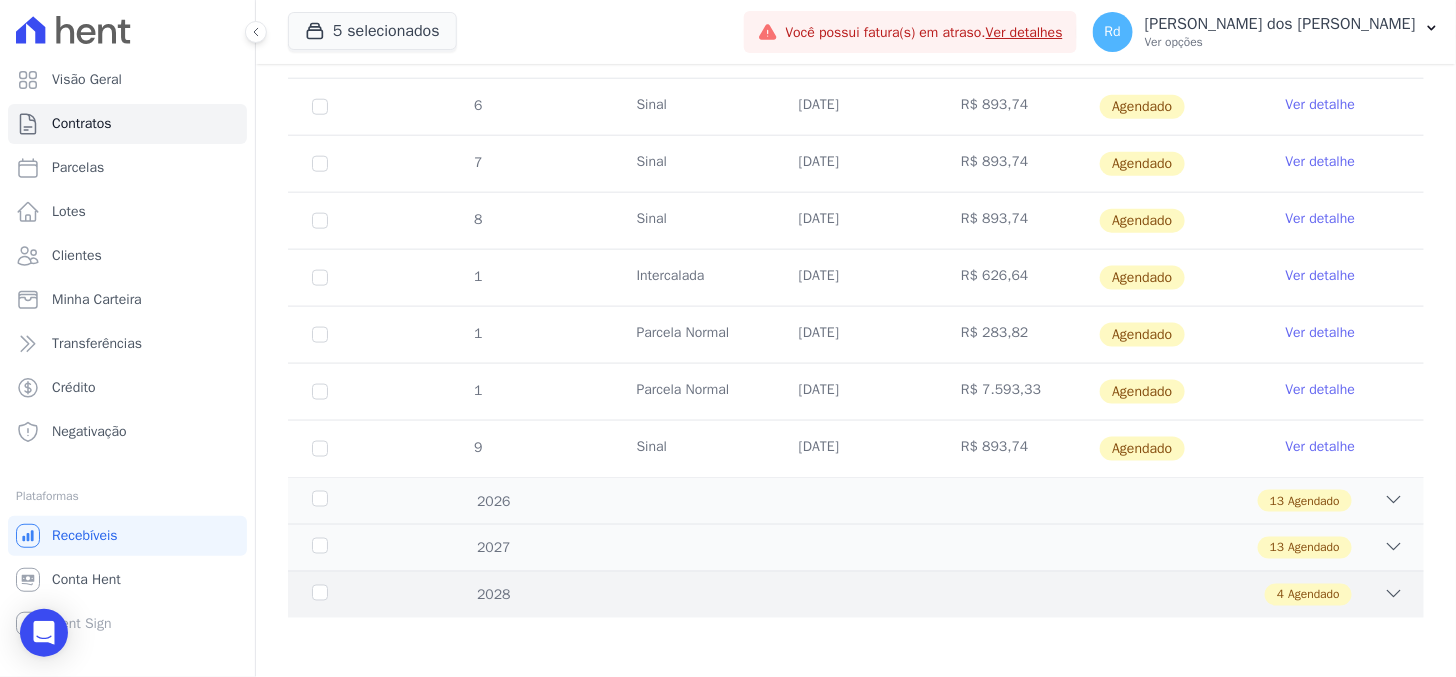 click on "4
Agendado" at bounding box center (911, 595) 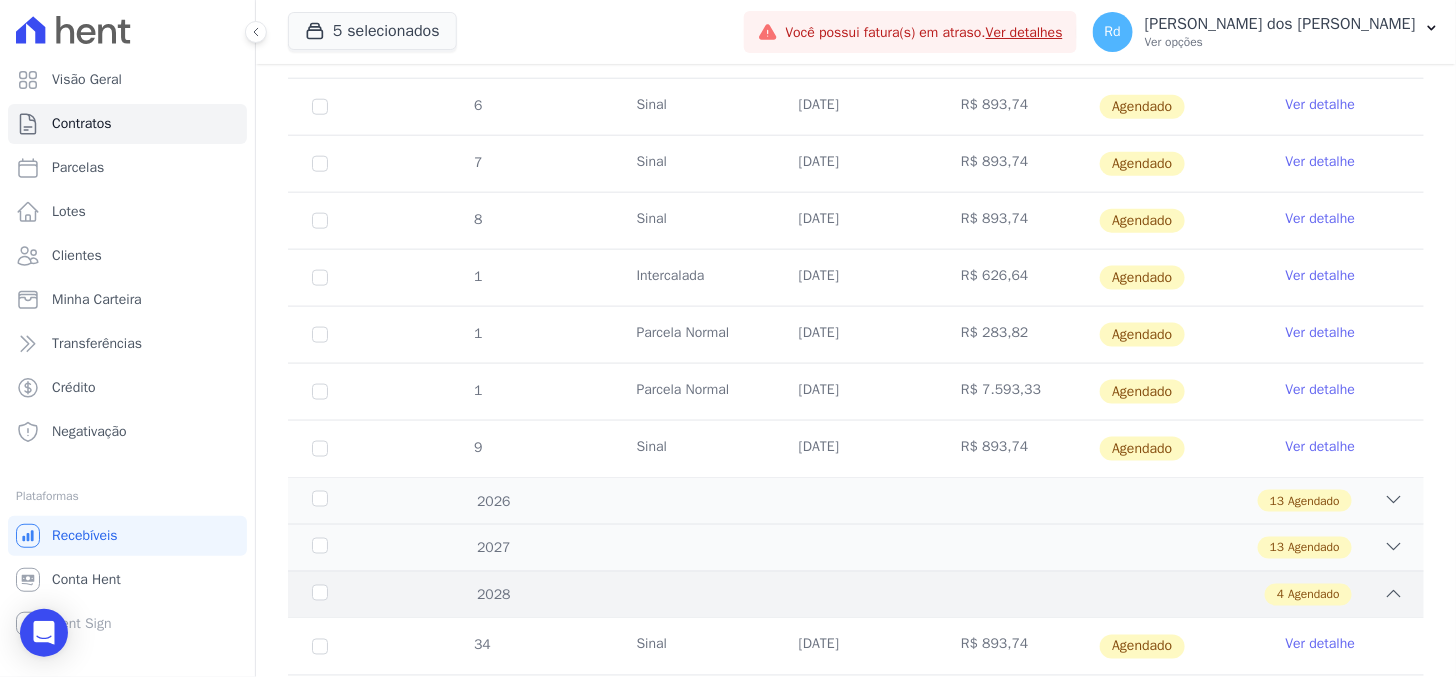 scroll, scrollTop: 856, scrollLeft: 0, axis: vertical 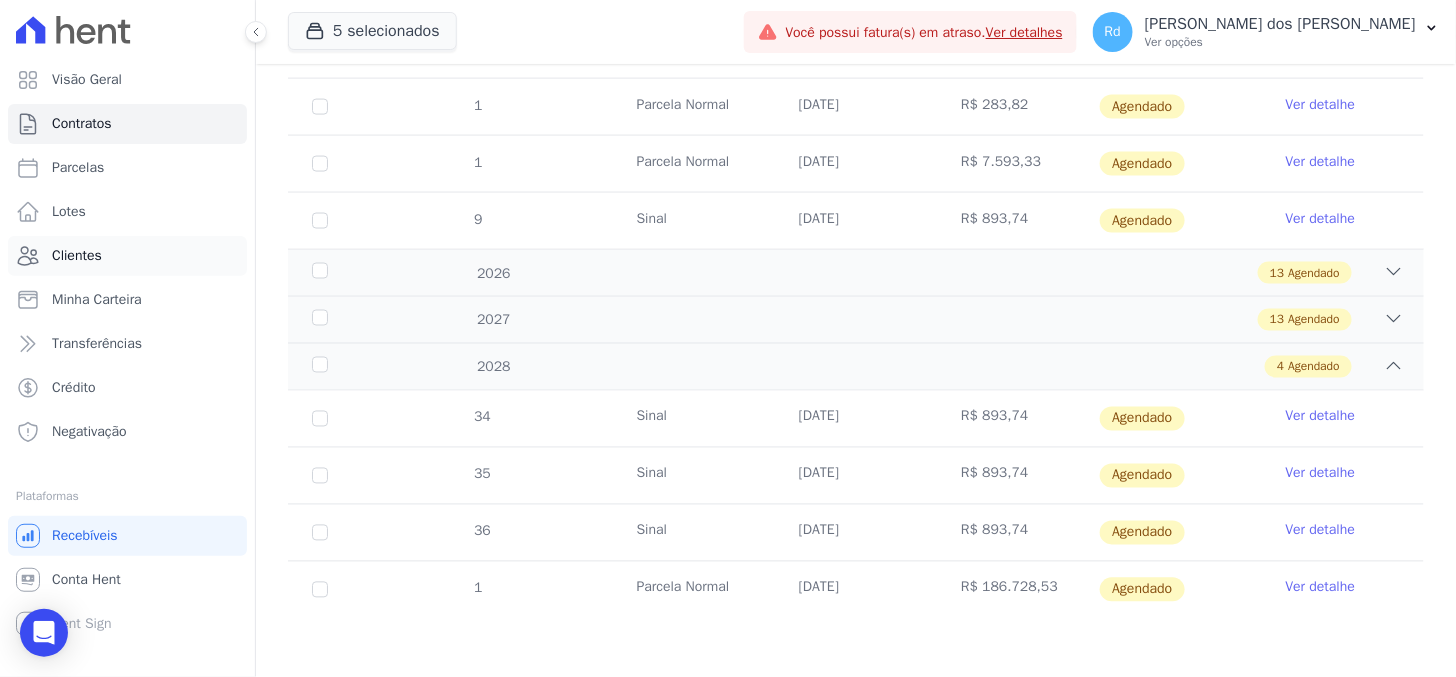 click on "Clientes" at bounding box center [127, 256] 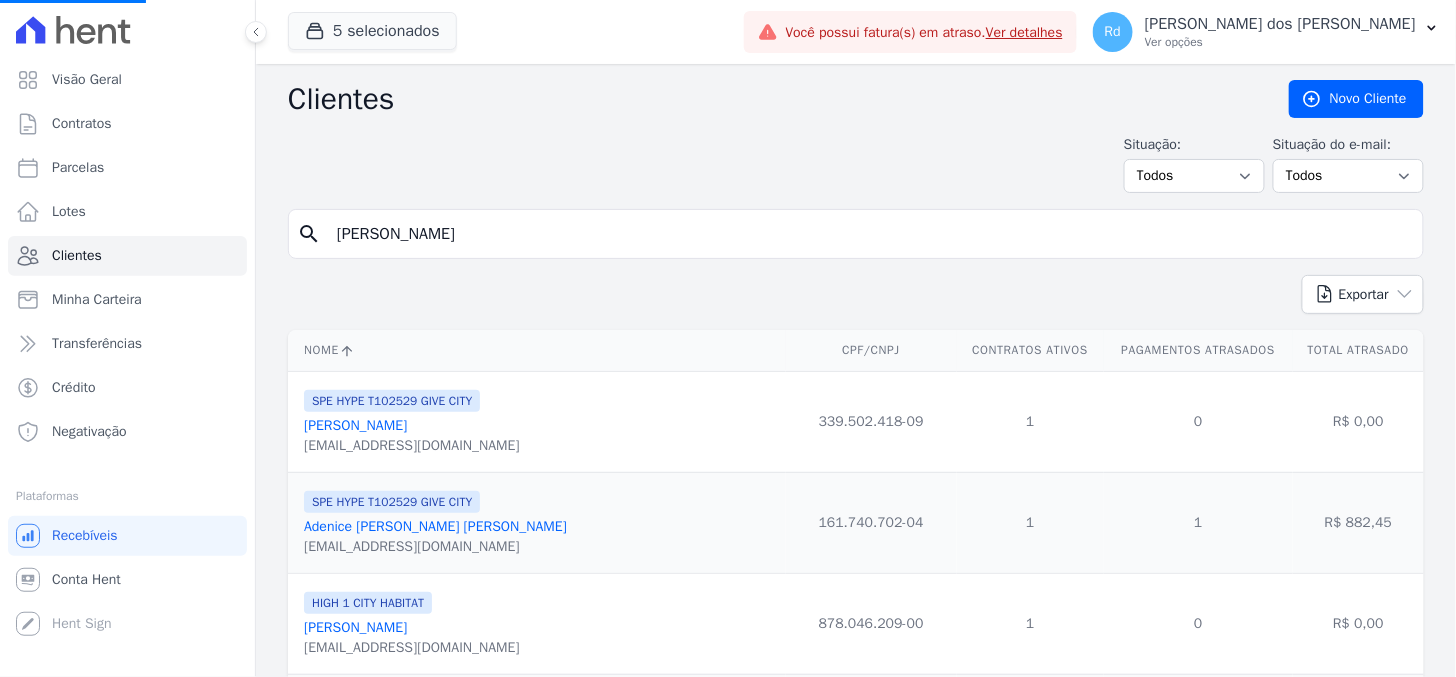 click on "[PERSON_NAME]" at bounding box center (870, 234) 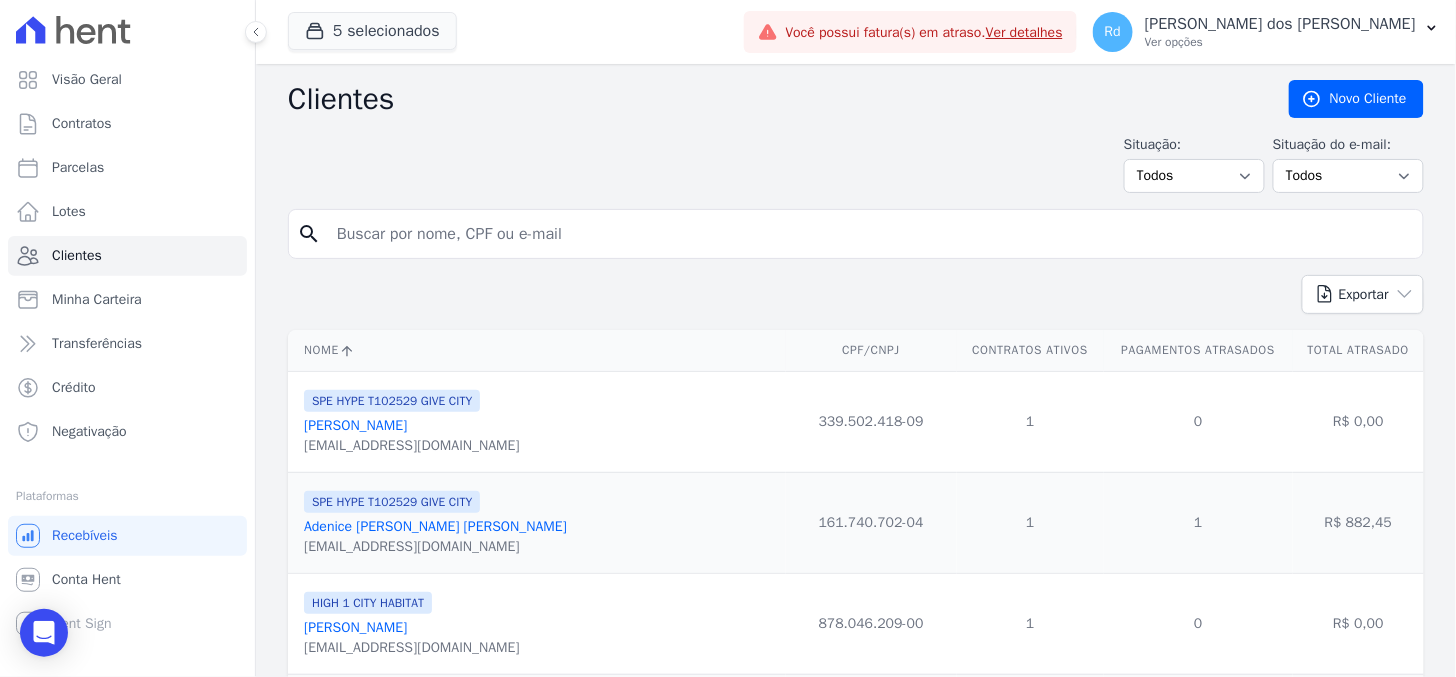 drag, startPoint x: 432, startPoint y: 223, endPoint x: 272, endPoint y: 228, distance: 160.07811 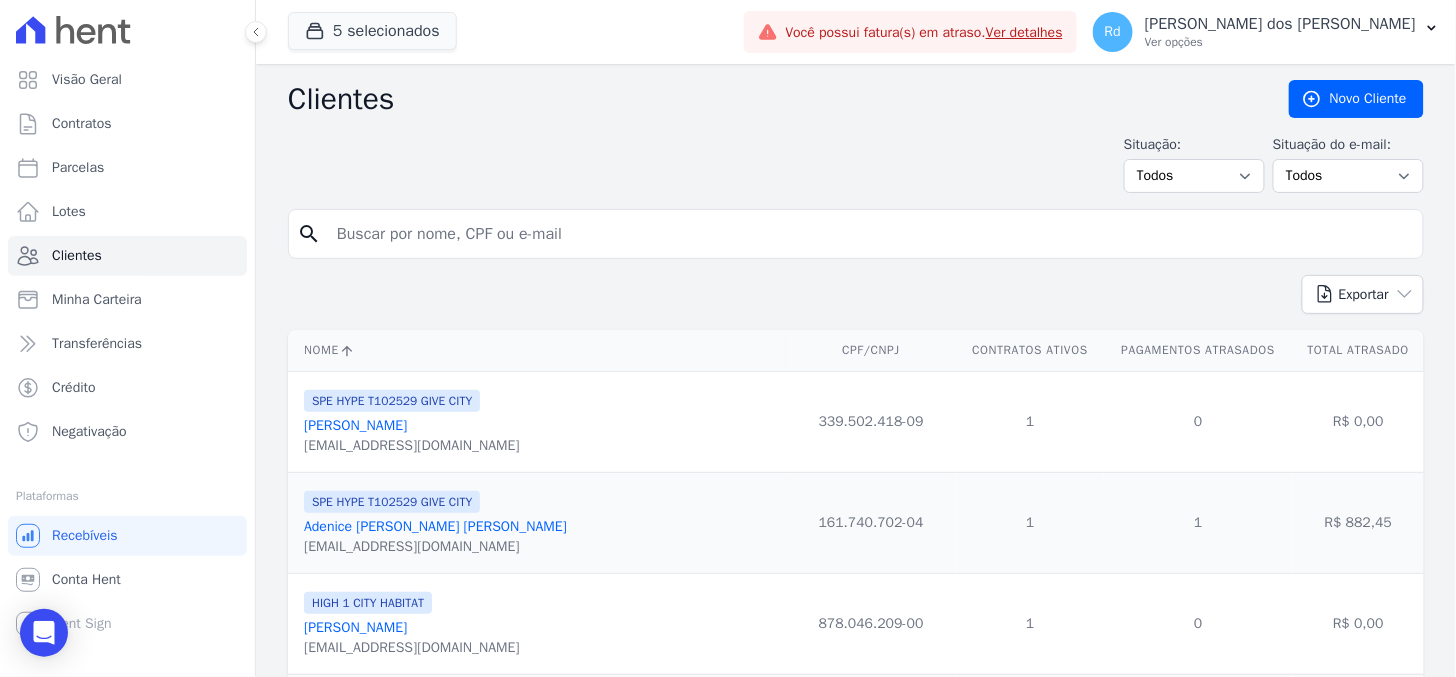 drag, startPoint x: 256, startPoint y: 228, endPoint x: 442, endPoint y: 237, distance: 186.21762 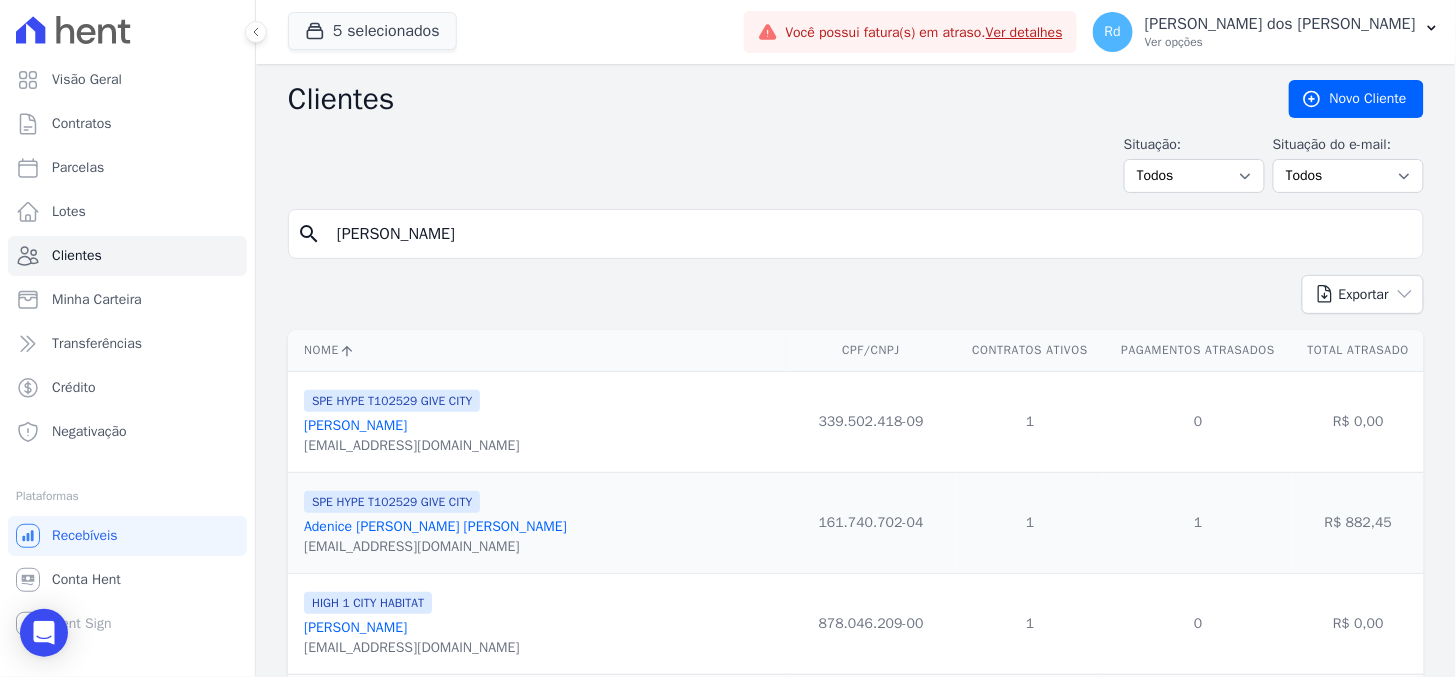 type on "[PERSON_NAME]" 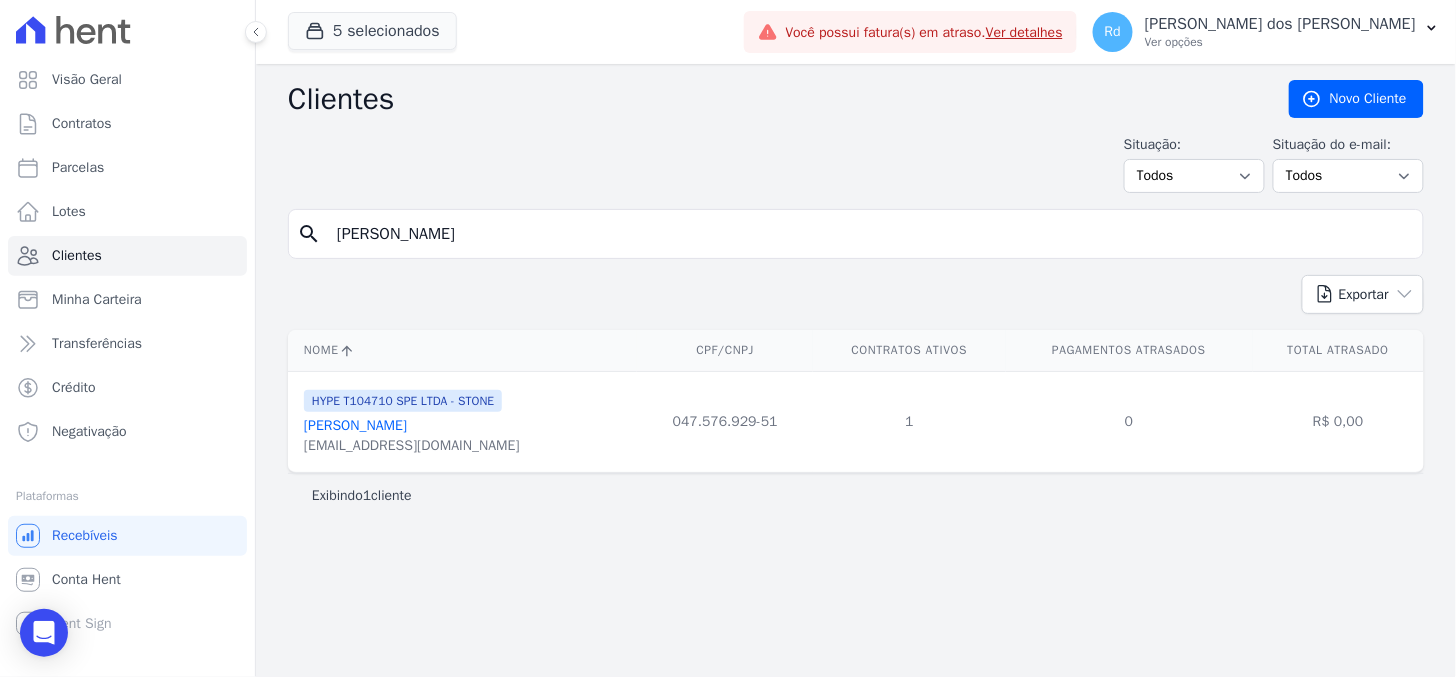 click on "[PERSON_NAME]" at bounding box center [355, 425] 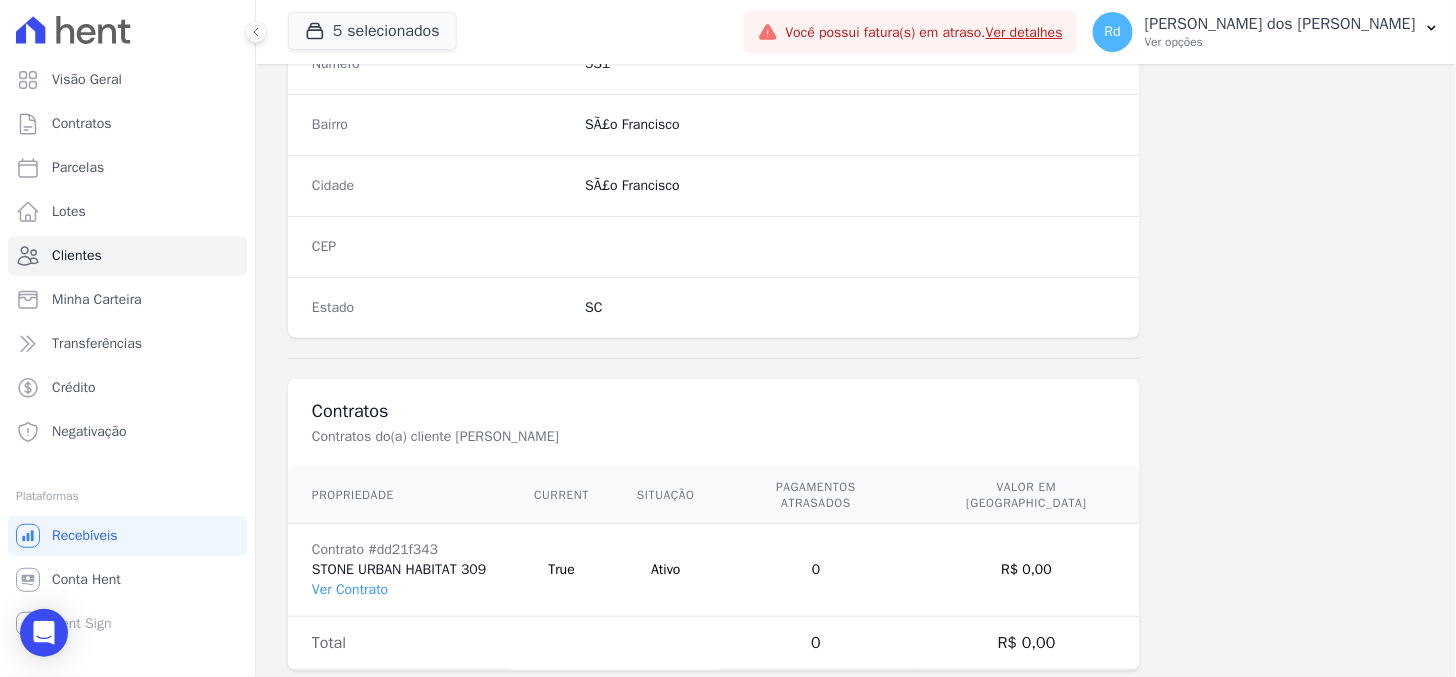 scroll, scrollTop: 1196, scrollLeft: 0, axis: vertical 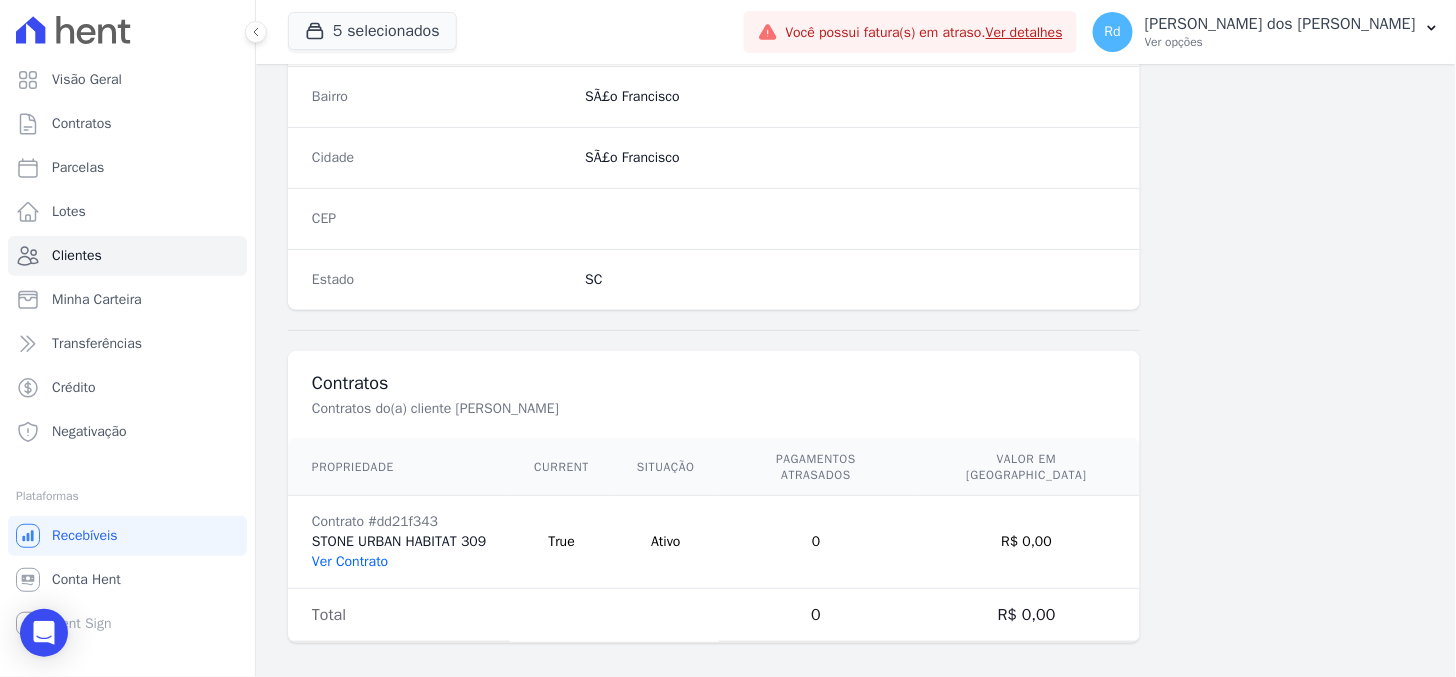 click on "Ver Contrato" at bounding box center (350, 561) 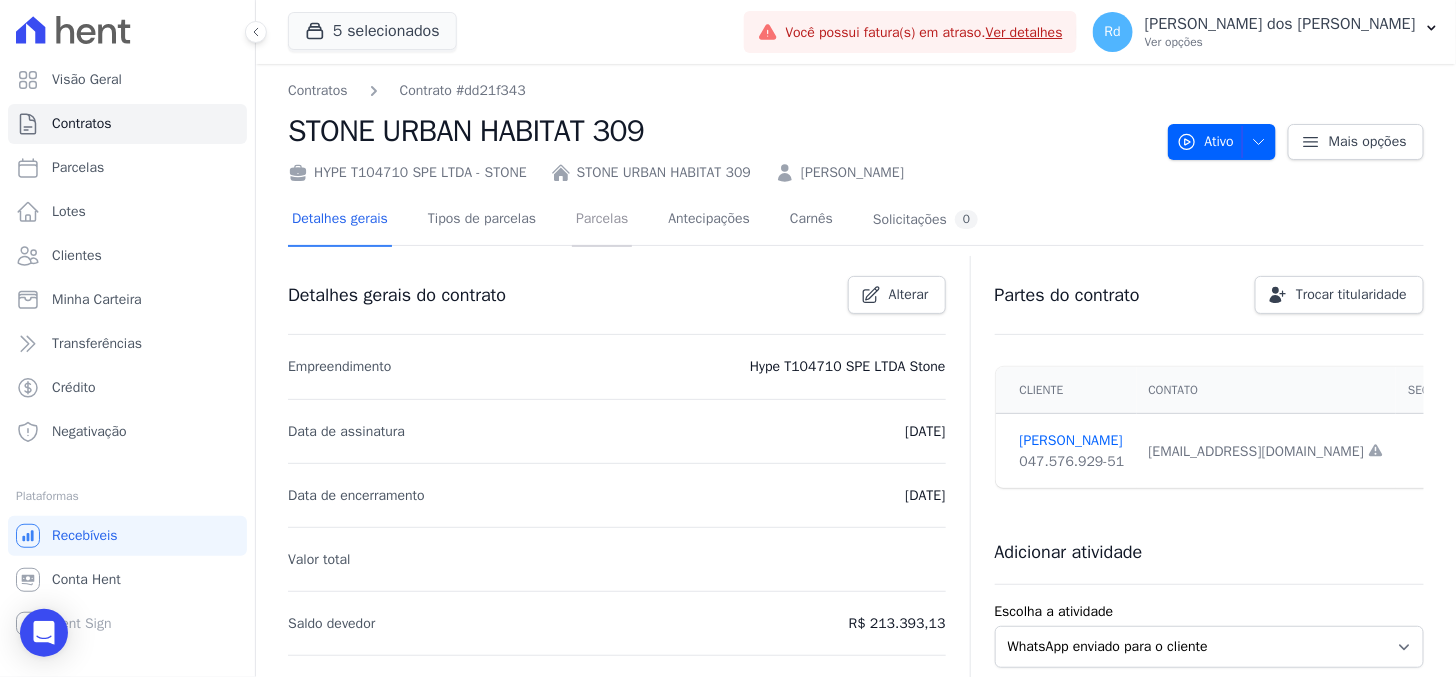 click on "Parcelas" at bounding box center (602, 220) 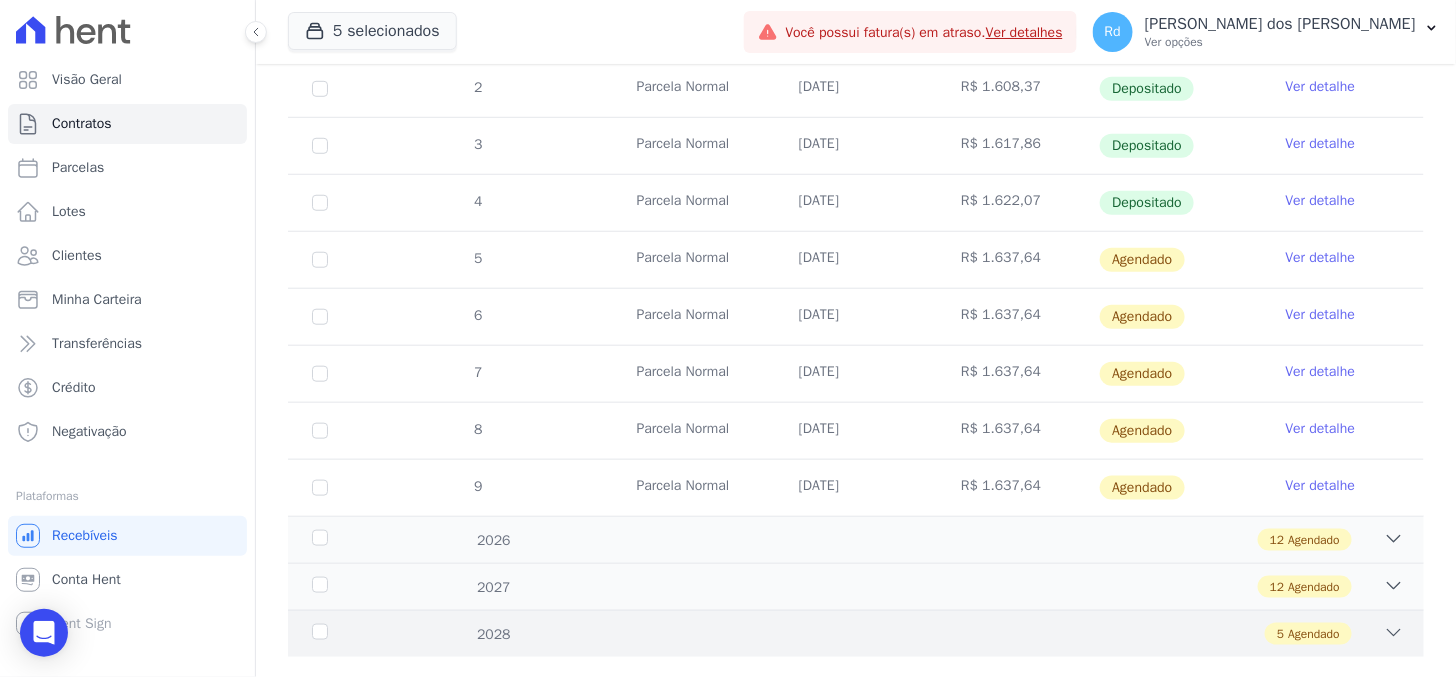 scroll, scrollTop: 457, scrollLeft: 0, axis: vertical 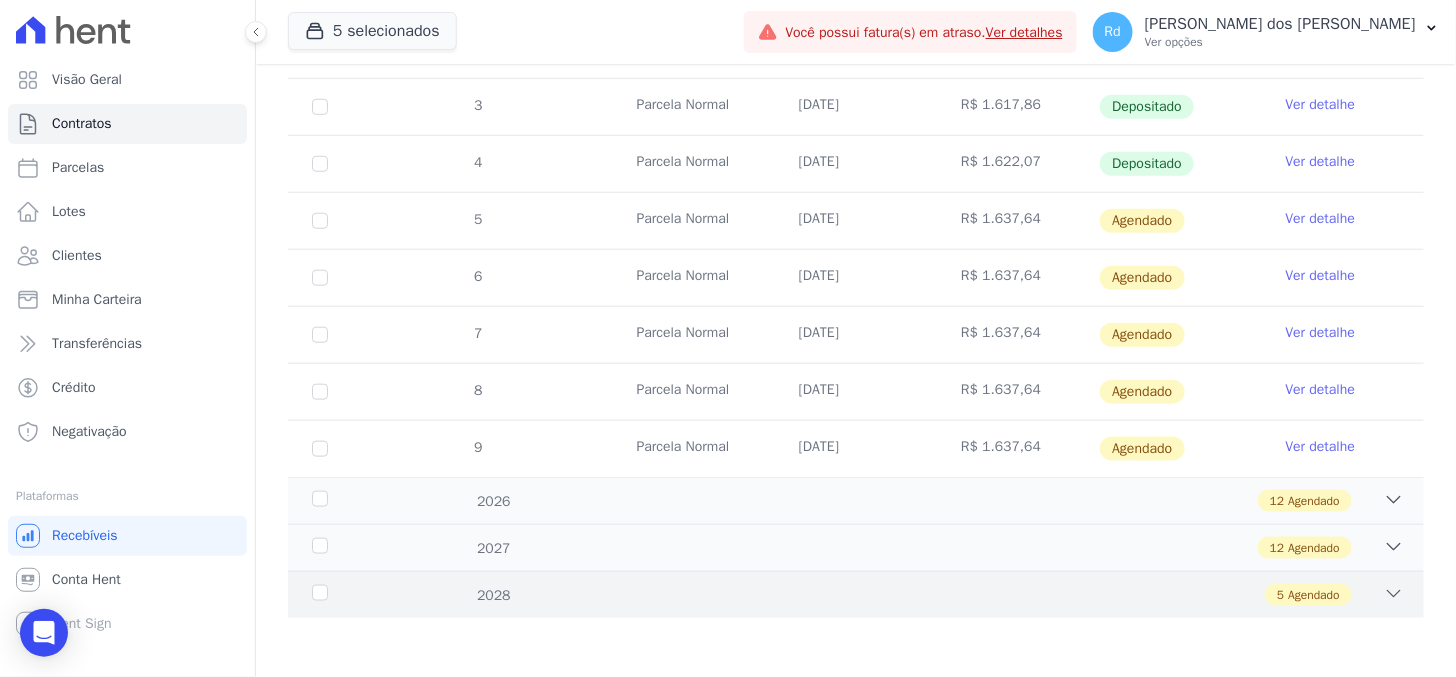 click on "Agendado" at bounding box center [1314, 595] 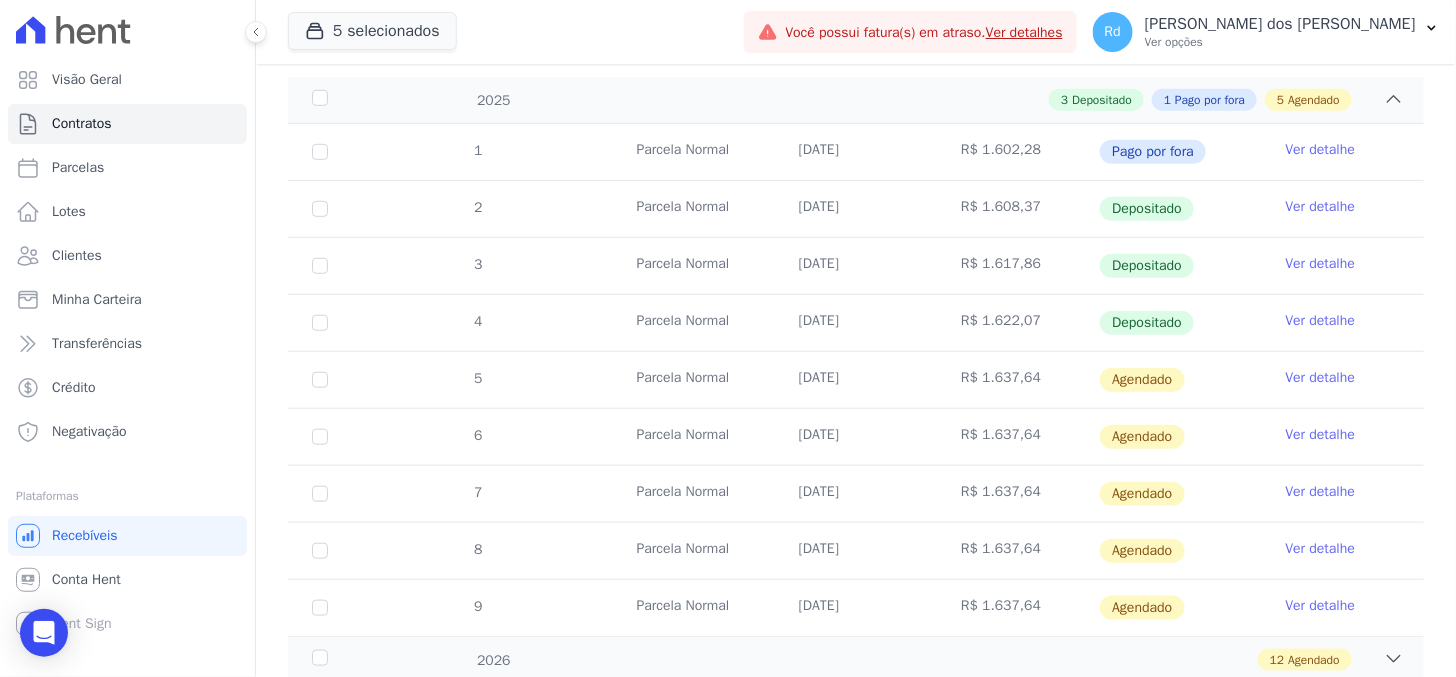 scroll, scrollTop: 0, scrollLeft: 0, axis: both 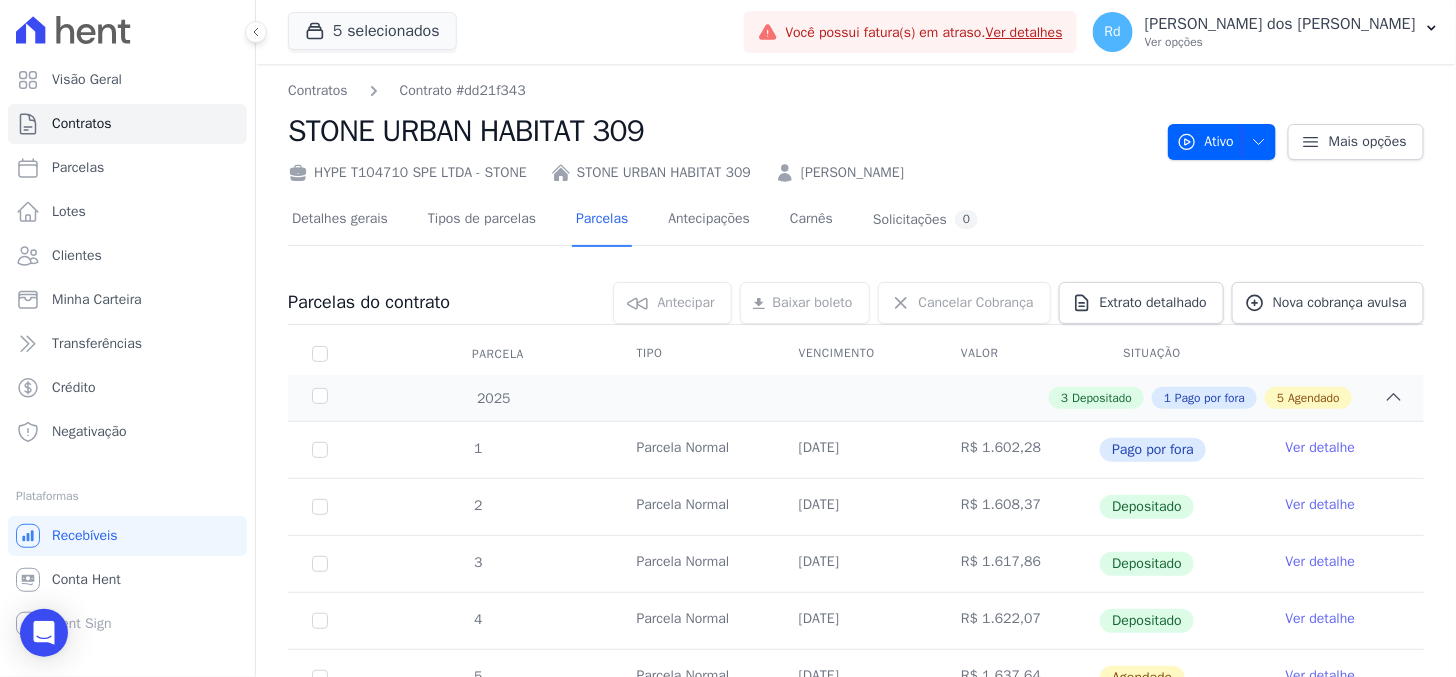 drag, startPoint x: 905, startPoint y: 164, endPoint x: 786, endPoint y: 173, distance: 119.33985 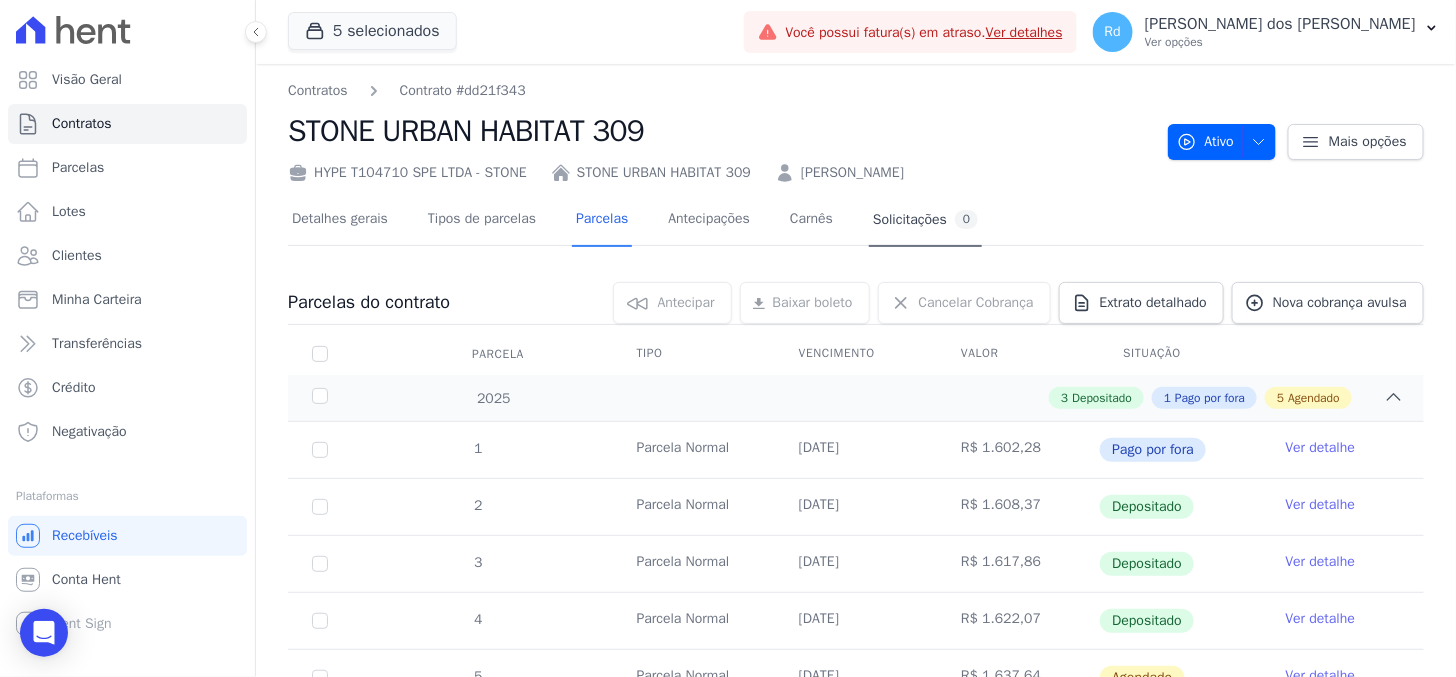 copy on "[PERSON_NAME]" 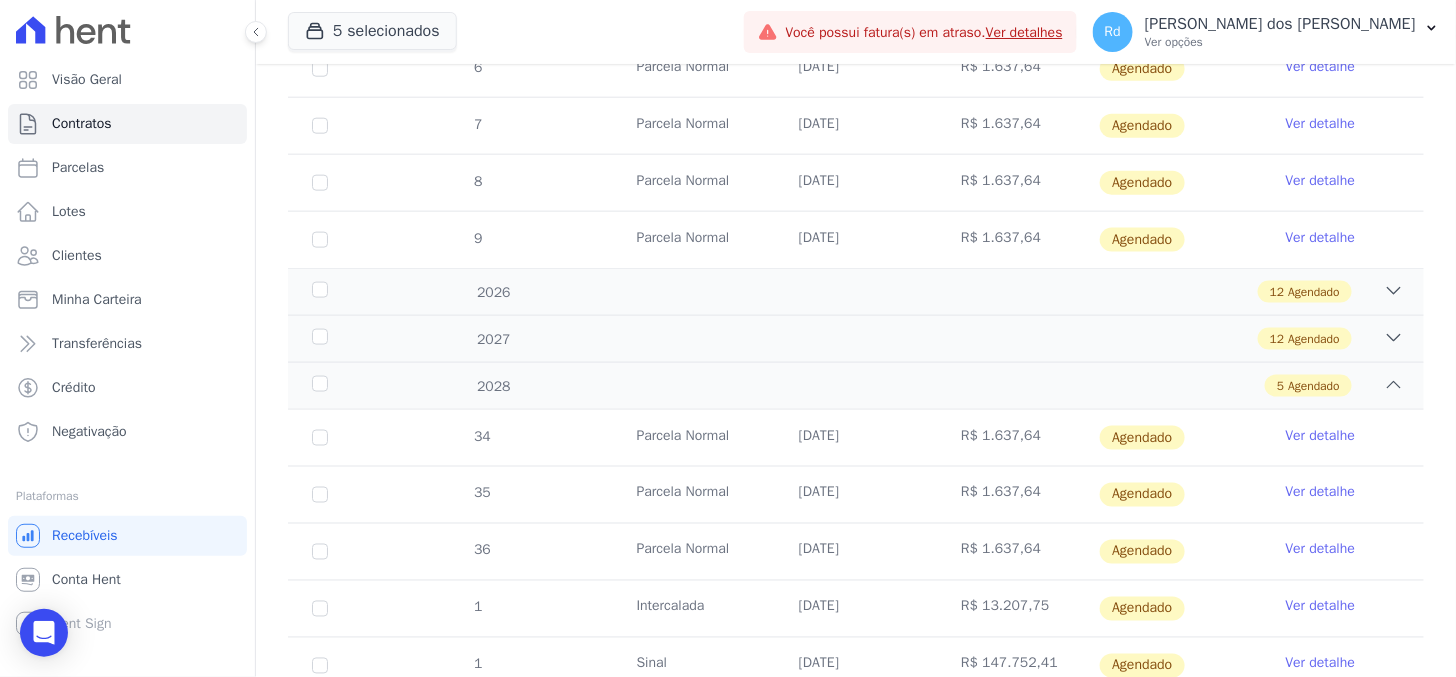scroll, scrollTop: 743, scrollLeft: 0, axis: vertical 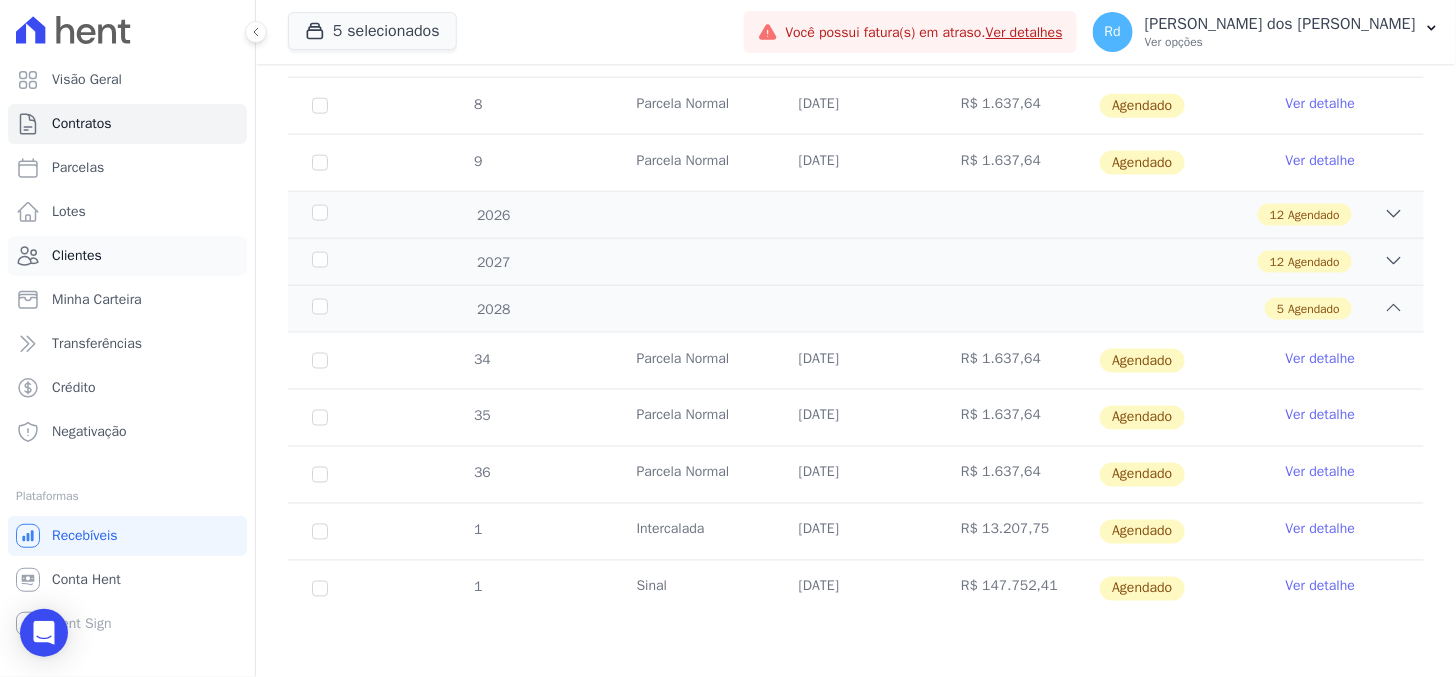click on "Clientes" at bounding box center [127, 256] 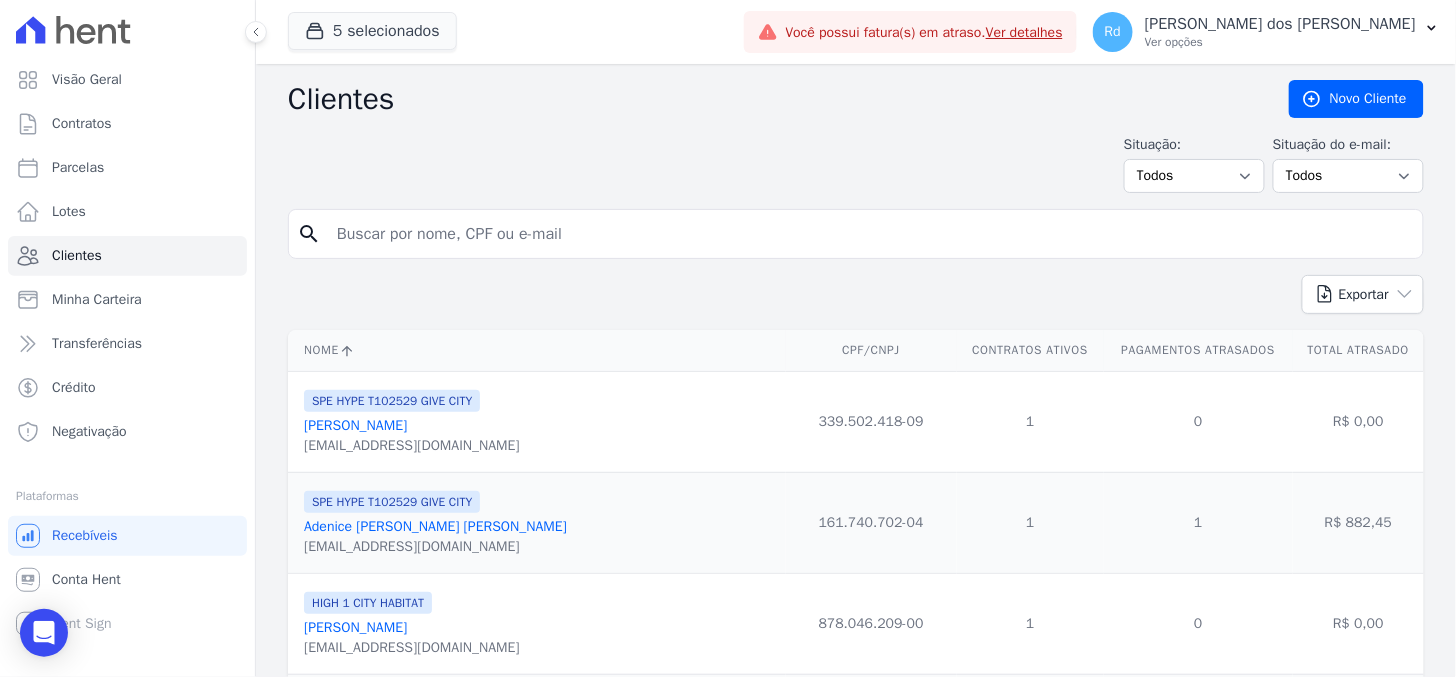 click at bounding box center [870, 234] 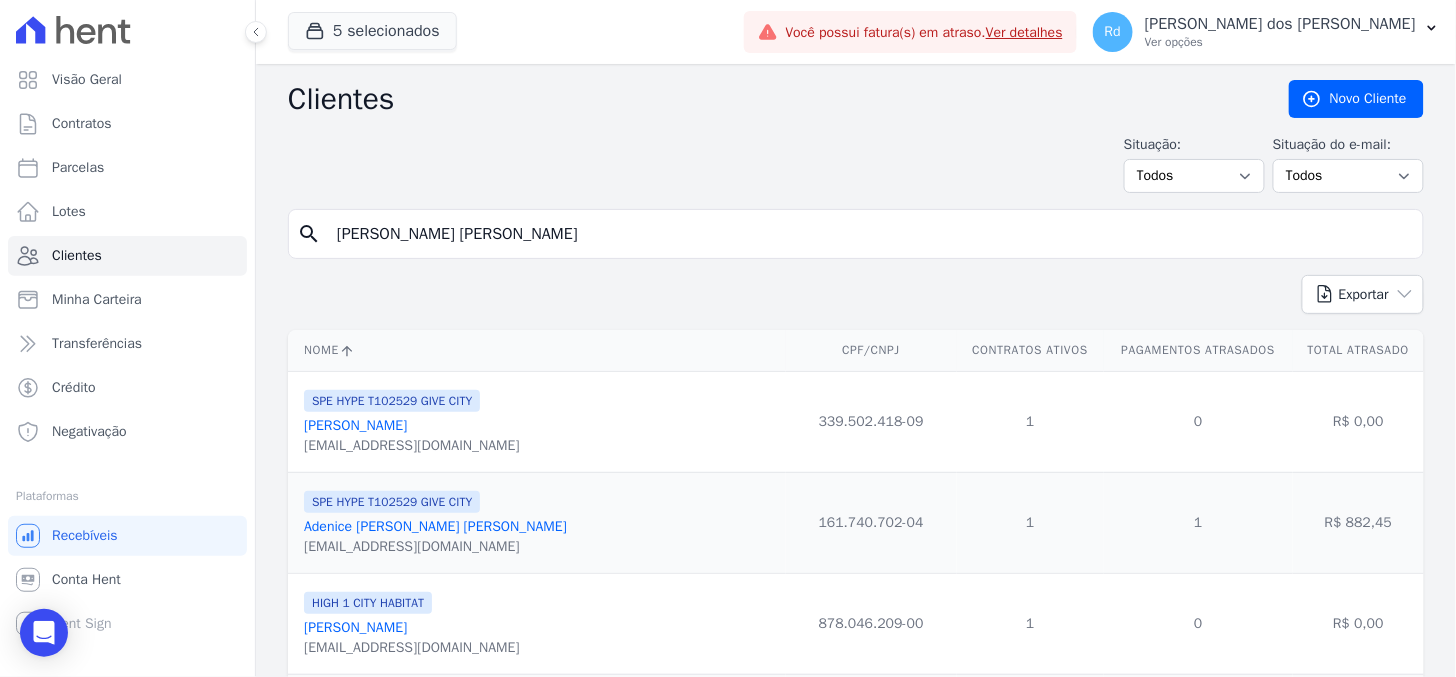 click on "[PERSON_NAME] [PERSON_NAME]" at bounding box center [870, 234] 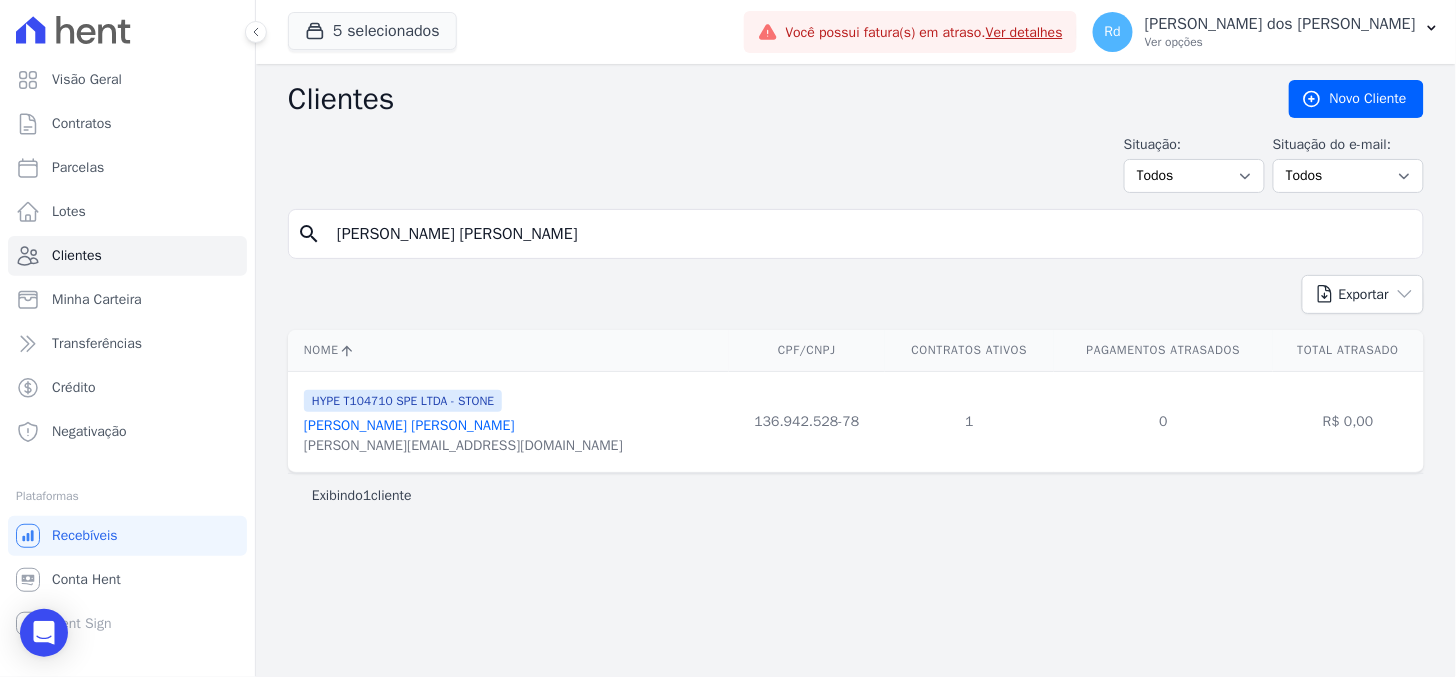 click on "[PERSON_NAME] [PERSON_NAME]" at bounding box center [409, 425] 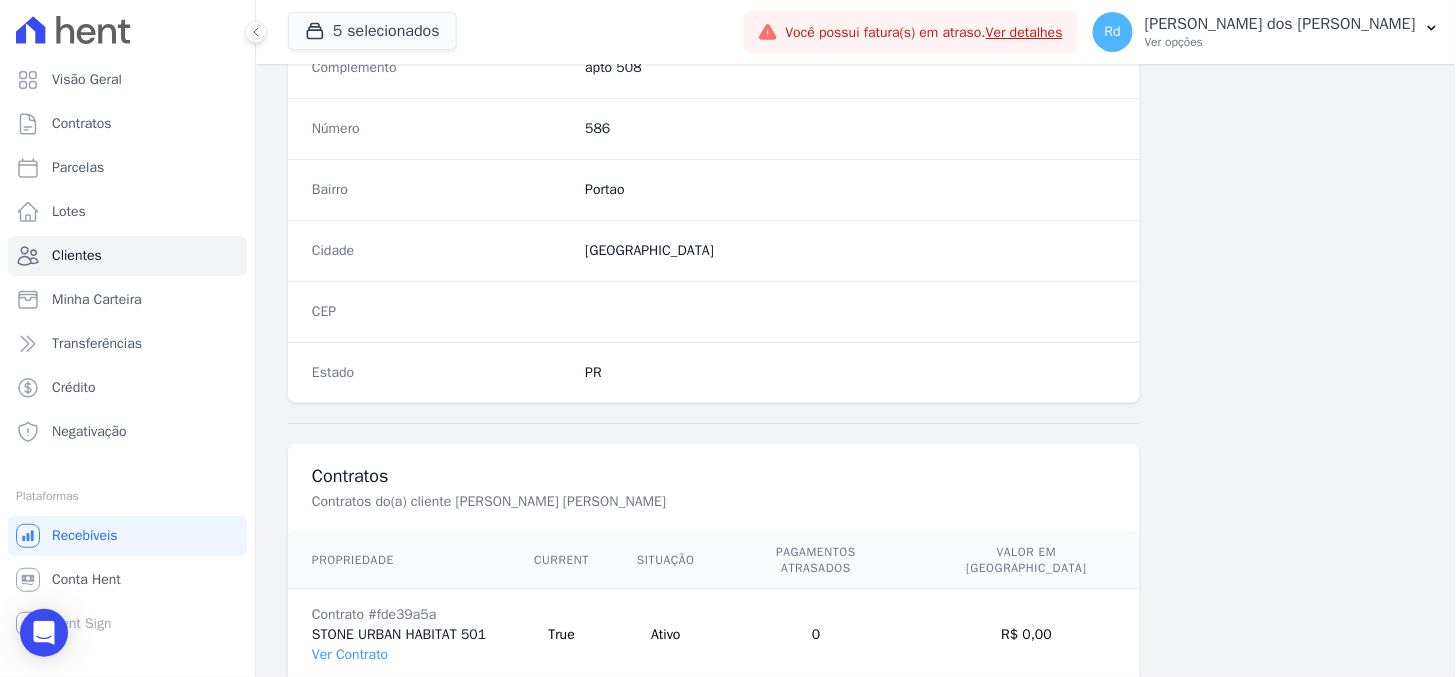scroll, scrollTop: 1196, scrollLeft: 0, axis: vertical 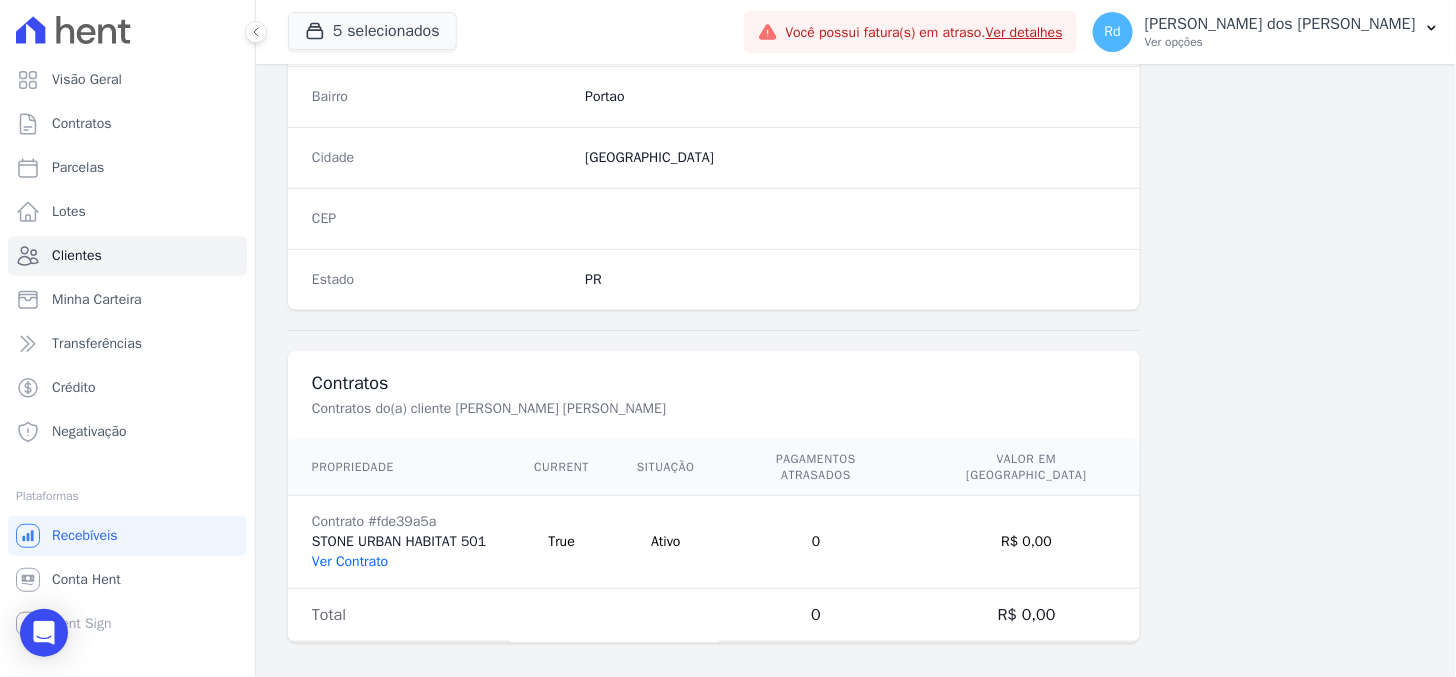 click on "Ver Contrato" at bounding box center (350, 561) 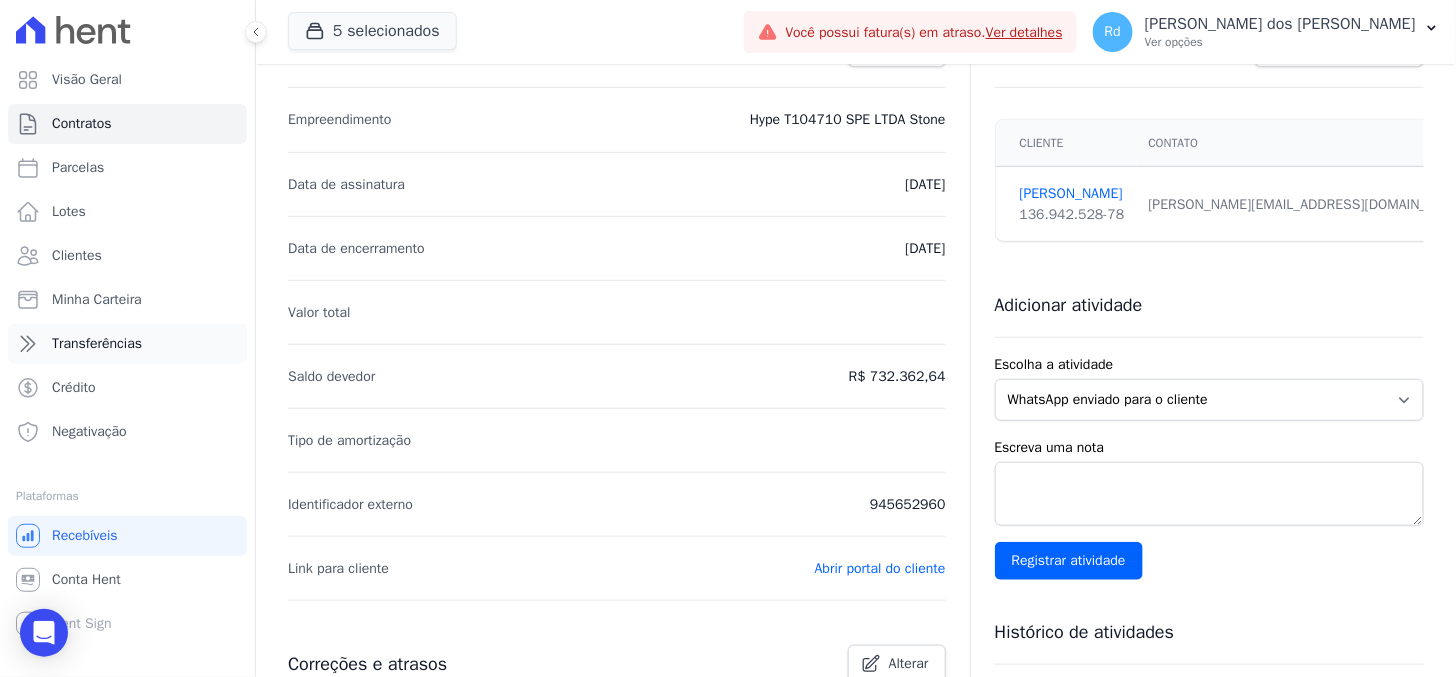 scroll, scrollTop: 0, scrollLeft: 0, axis: both 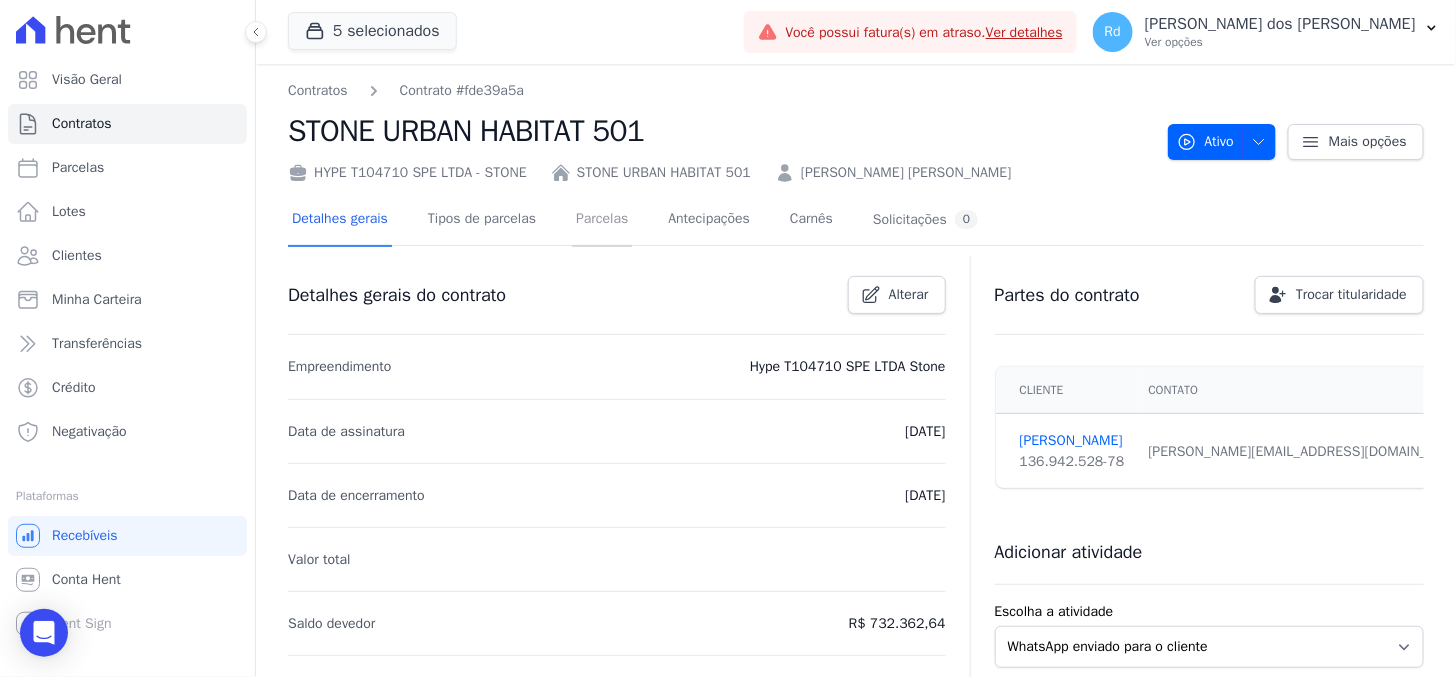 click on "Parcelas" at bounding box center [602, 220] 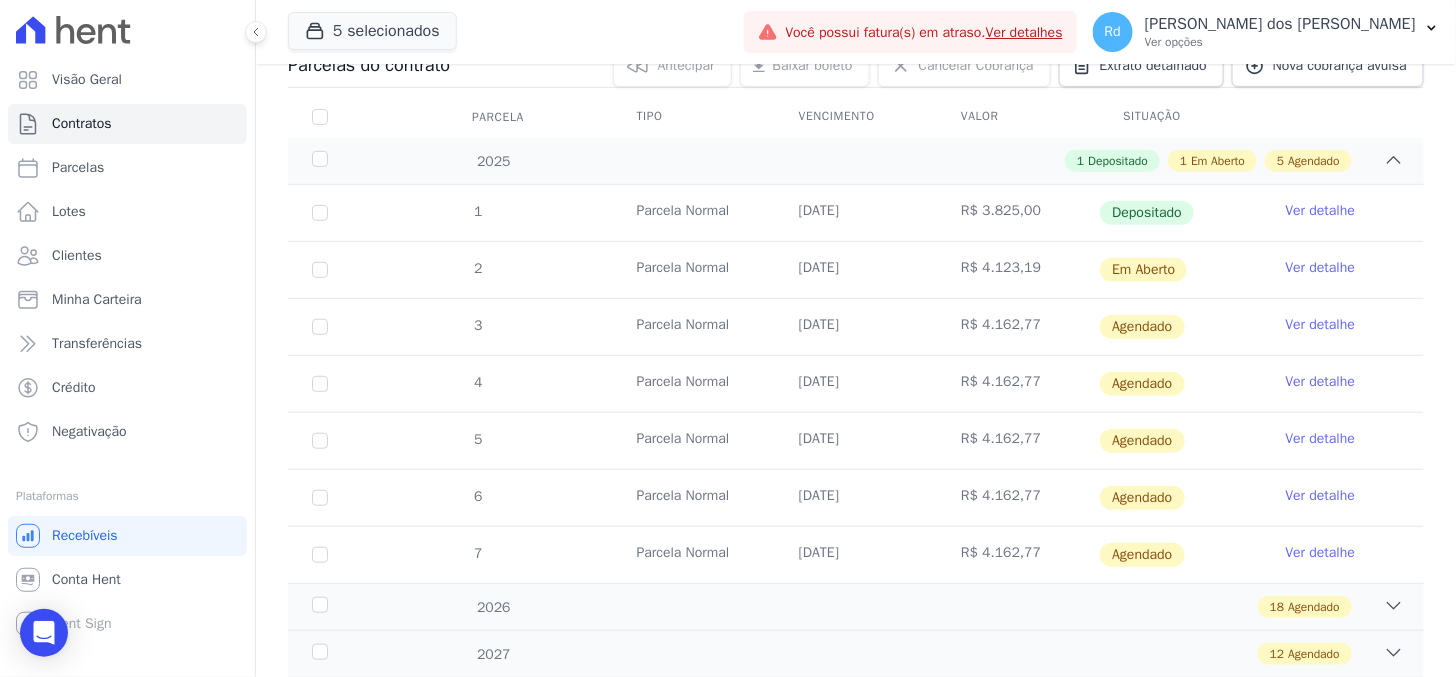 scroll, scrollTop: 343, scrollLeft: 0, axis: vertical 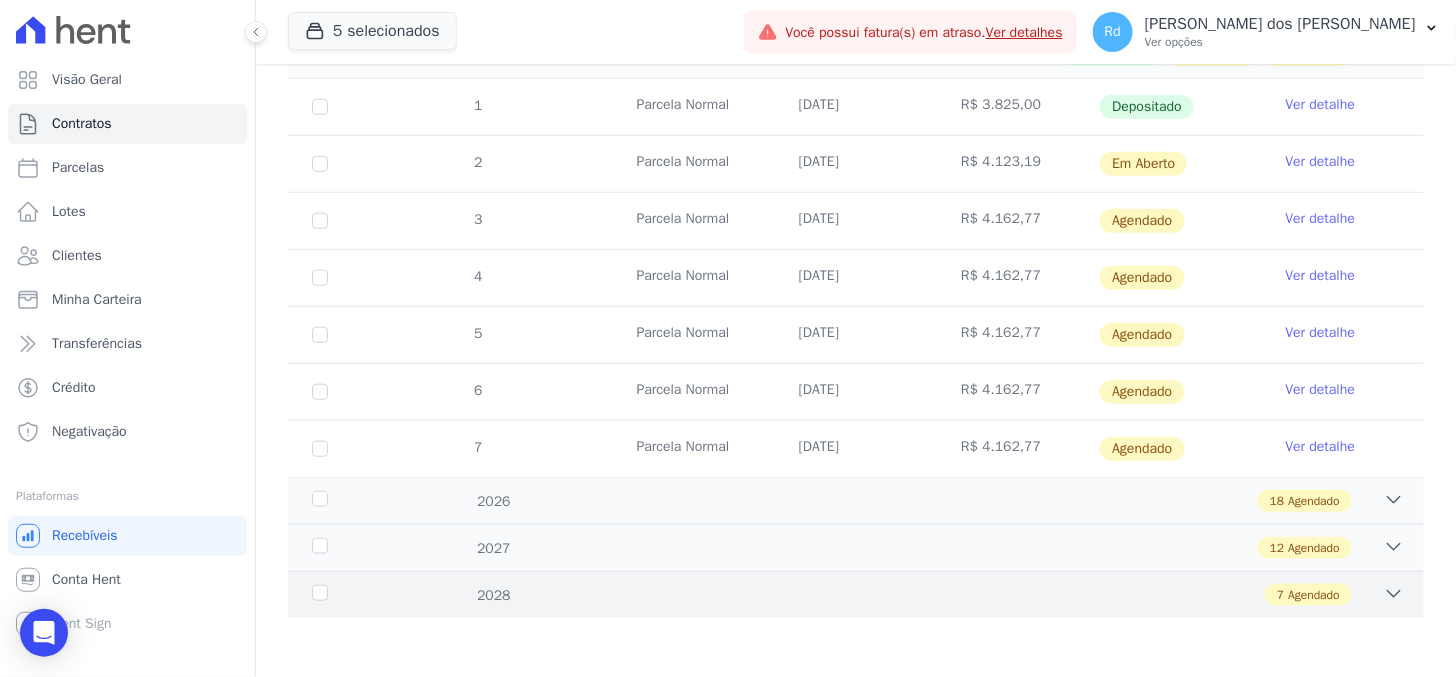 click on "7
Agendado" at bounding box center [911, 595] 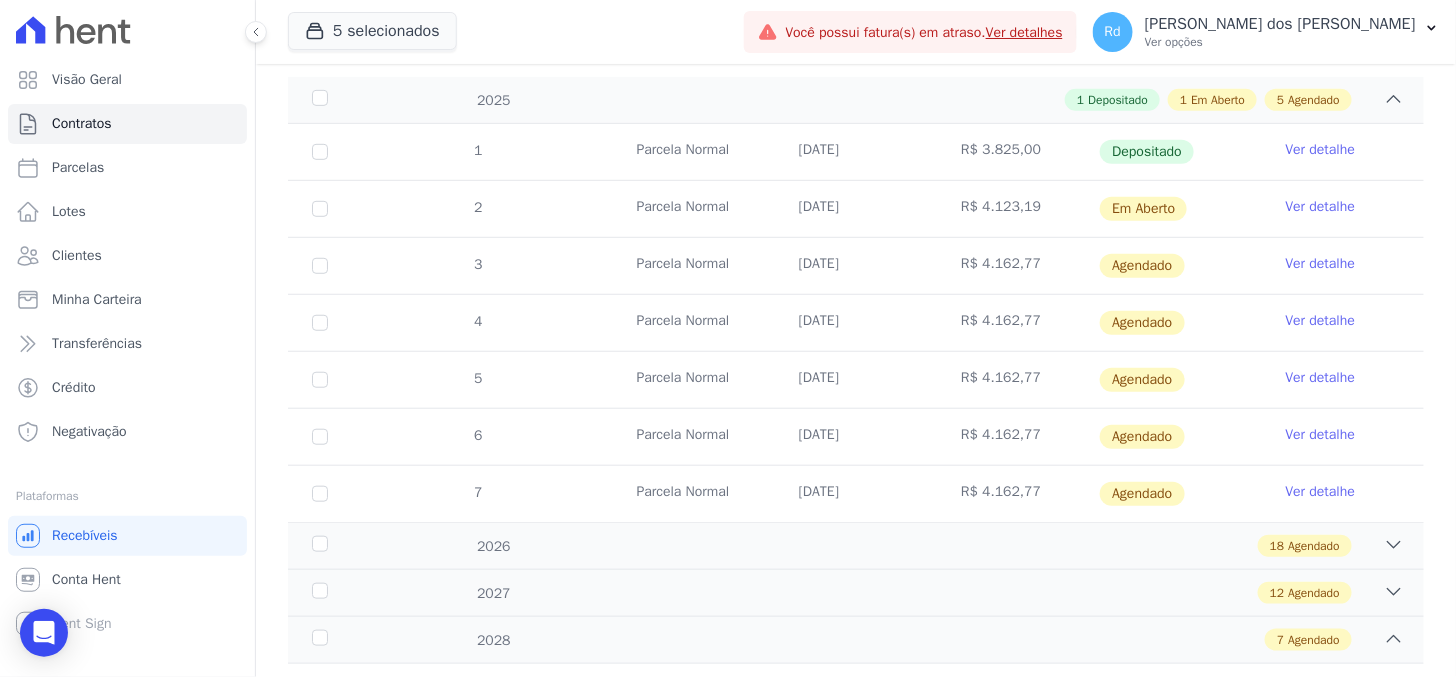 scroll, scrollTop: 0, scrollLeft: 0, axis: both 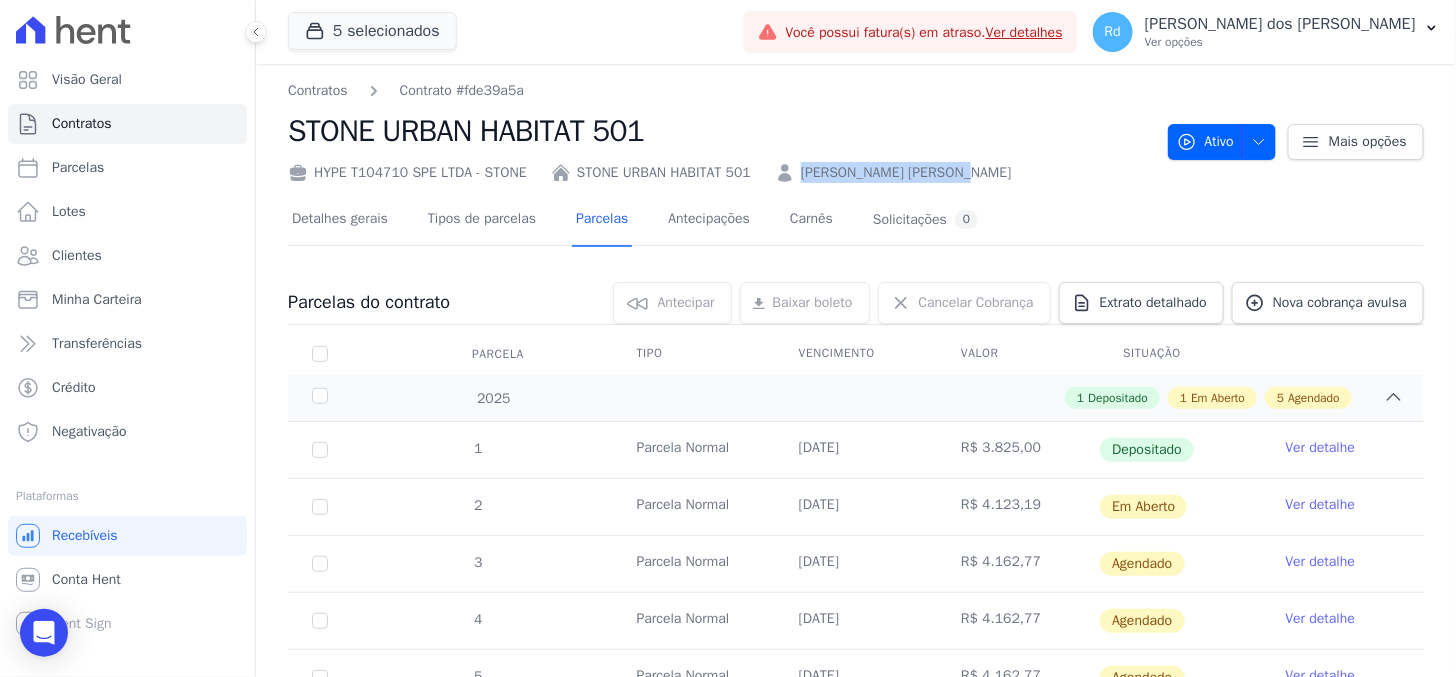 drag, startPoint x: 963, startPoint y: 166, endPoint x: 793, endPoint y: 176, distance: 170.29387 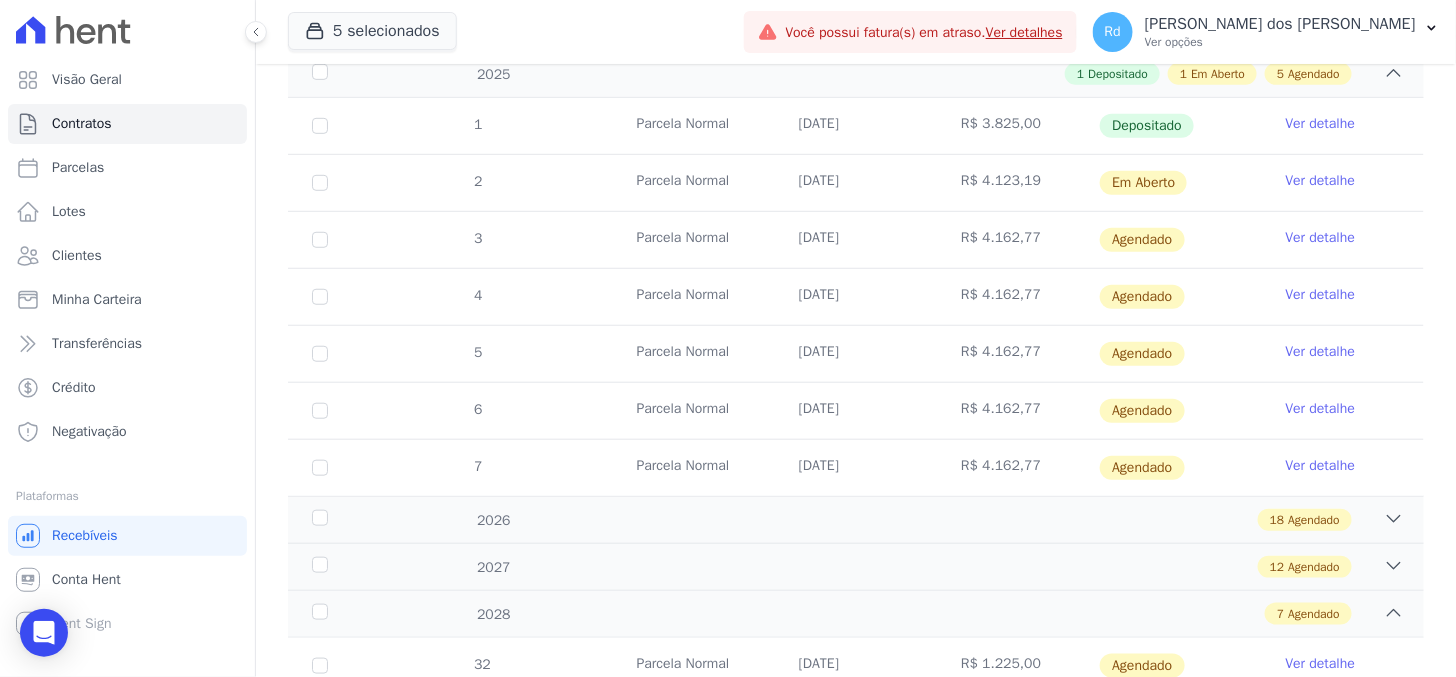 scroll, scrollTop: 743, scrollLeft: 0, axis: vertical 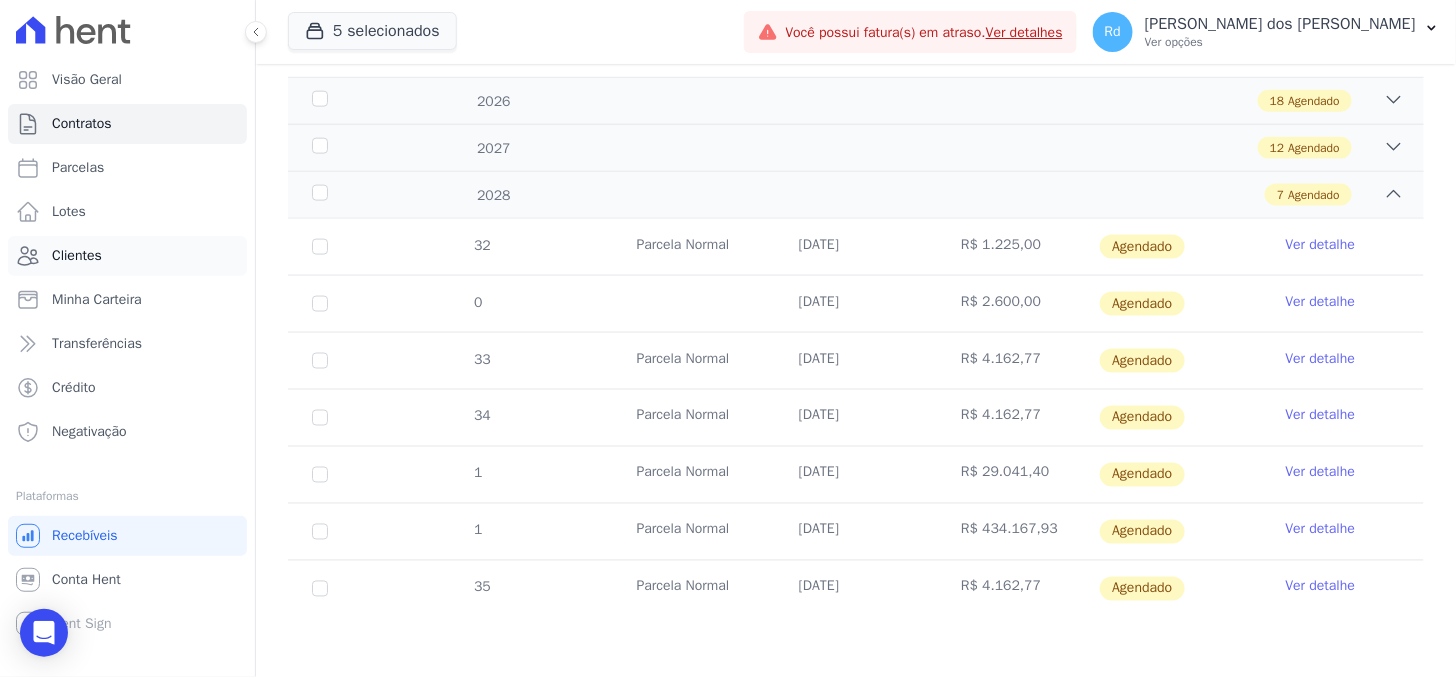 click on "Clientes" at bounding box center (77, 256) 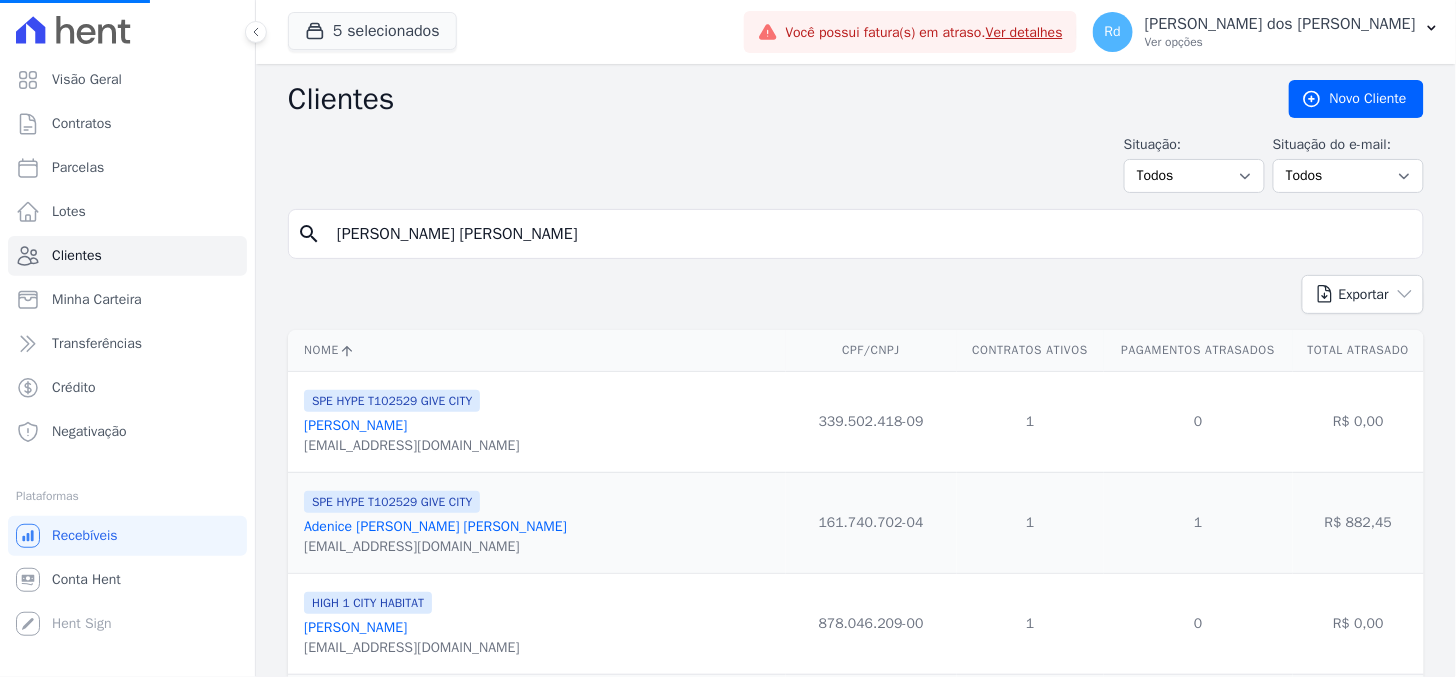click on "[PERSON_NAME] [PERSON_NAME]" at bounding box center (870, 234) 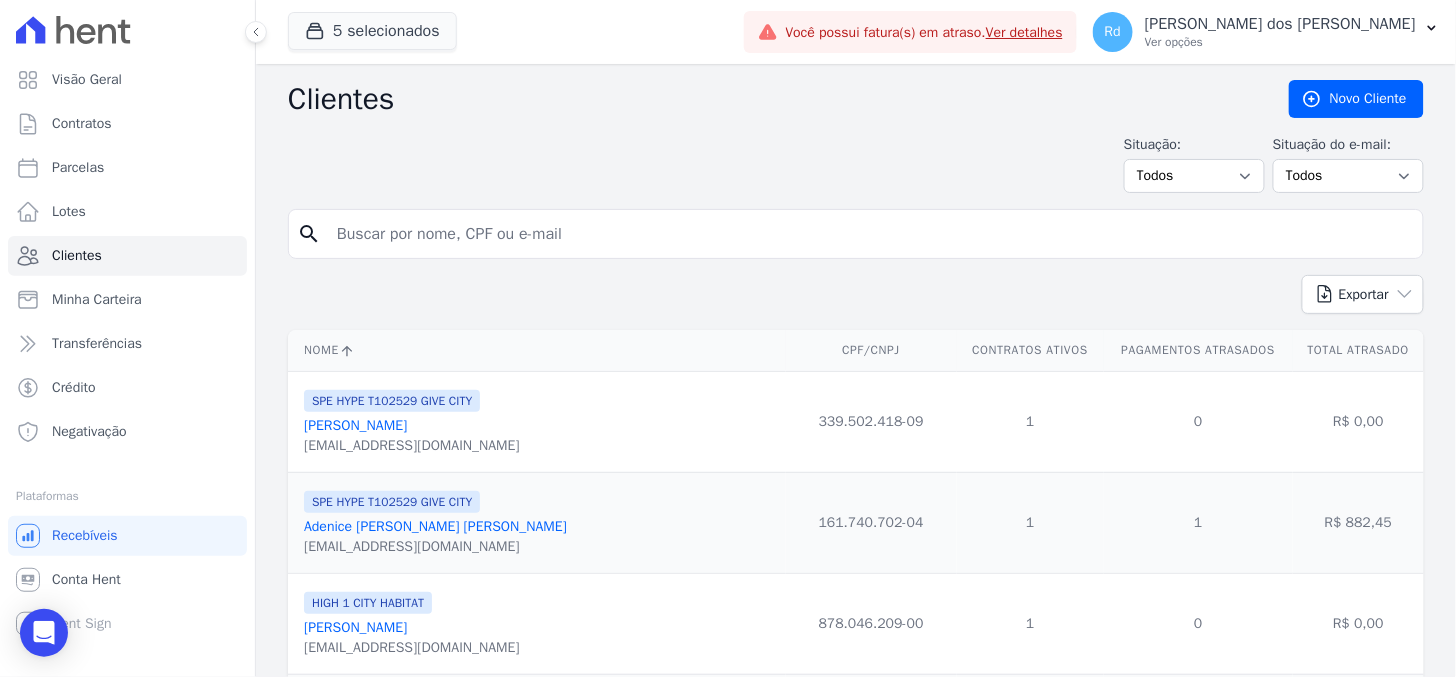 click at bounding box center [870, 234] 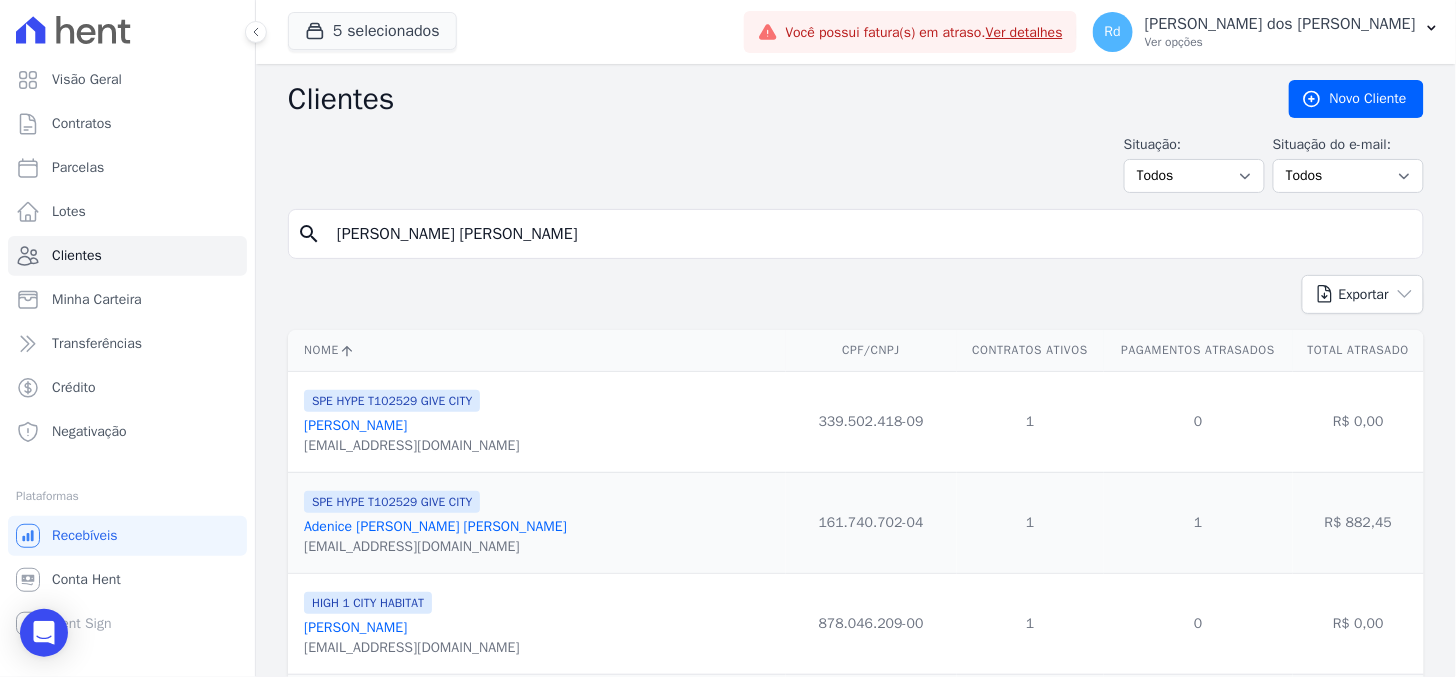 type on "[PERSON_NAME] [PERSON_NAME]" 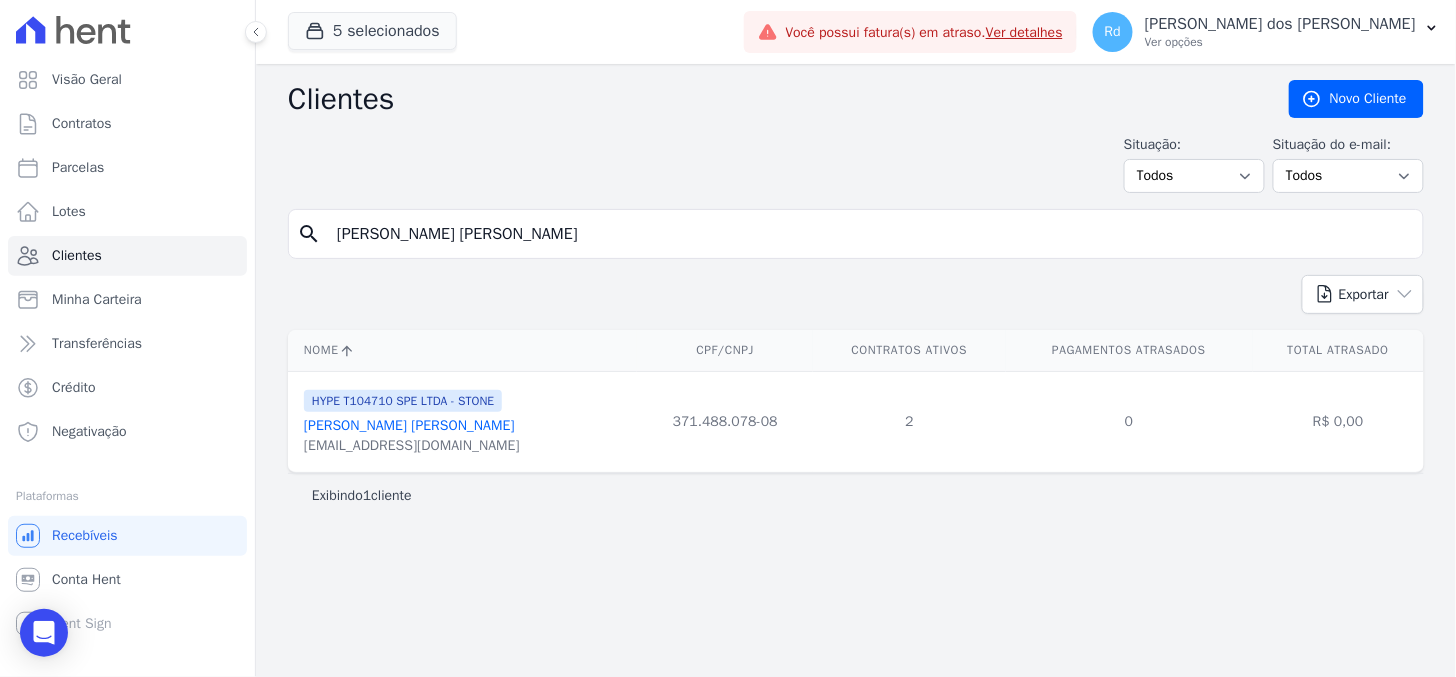 click on "[PERSON_NAME] [PERSON_NAME]" at bounding box center [409, 425] 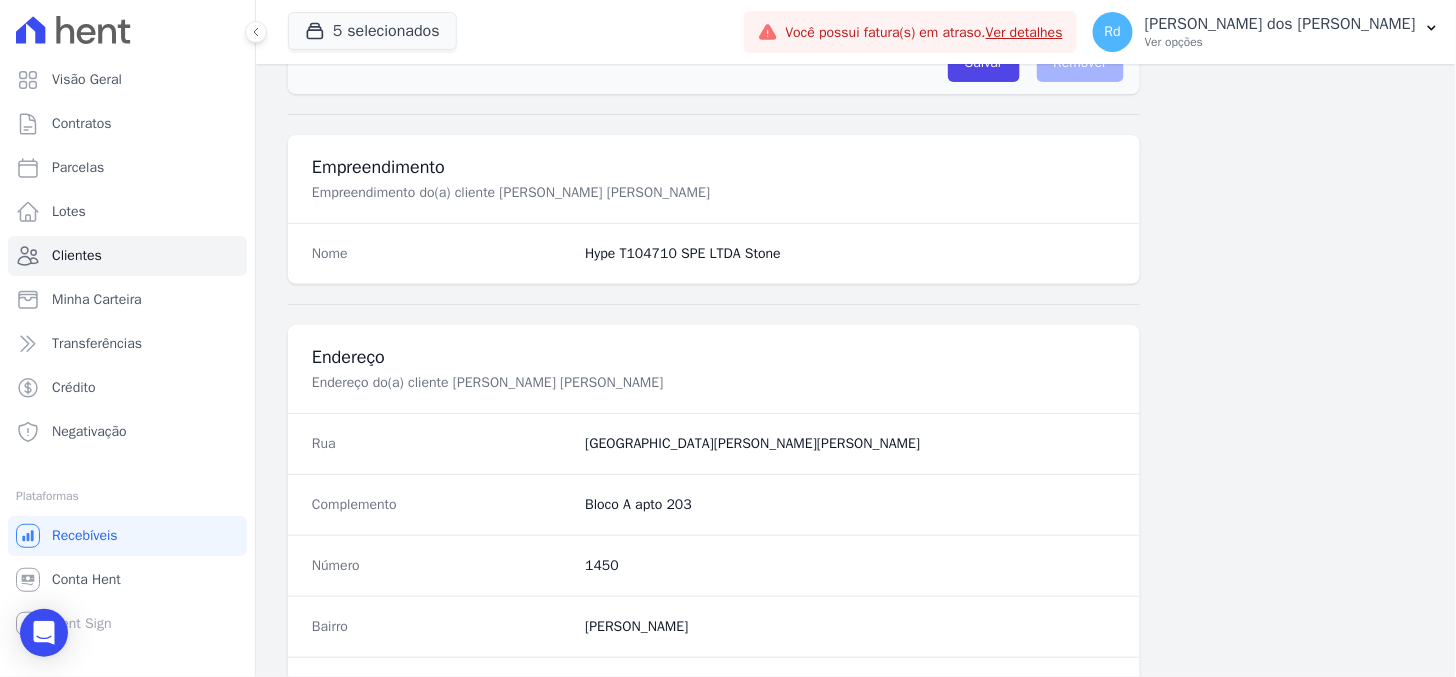 scroll, scrollTop: 1287, scrollLeft: 0, axis: vertical 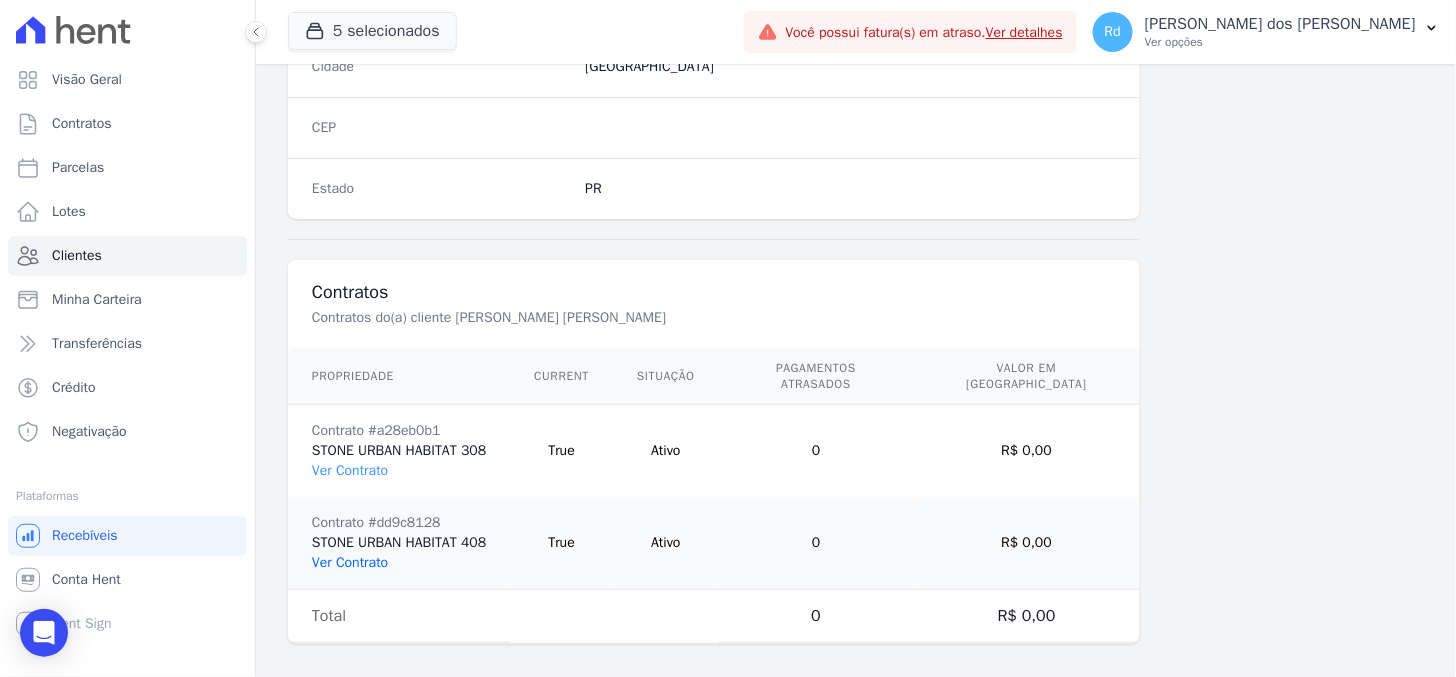 click on "Ver Contrato" at bounding box center (350, 562) 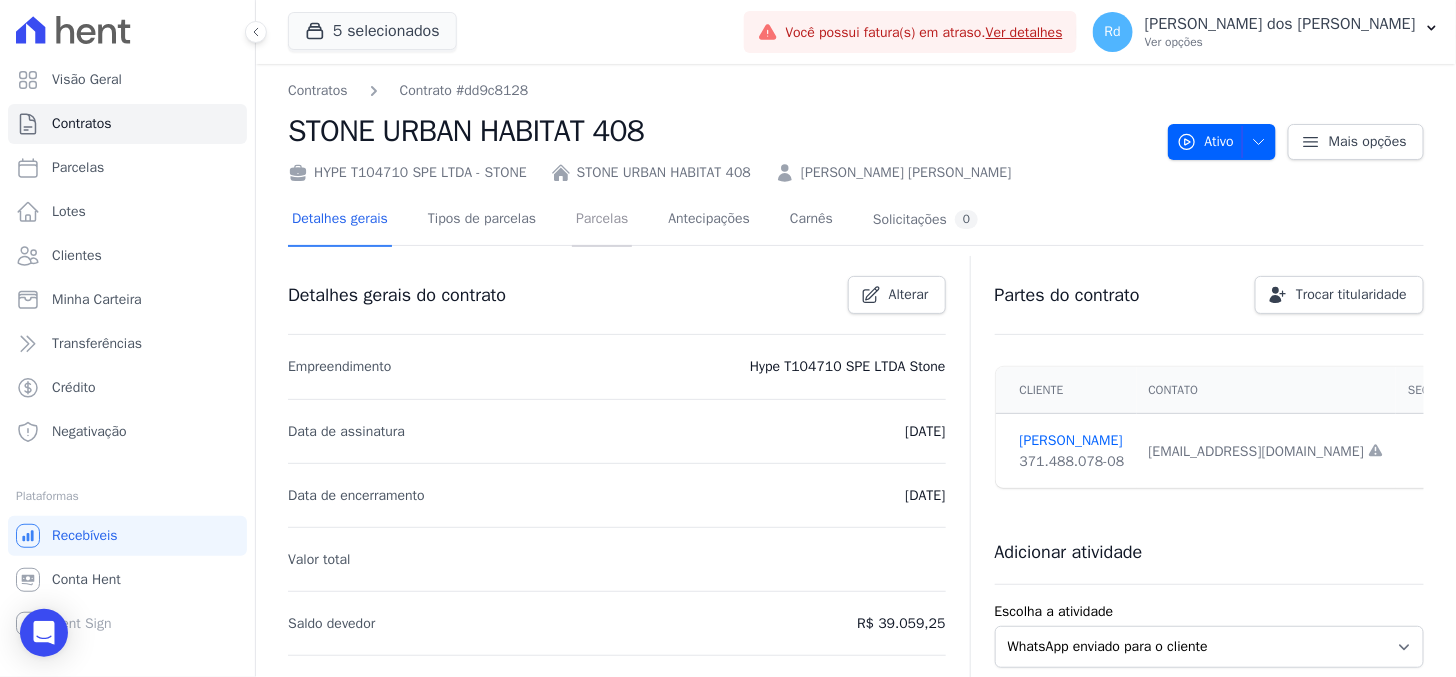 click on "Parcelas" at bounding box center [602, 220] 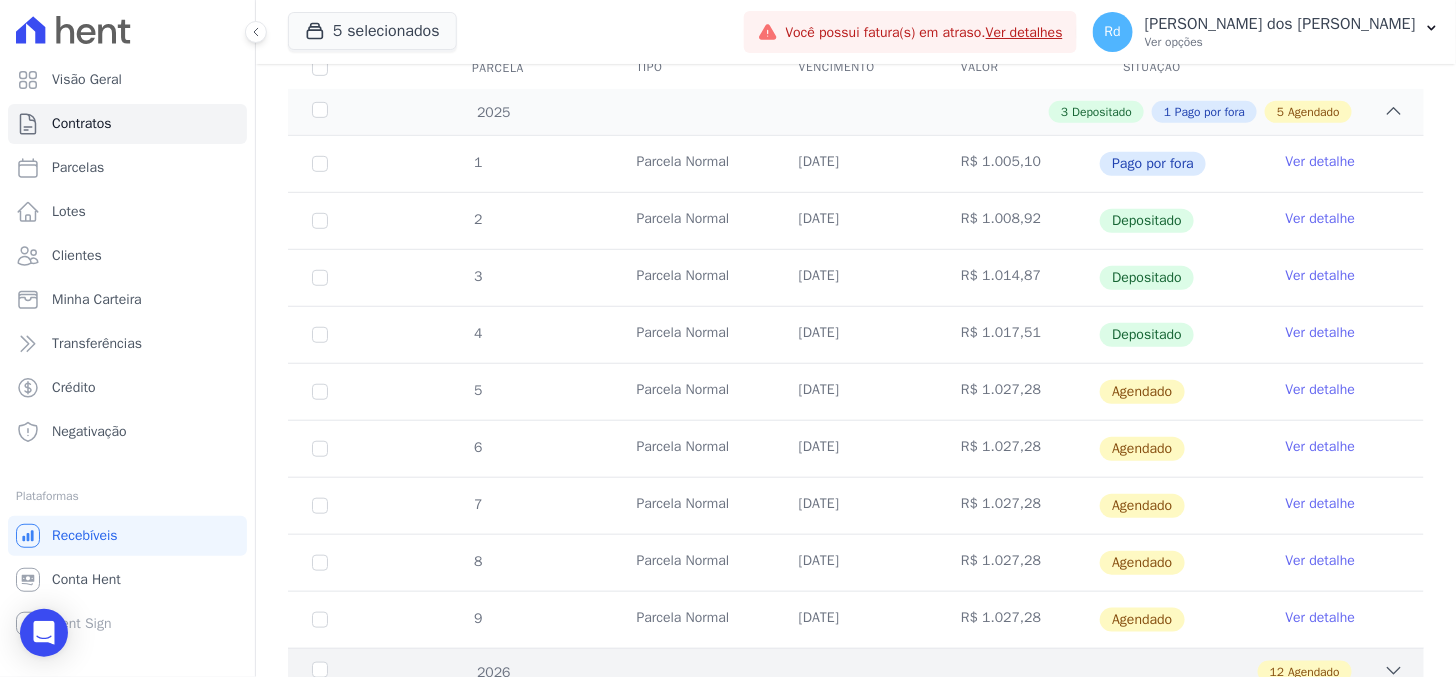 scroll, scrollTop: 504, scrollLeft: 0, axis: vertical 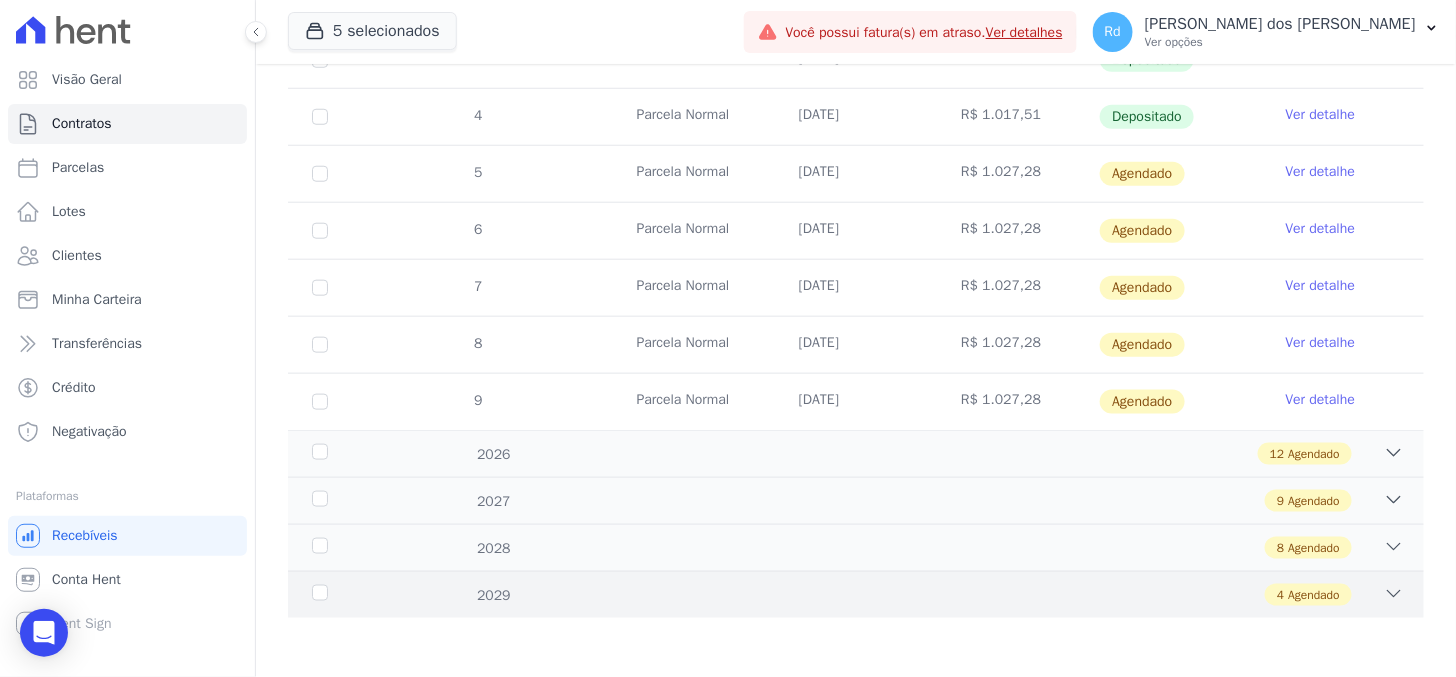 click on "2029
4
Agendado" at bounding box center (856, 594) 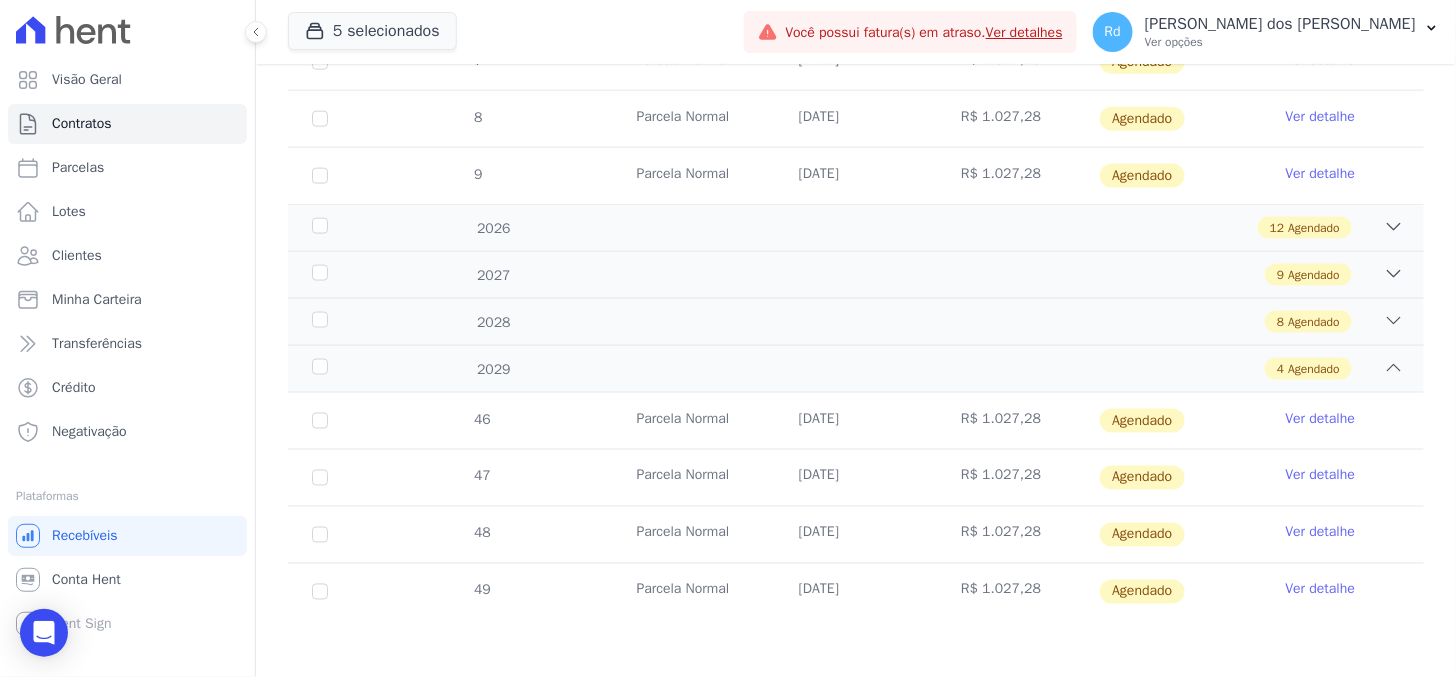 scroll, scrollTop: 733, scrollLeft: 0, axis: vertical 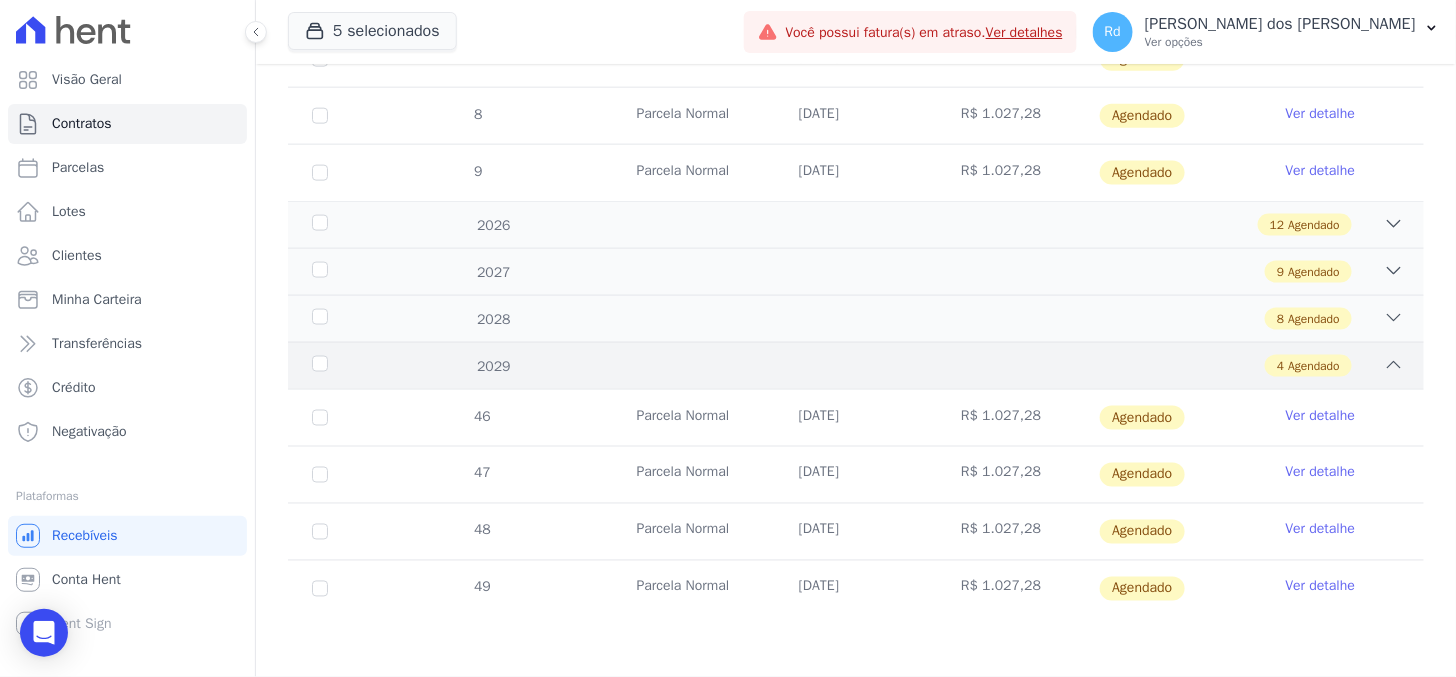 click on "4
Agendado" at bounding box center (911, 366) 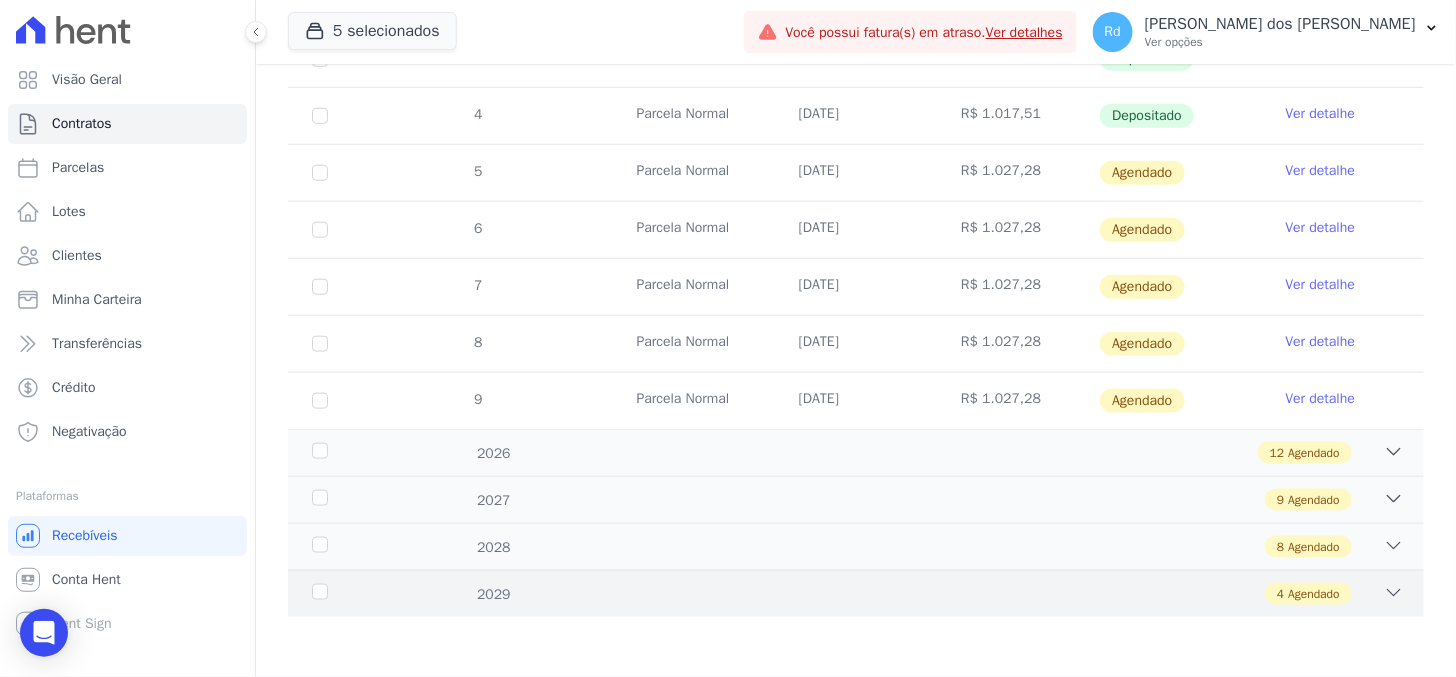 scroll, scrollTop: 504, scrollLeft: 0, axis: vertical 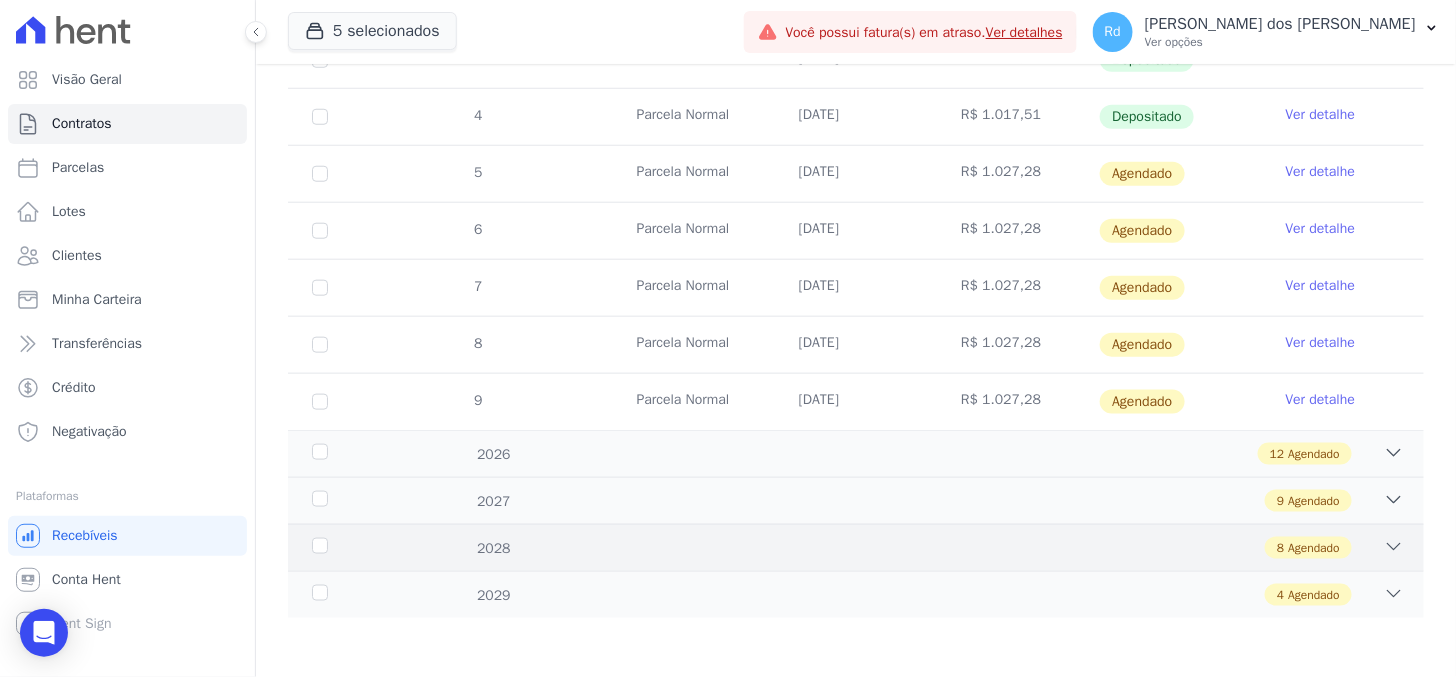 click on "2028
8
Agendado" at bounding box center (856, 547) 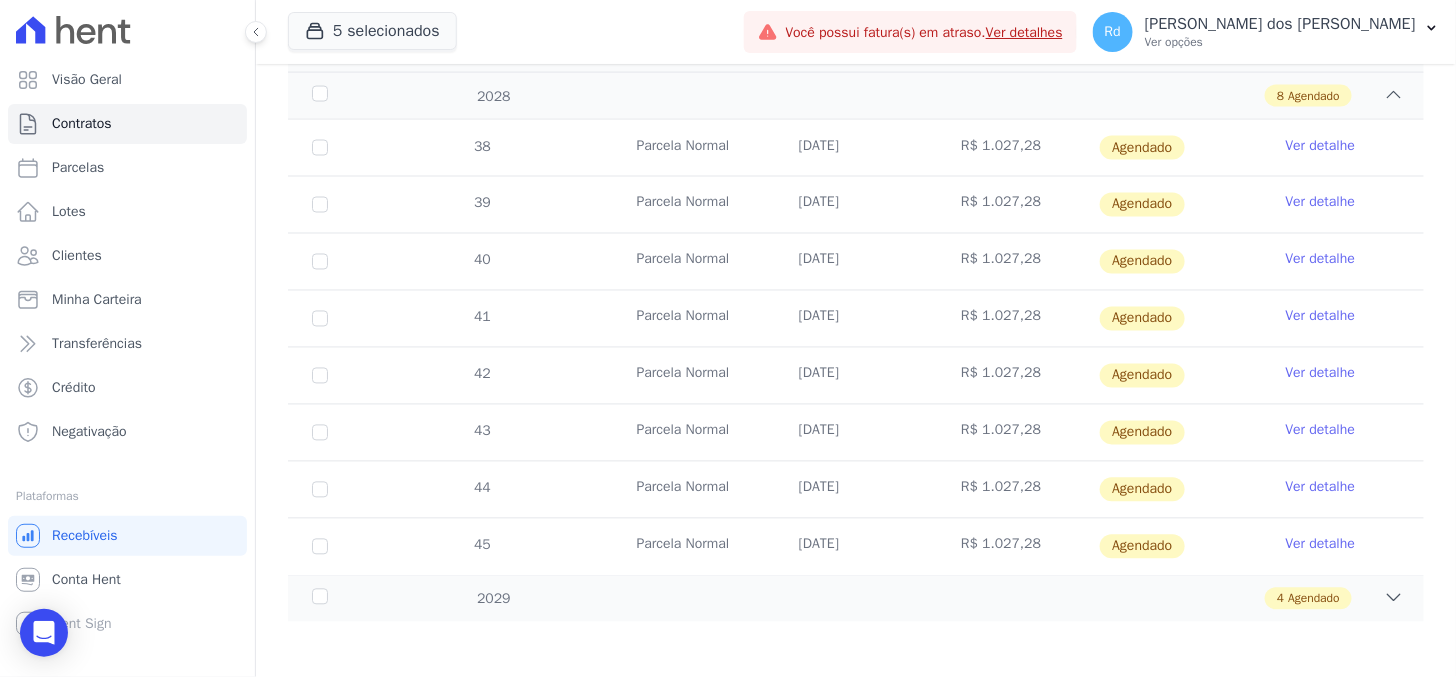 scroll, scrollTop: 961, scrollLeft: 0, axis: vertical 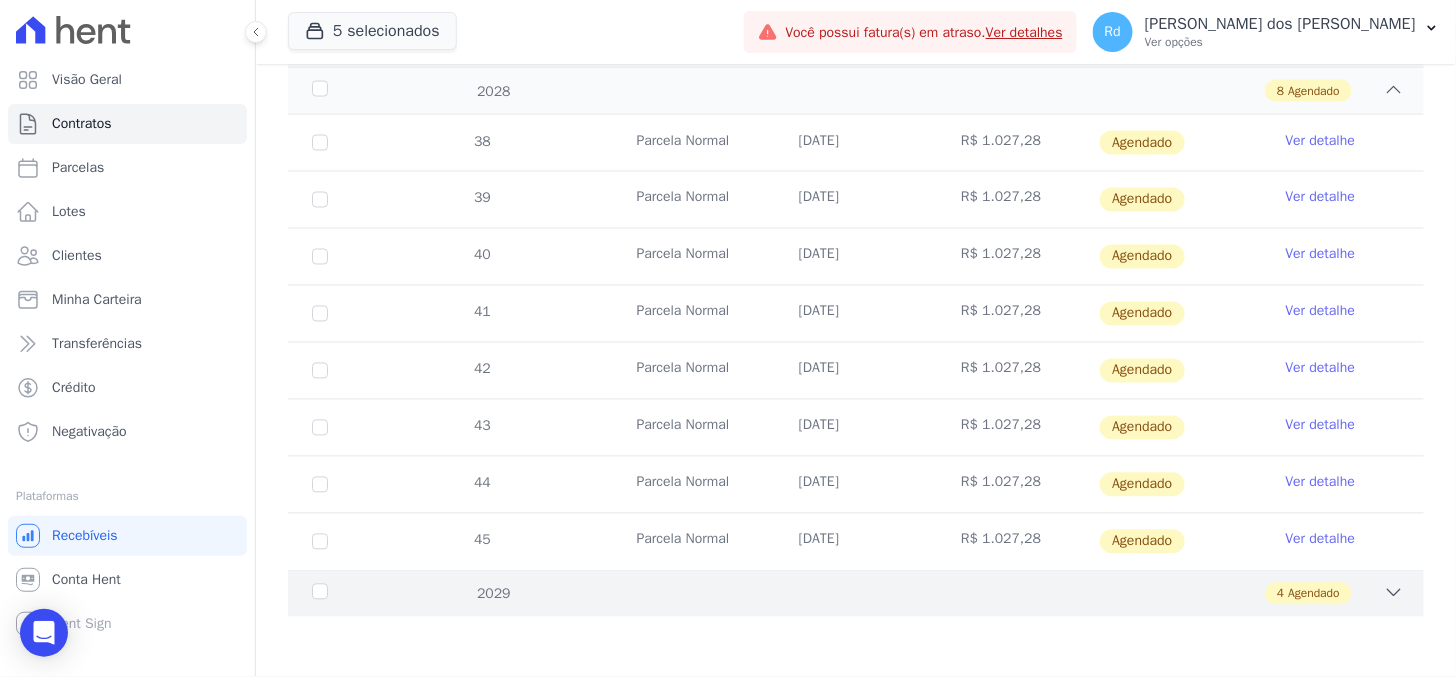 click on "4
Agendado" at bounding box center [911, 594] 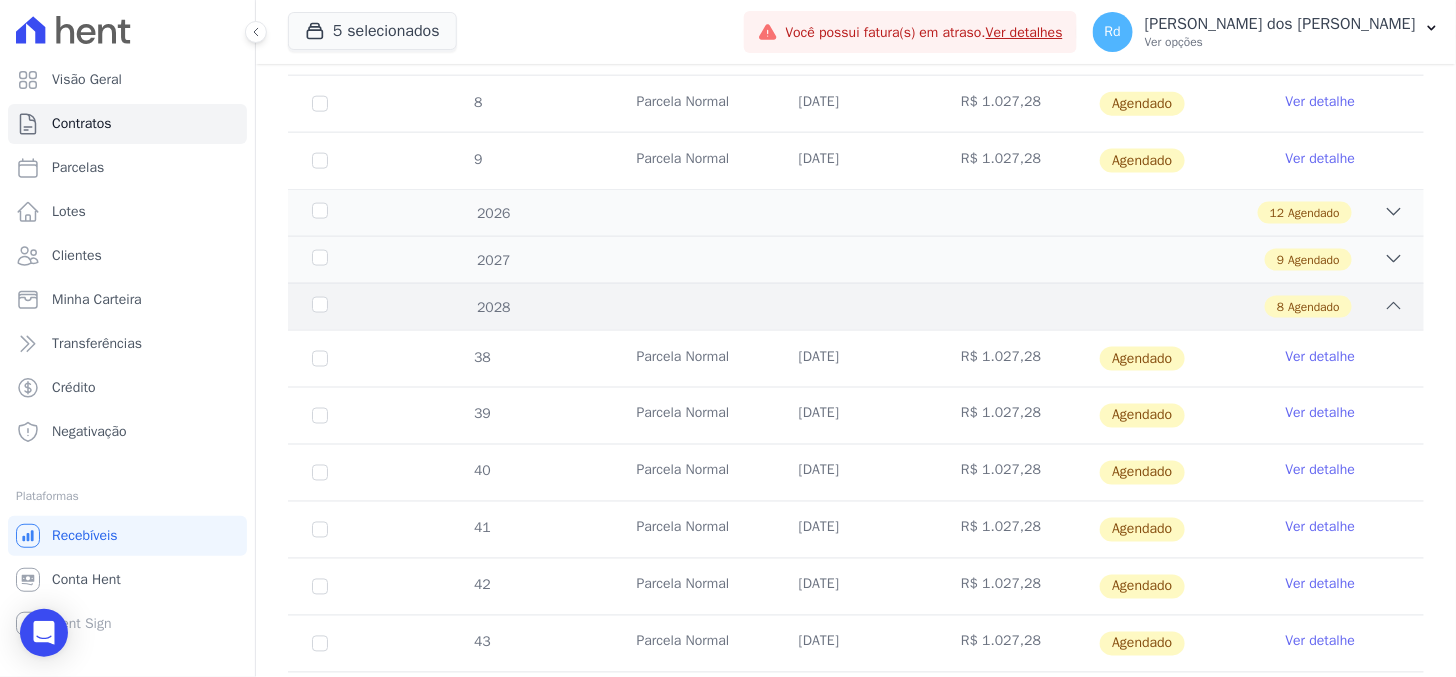 click 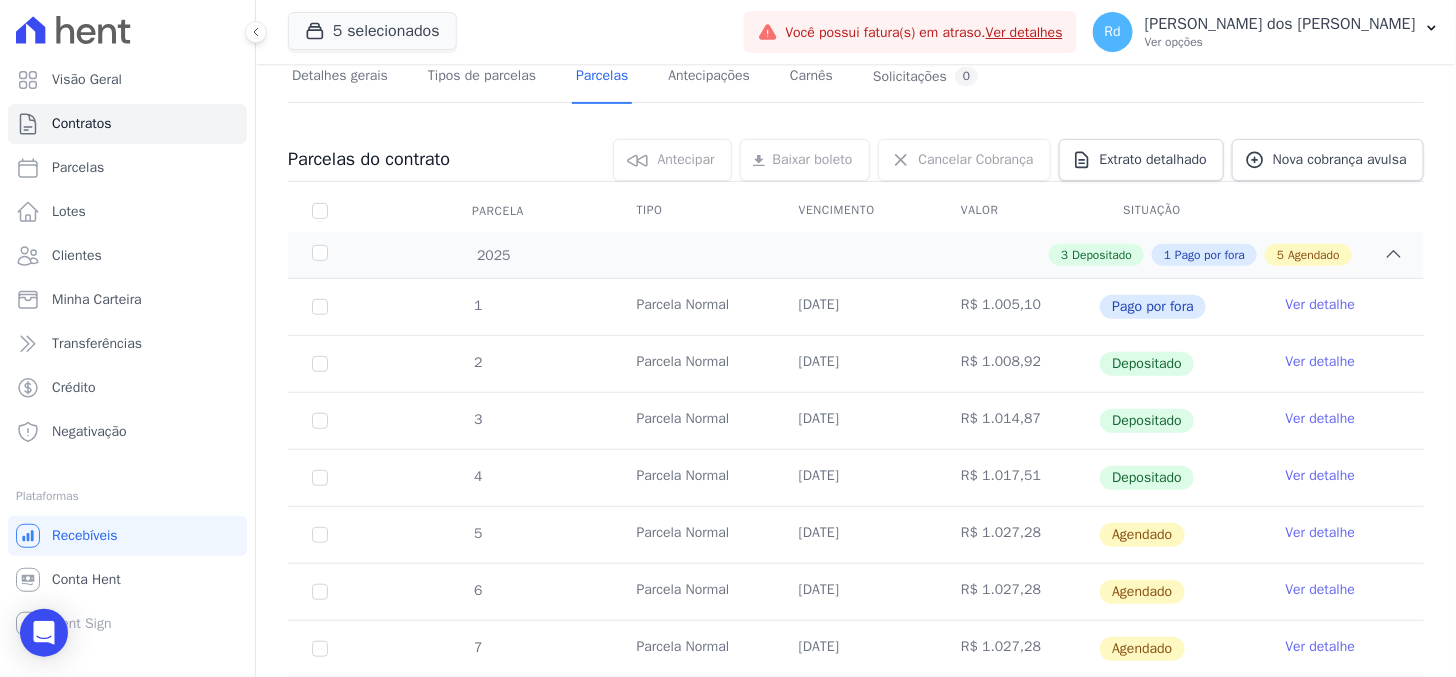 scroll, scrollTop: 0, scrollLeft: 0, axis: both 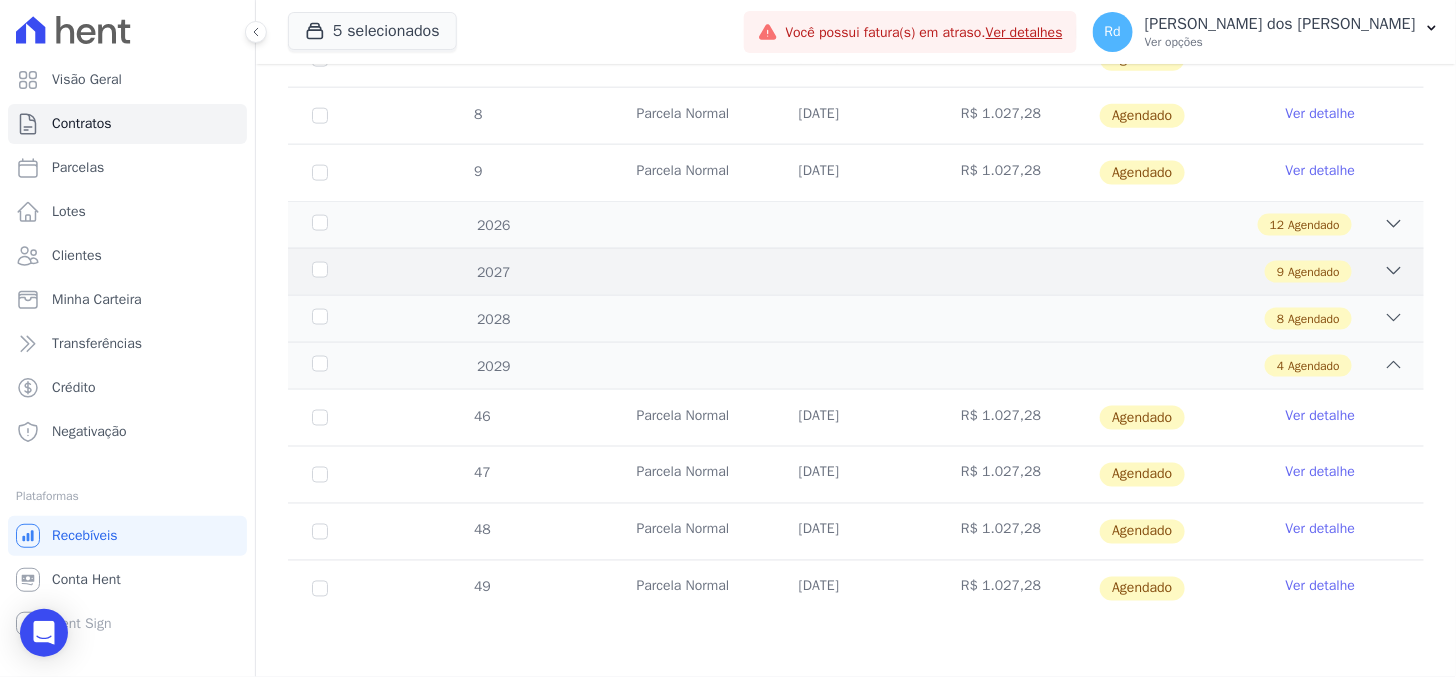 click 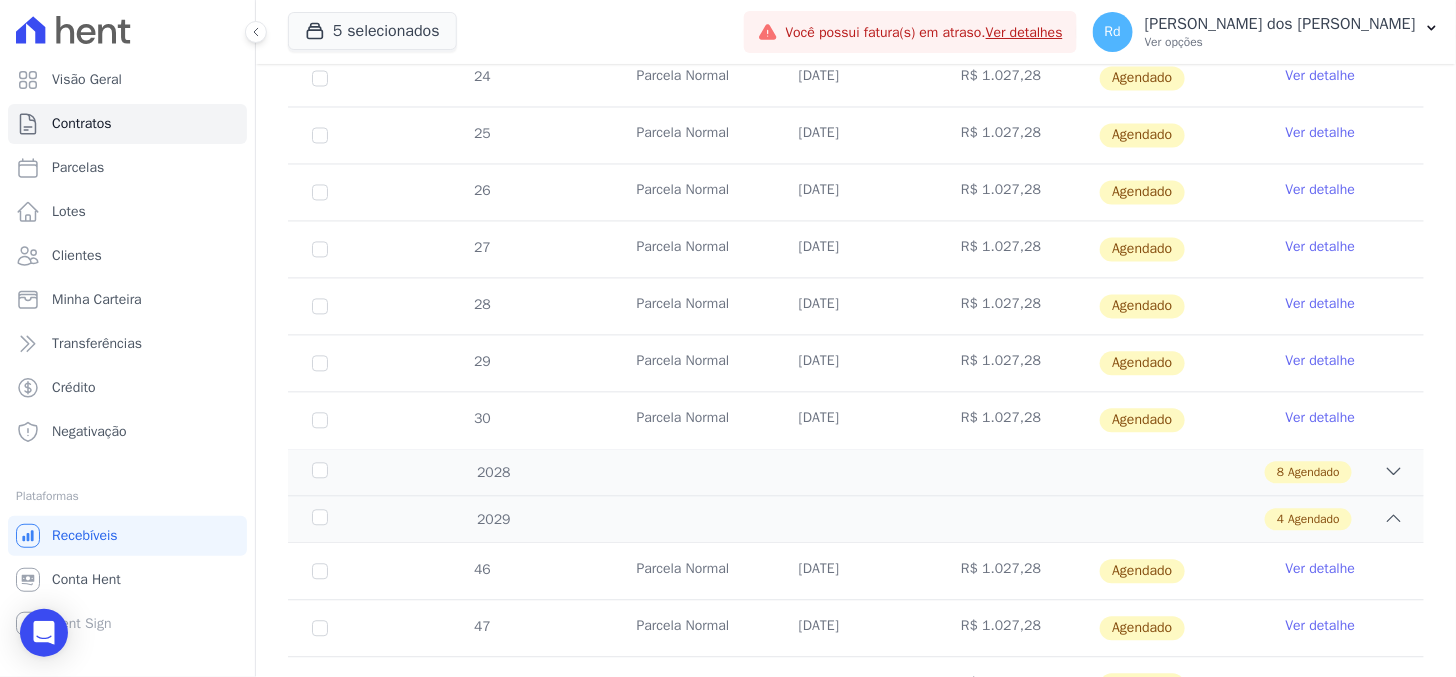 scroll, scrollTop: 1246, scrollLeft: 0, axis: vertical 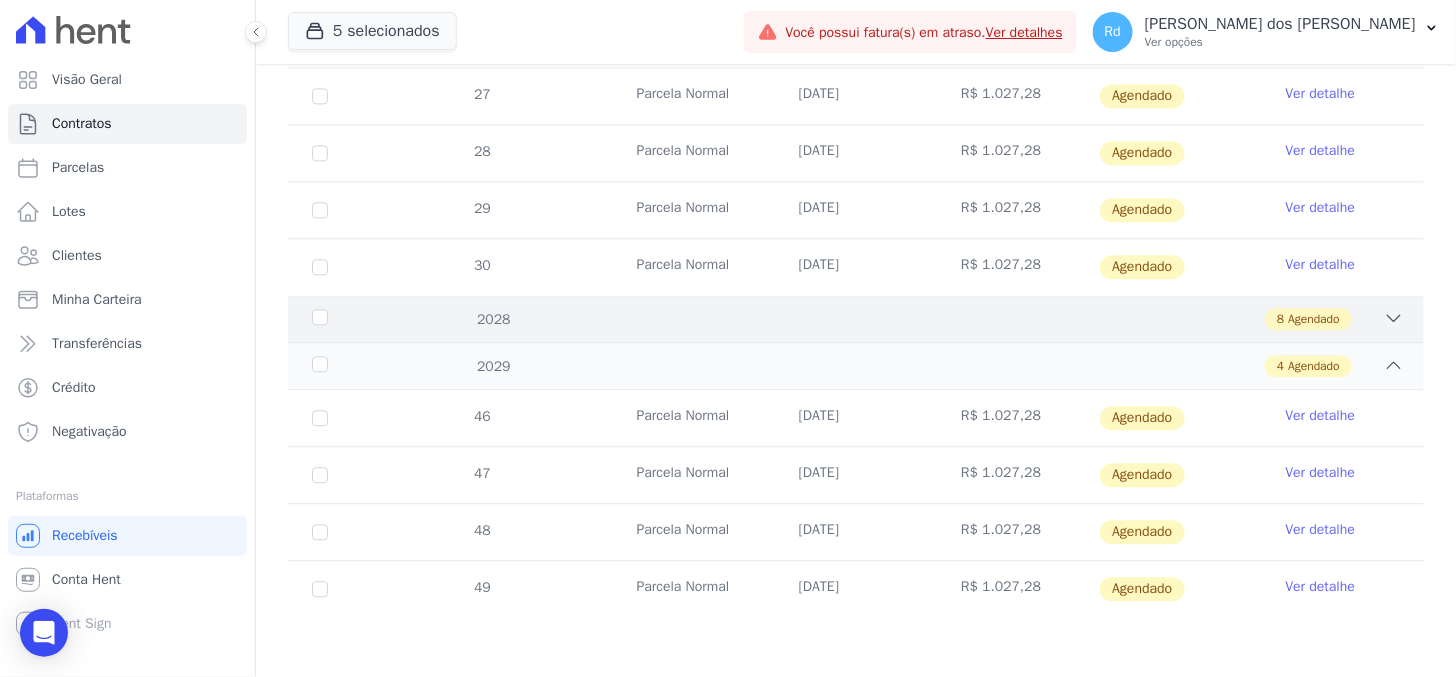 click 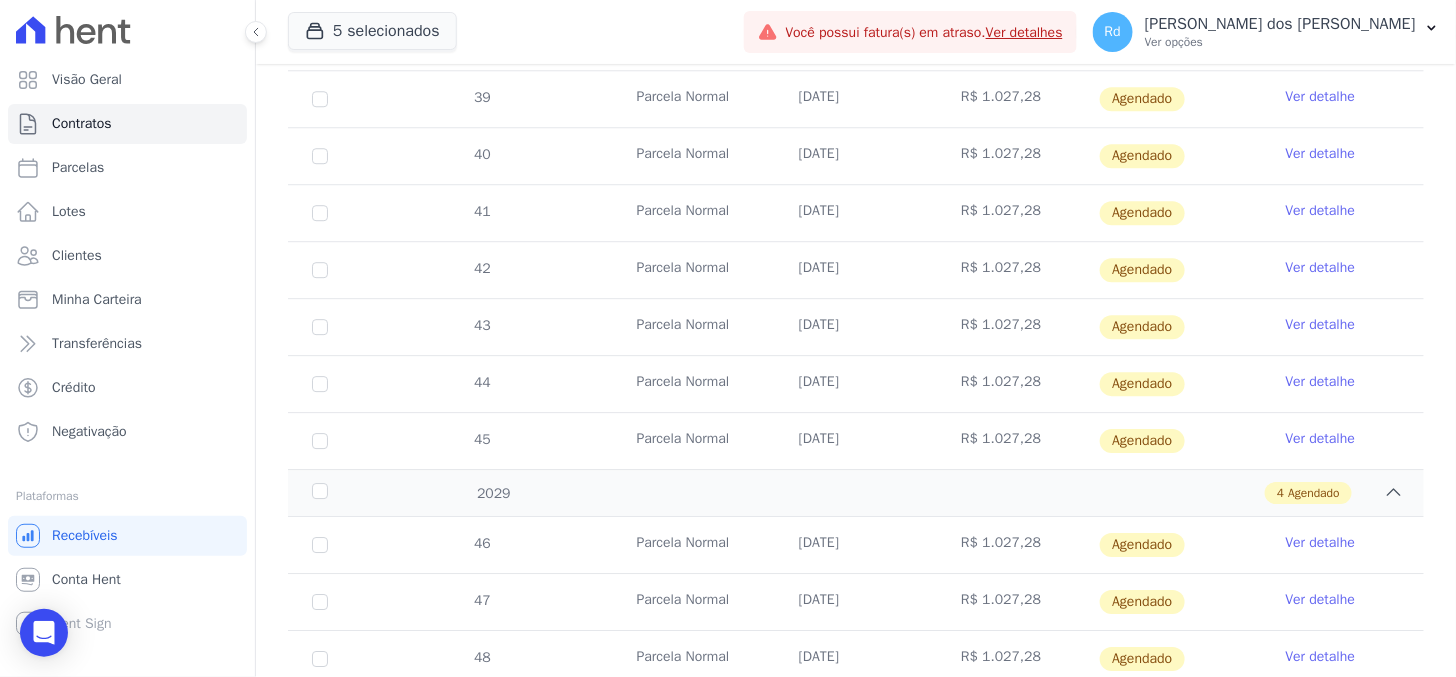 scroll, scrollTop: 1580, scrollLeft: 0, axis: vertical 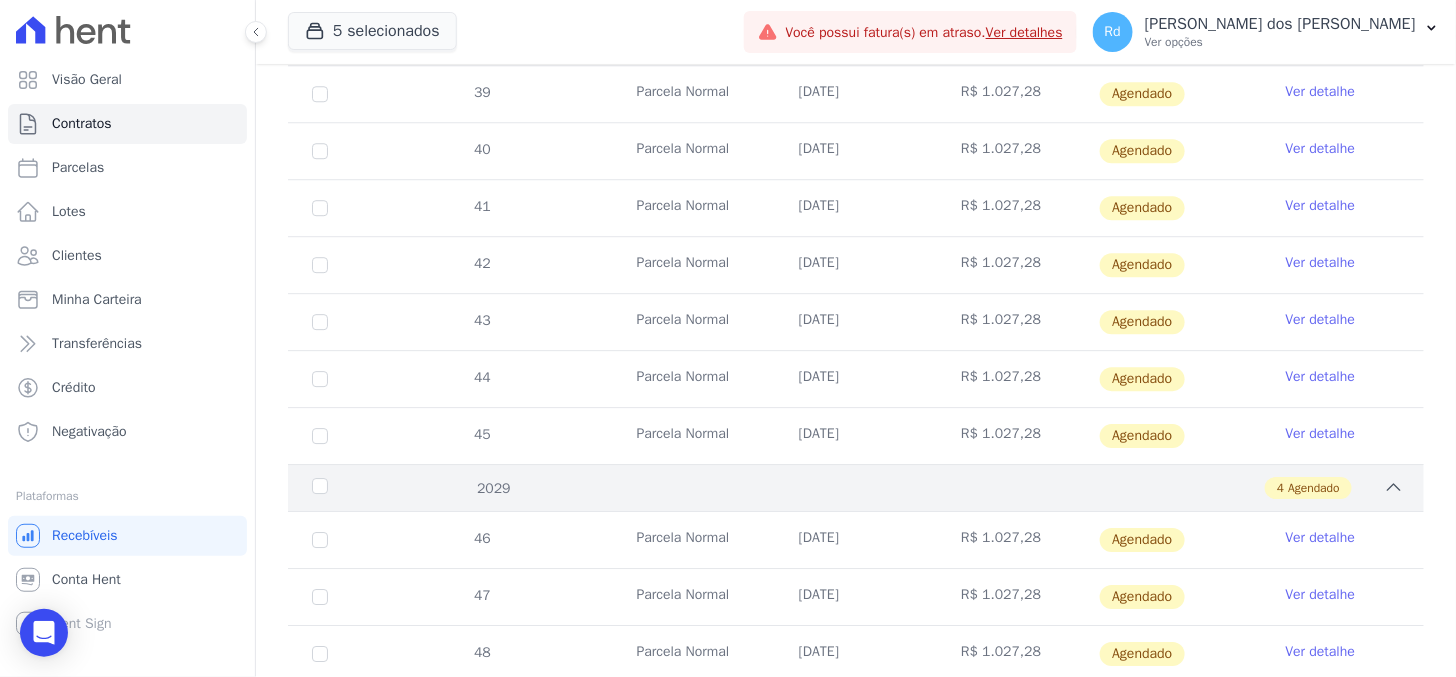 click on "2029
4
Agendado" at bounding box center (856, 487) 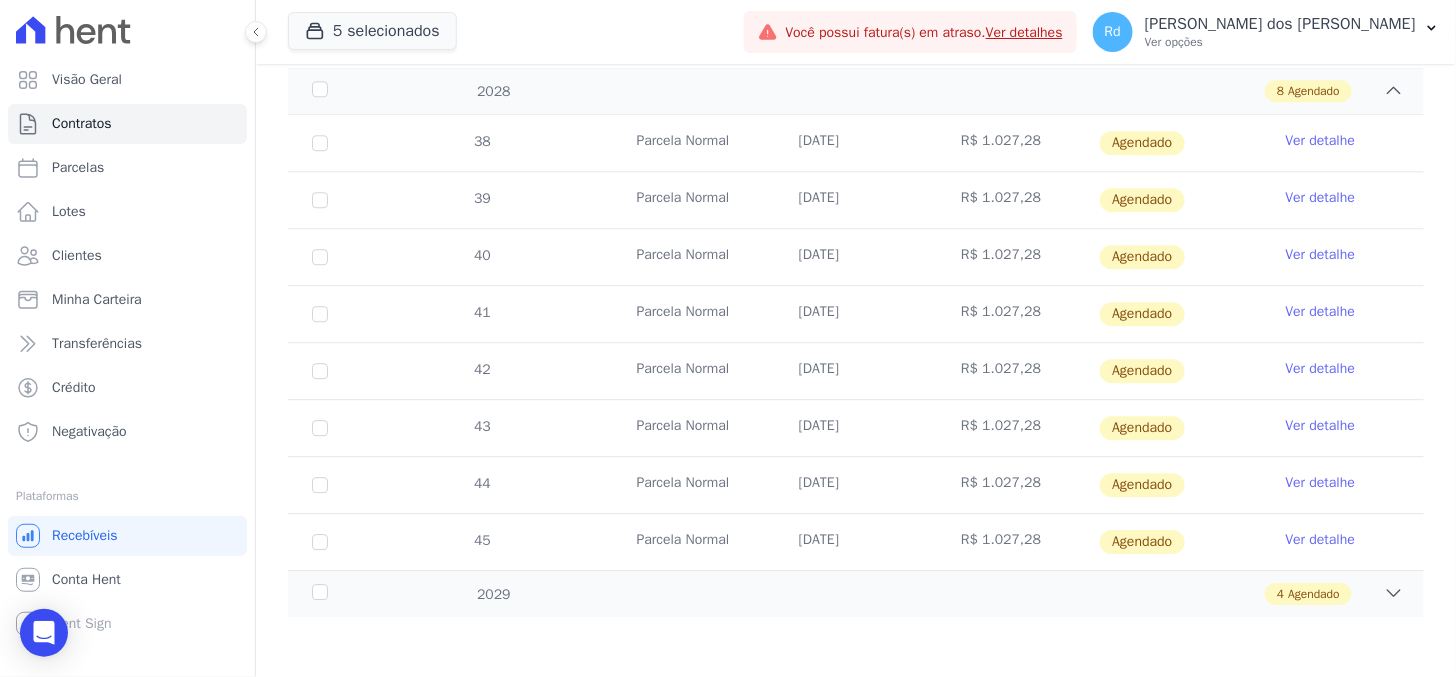 scroll, scrollTop: 1475, scrollLeft: 0, axis: vertical 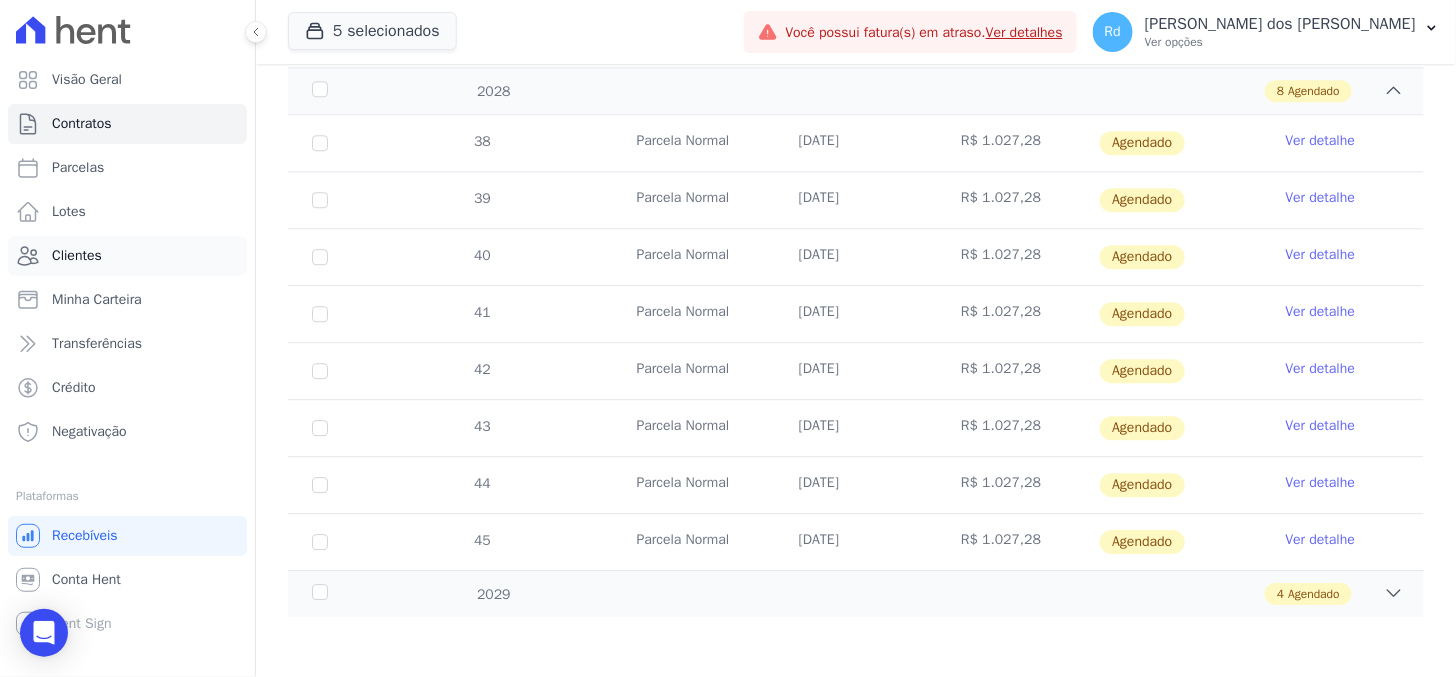 click on "Clientes" at bounding box center [77, 256] 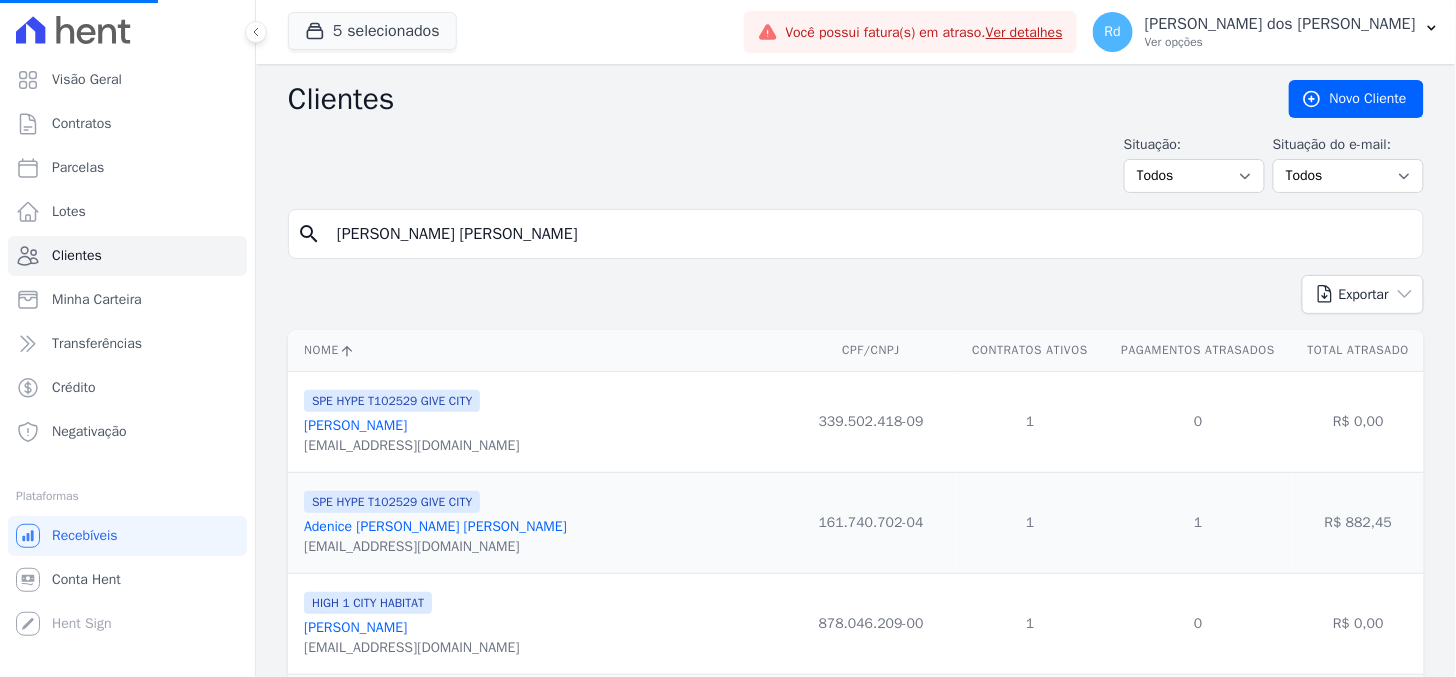 click on "[PERSON_NAME] [PERSON_NAME]" at bounding box center [870, 234] 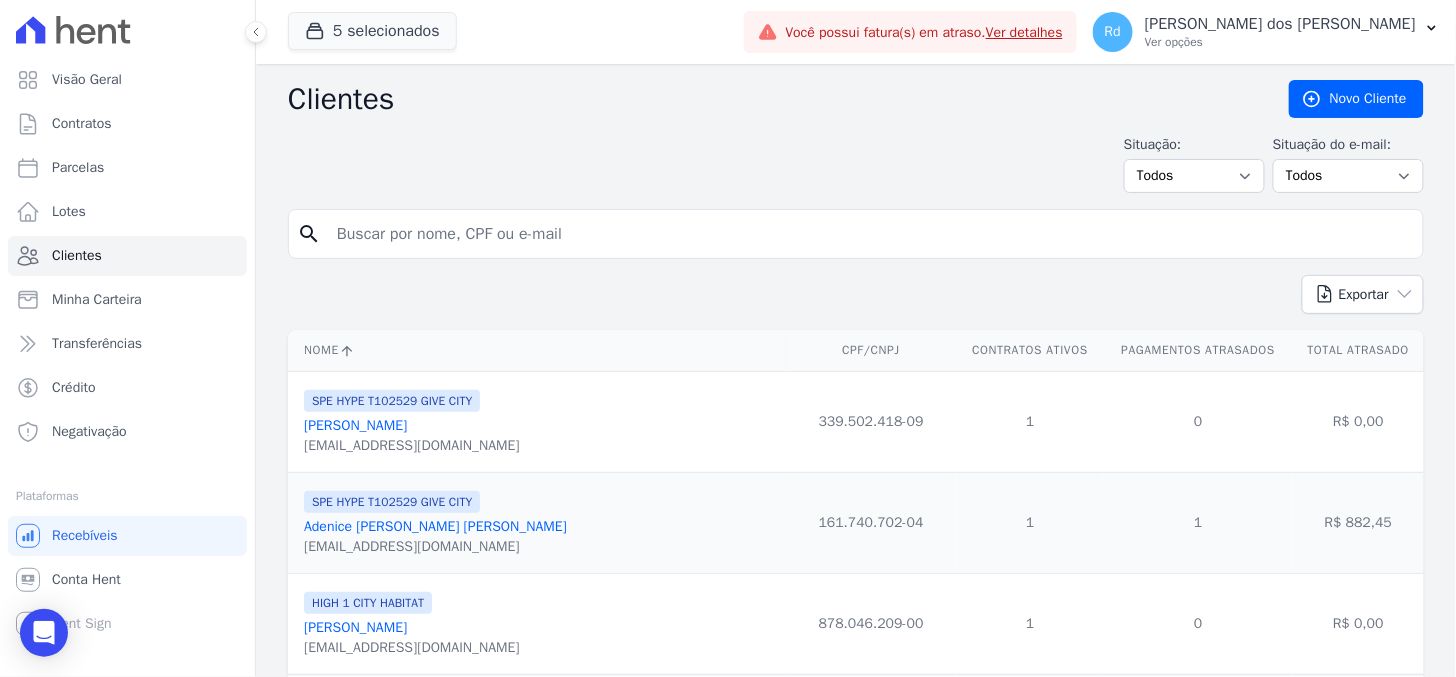 click at bounding box center [870, 234] 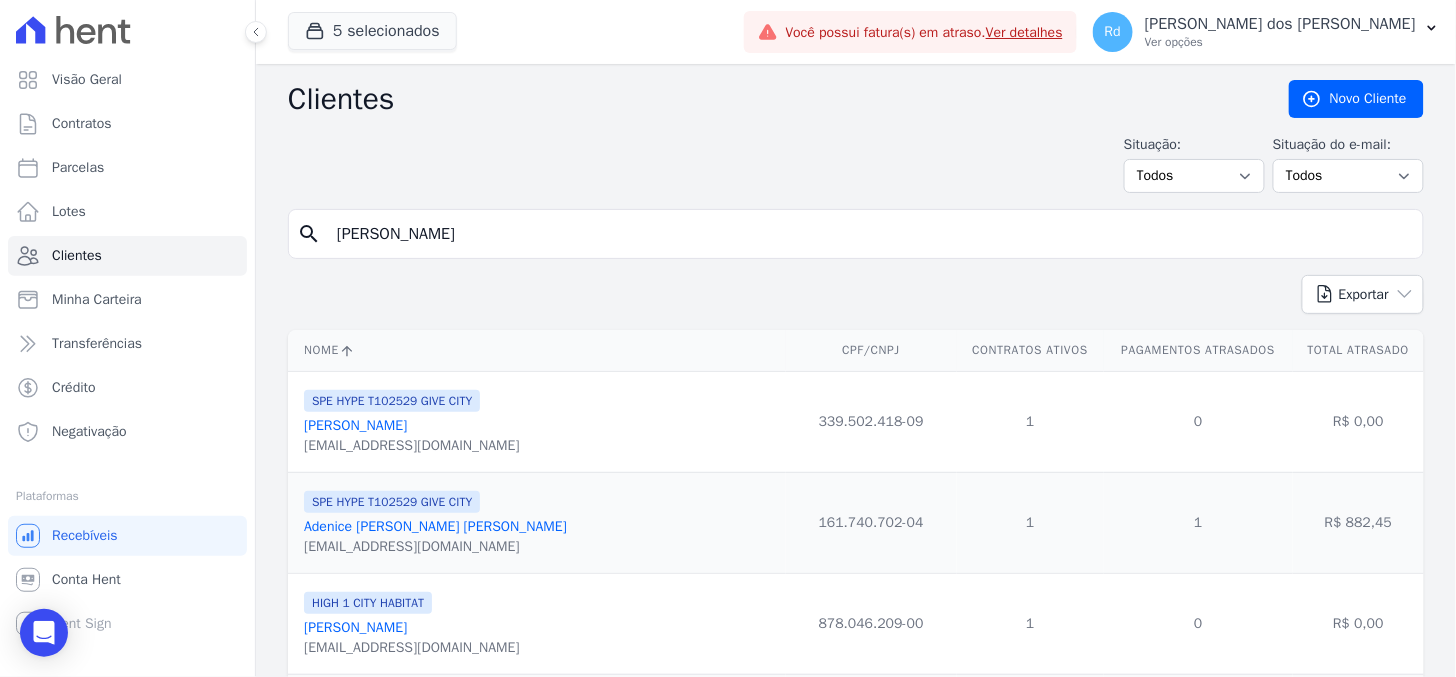 type on "[PERSON_NAME]" 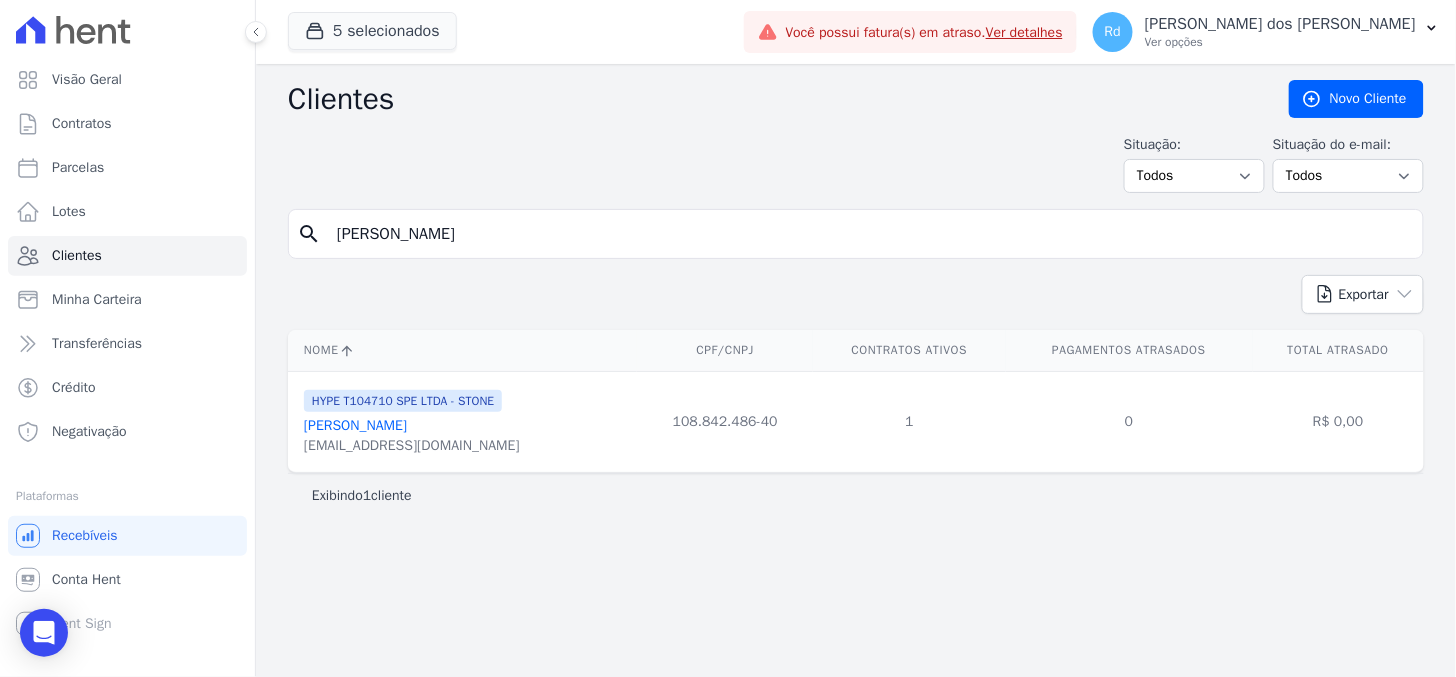 click on "[PERSON_NAME]" at bounding box center (355, 425) 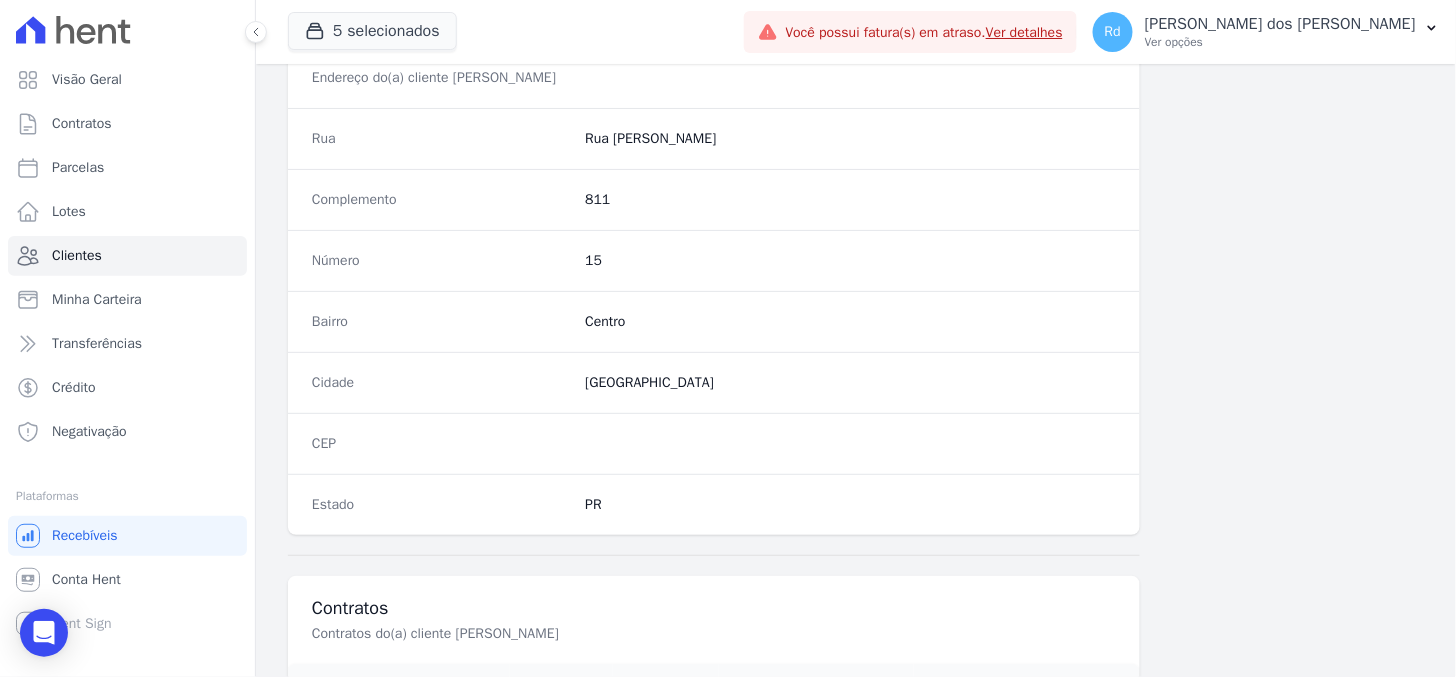 scroll, scrollTop: 1196, scrollLeft: 0, axis: vertical 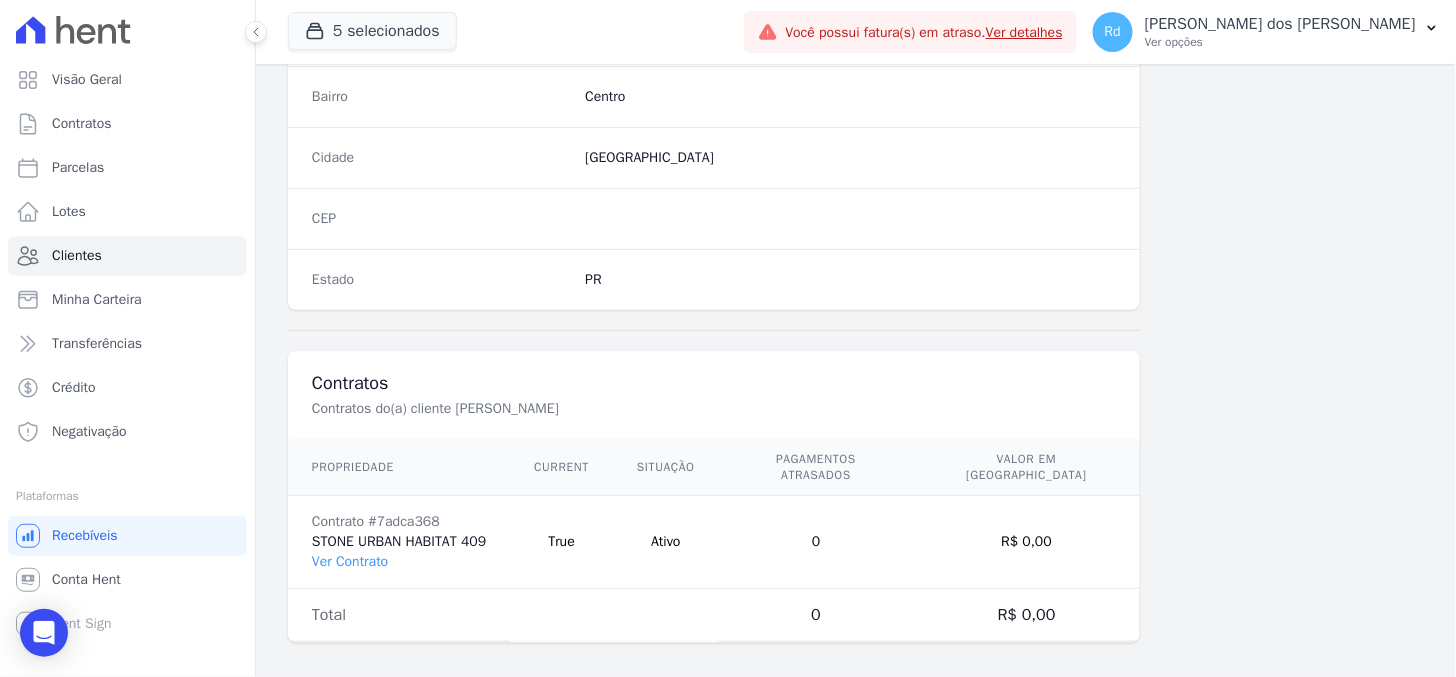 click on "Contrato #7adca368
STONE URBAN HABITAT 409
Ver Contrato" at bounding box center (399, 542) 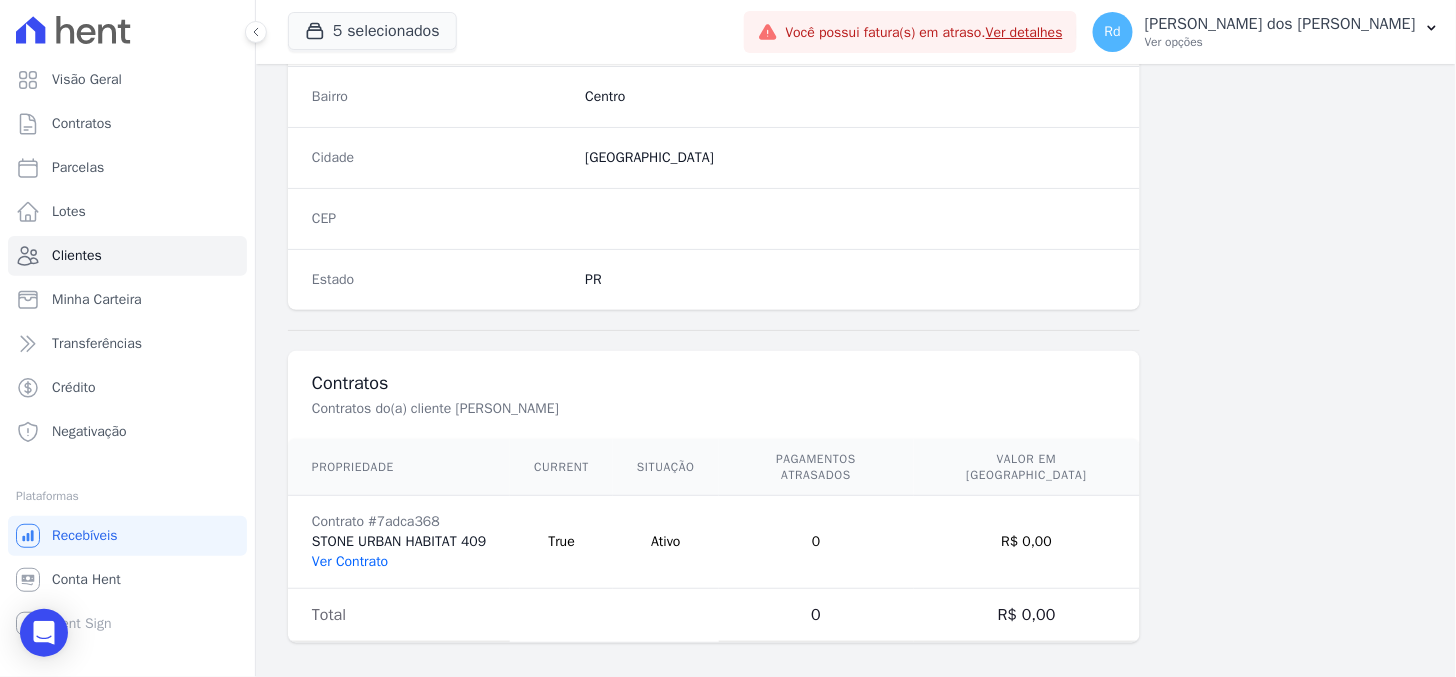 click on "Ver Contrato" at bounding box center [350, 561] 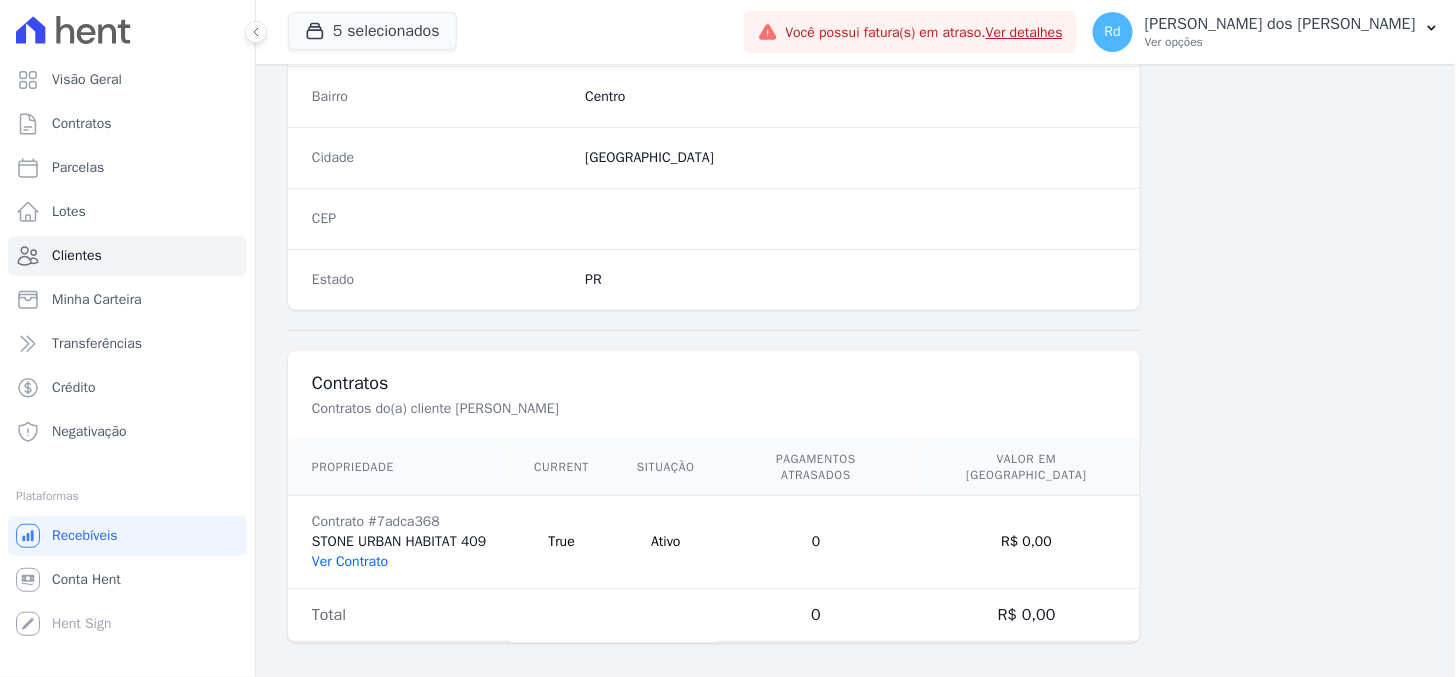 click on "Ver Contrato" at bounding box center [350, 561] 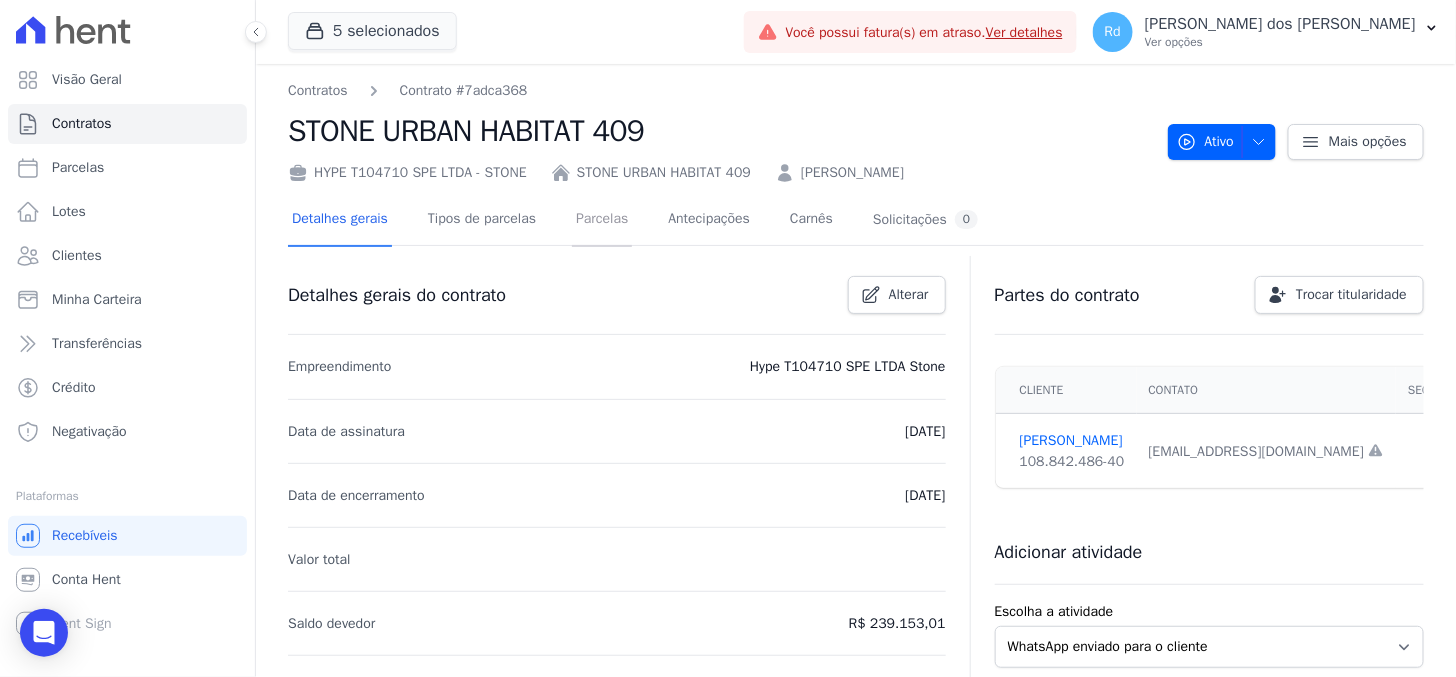 click on "Parcelas" at bounding box center [602, 220] 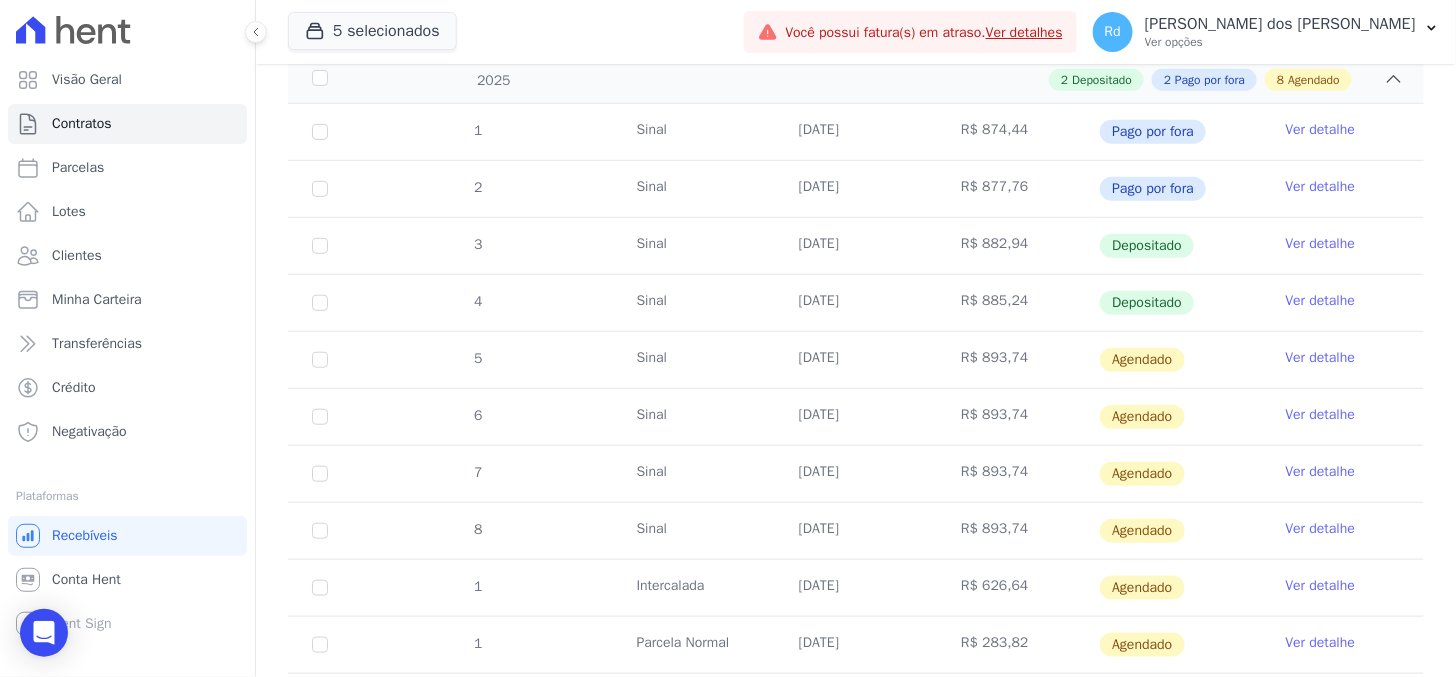 scroll, scrollTop: 628, scrollLeft: 0, axis: vertical 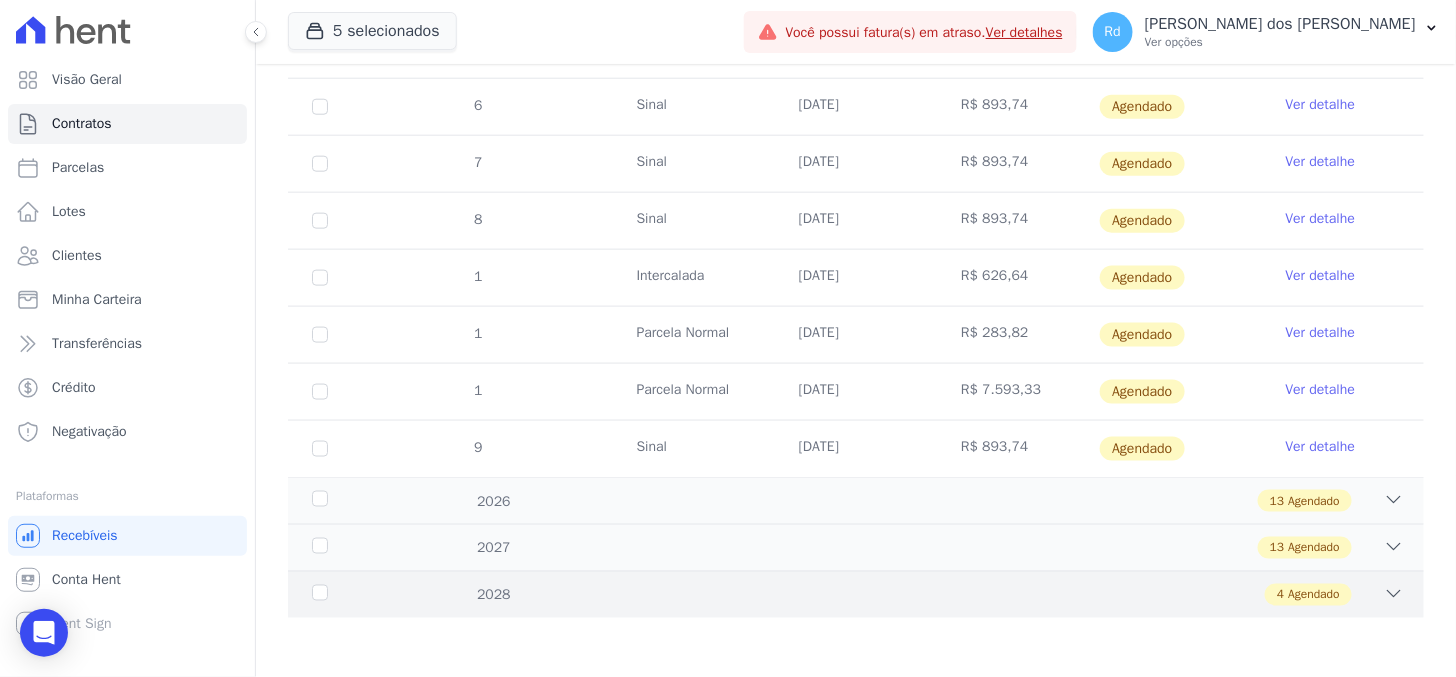 click 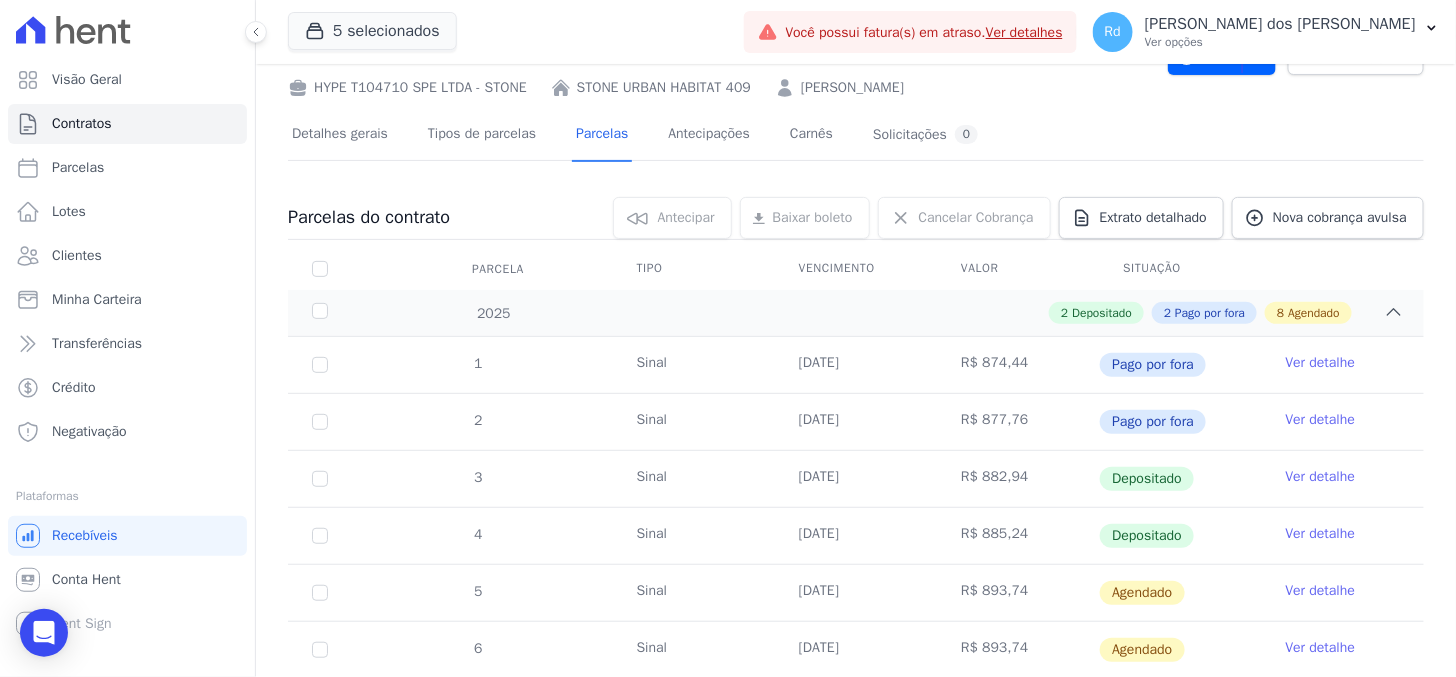 scroll, scrollTop: 0, scrollLeft: 0, axis: both 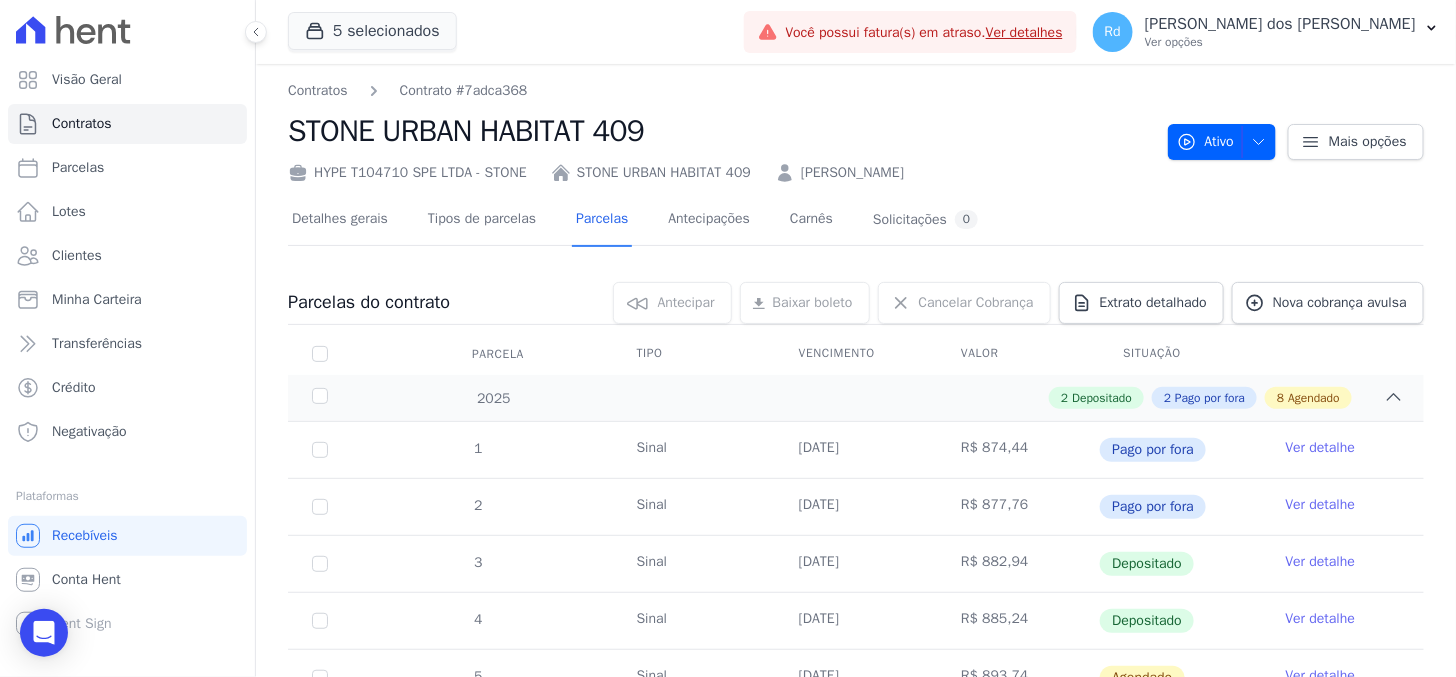 drag, startPoint x: 965, startPoint y: 173, endPoint x: 795, endPoint y: 168, distance: 170.07352 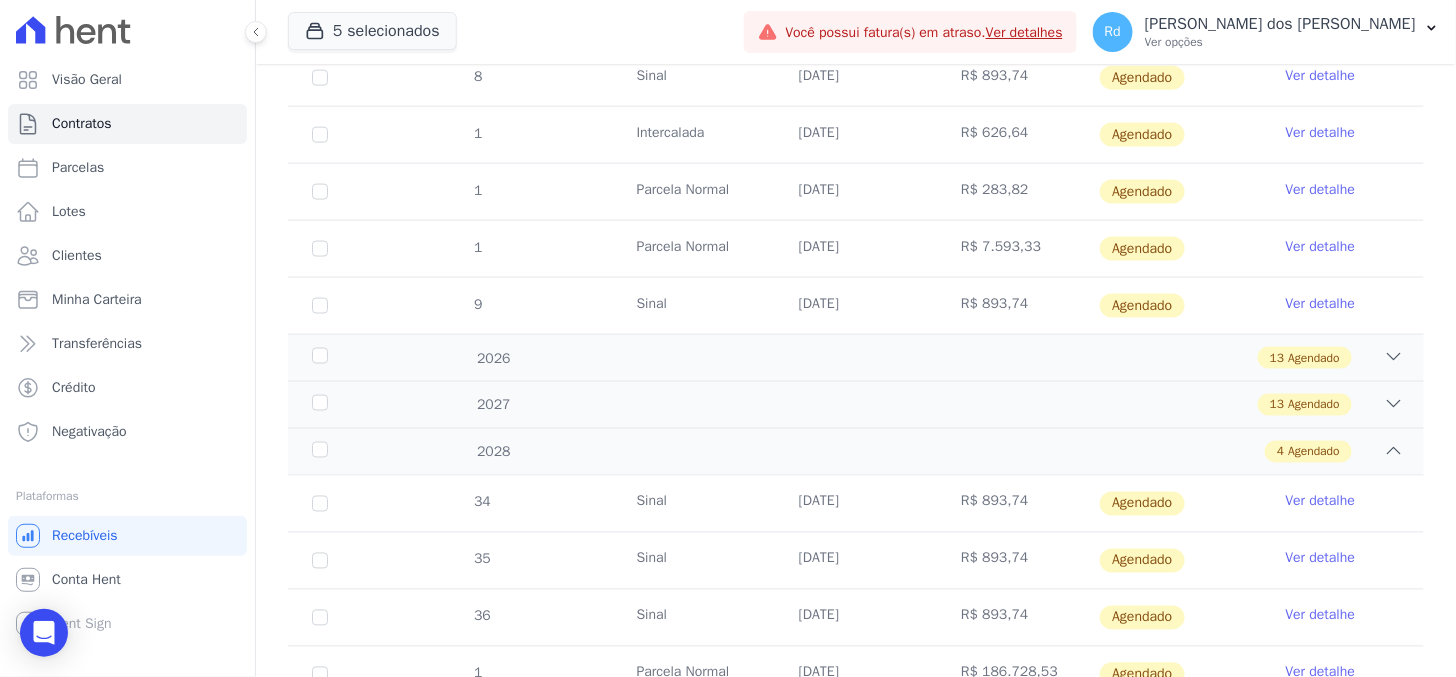 scroll, scrollTop: 856, scrollLeft: 0, axis: vertical 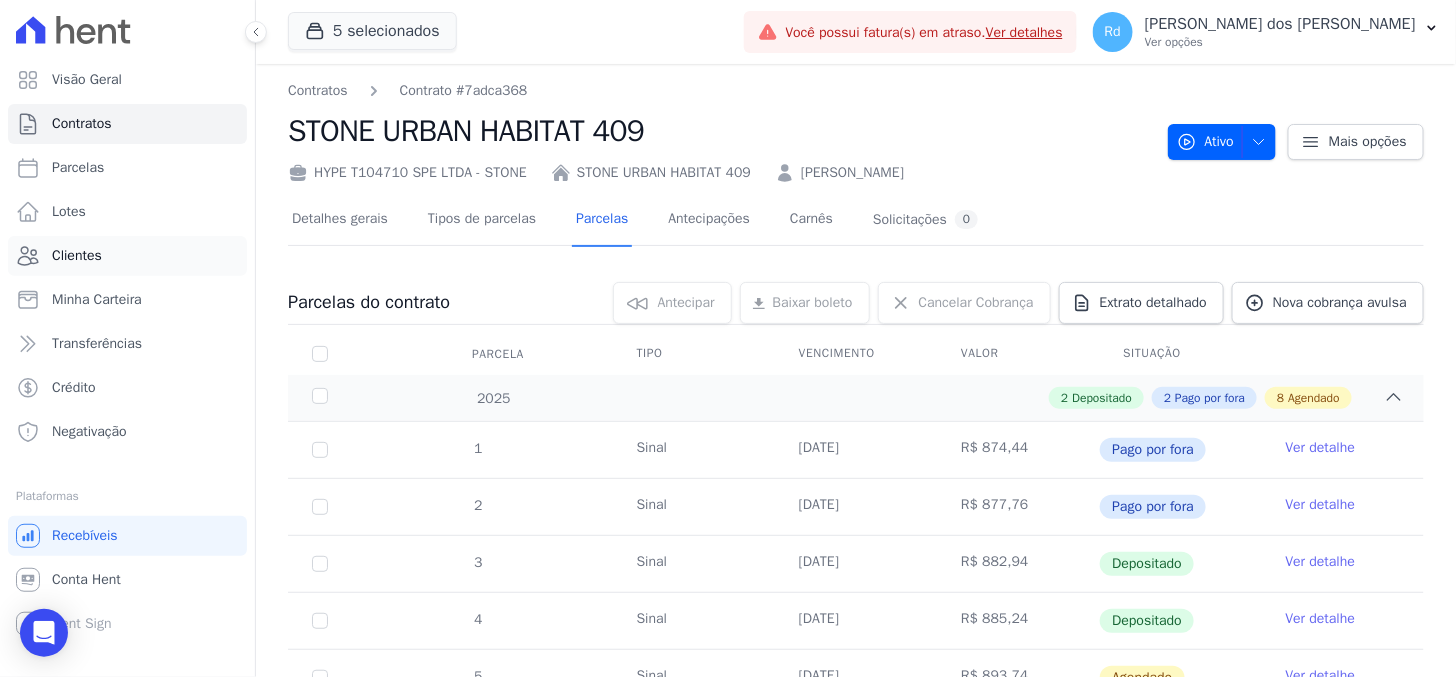 click on "Clientes" at bounding box center (127, 256) 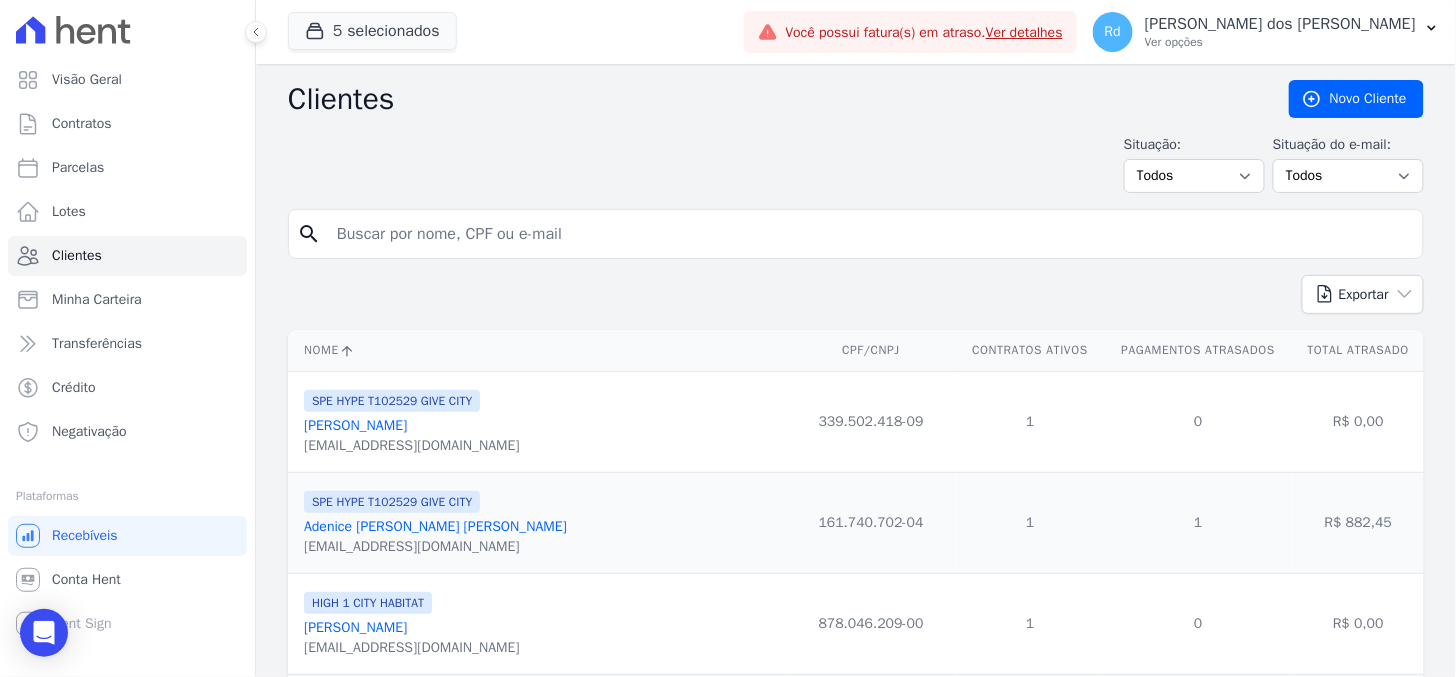 click at bounding box center [870, 234] 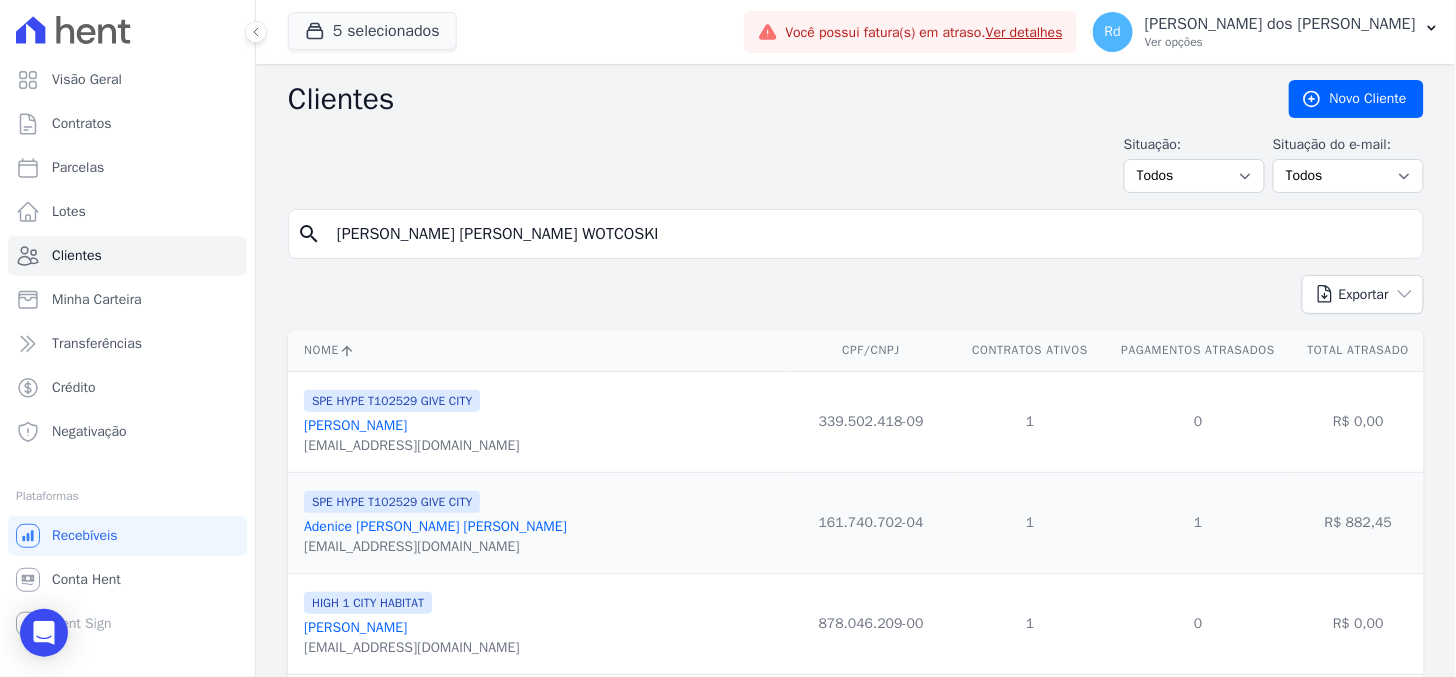 click on "[PERSON_NAME] [PERSON_NAME] WOTCOSKI" at bounding box center [870, 234] 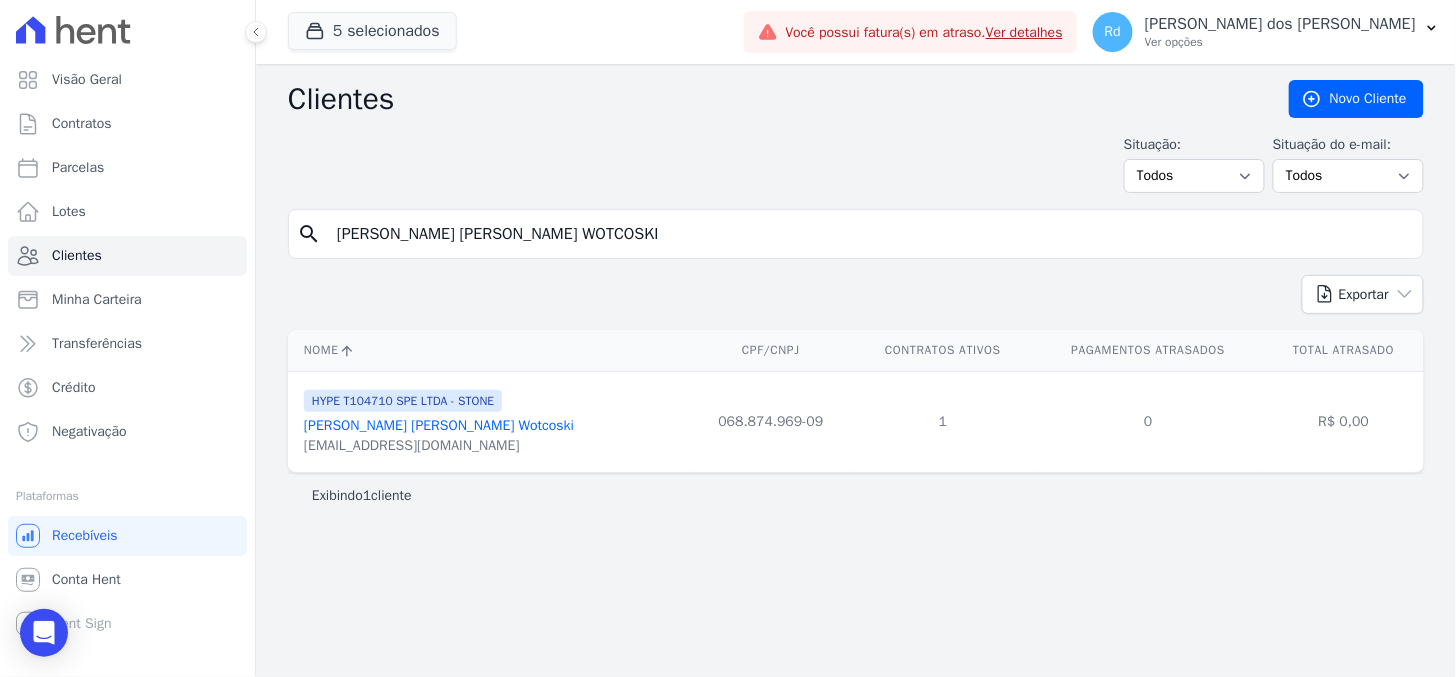 drag, startPoint x: 462, startPoint y: 422, endPoint x: 1415, endPoint y: 378, distance: 954.0152 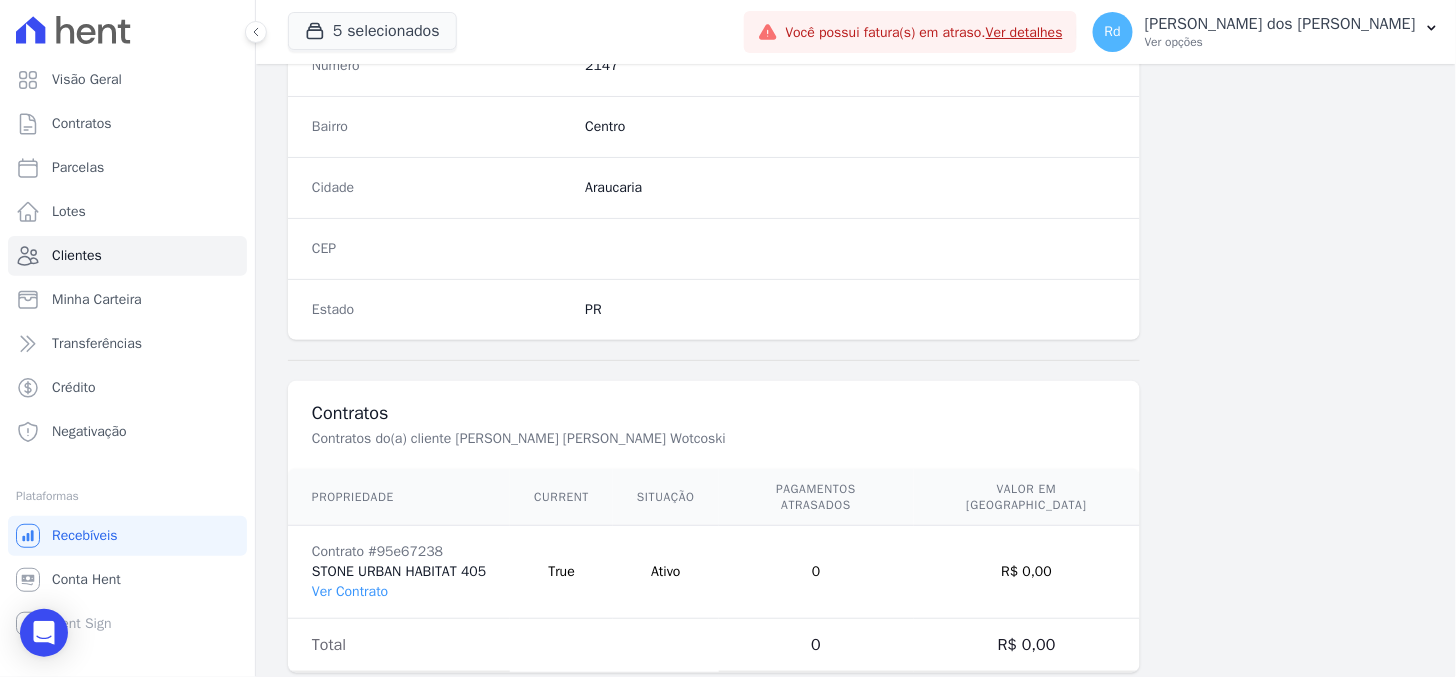 scroll, scrollTop: 1196, scrollLeft: 0, axis: vertical 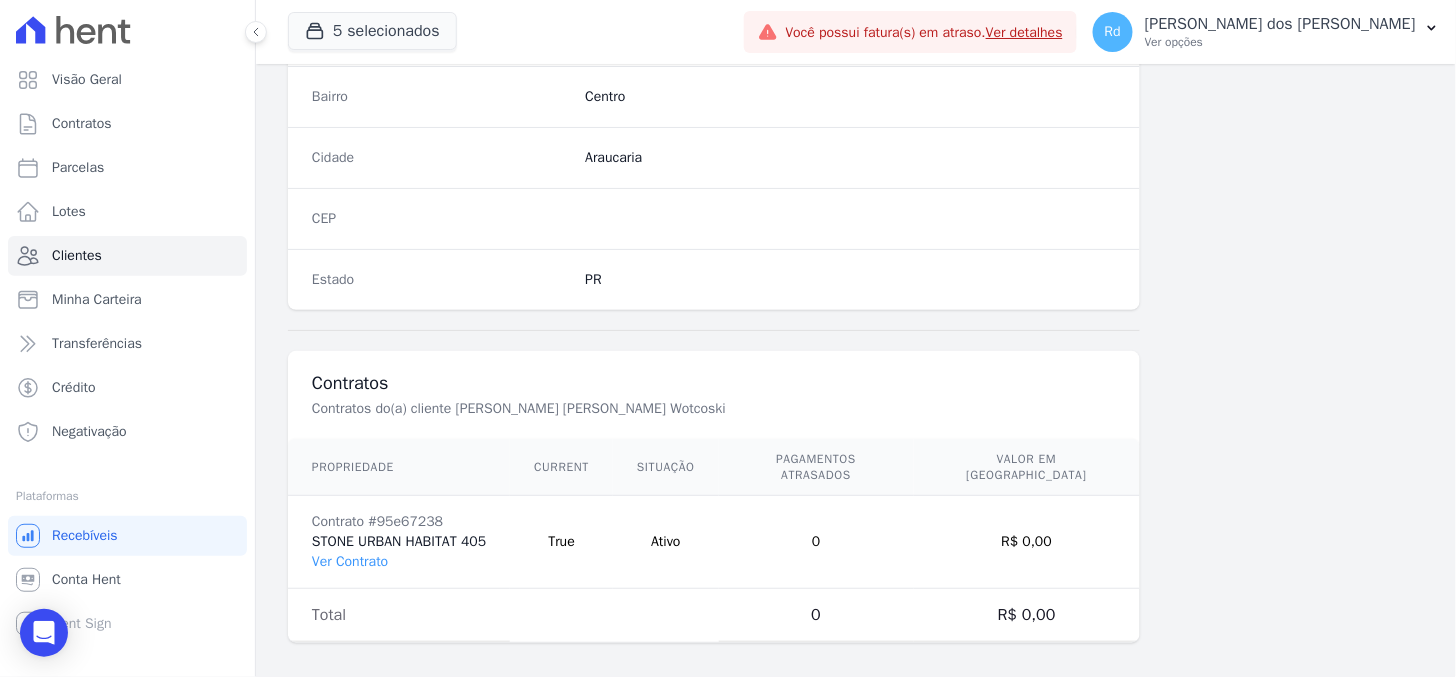 drag, startPoint x: 366, startPoint y: 552, endPoint x: 463, endPoint y: 525, distance: 100.68764 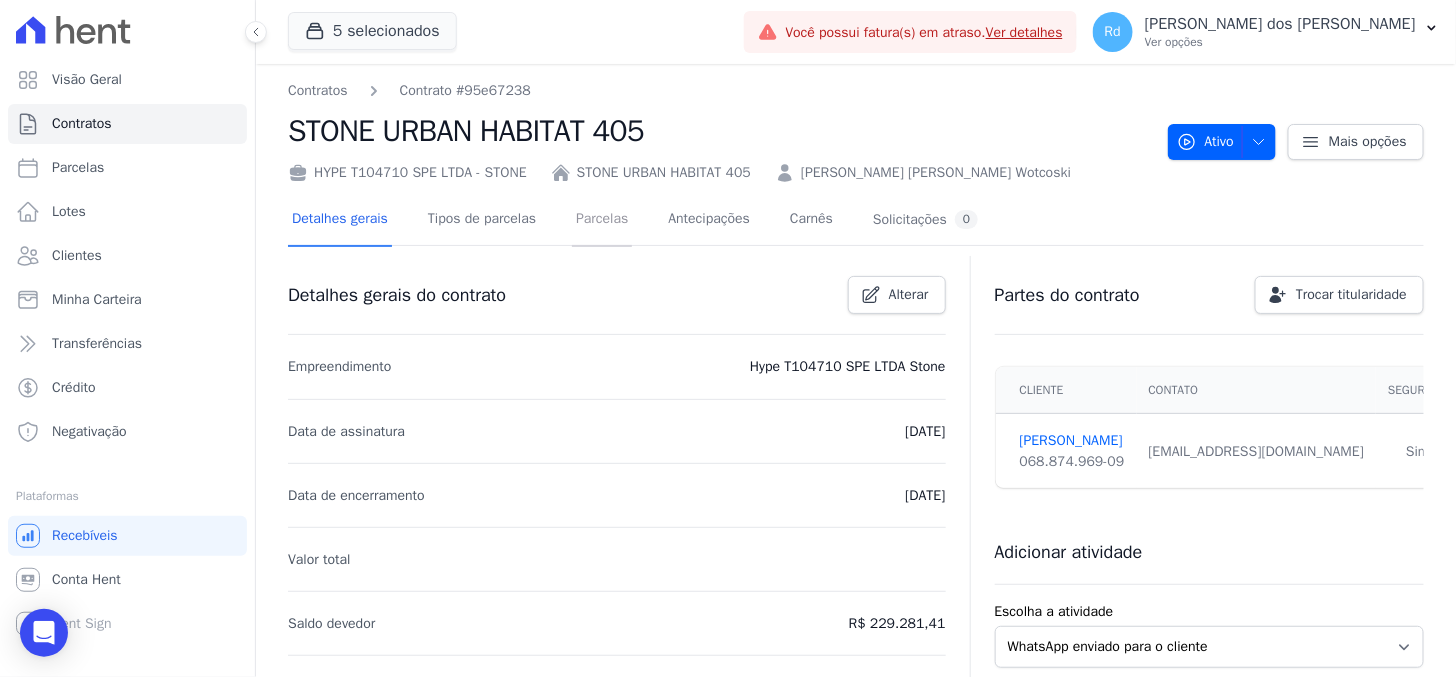 click on "Parcelas" at bounding box center [602, 220] 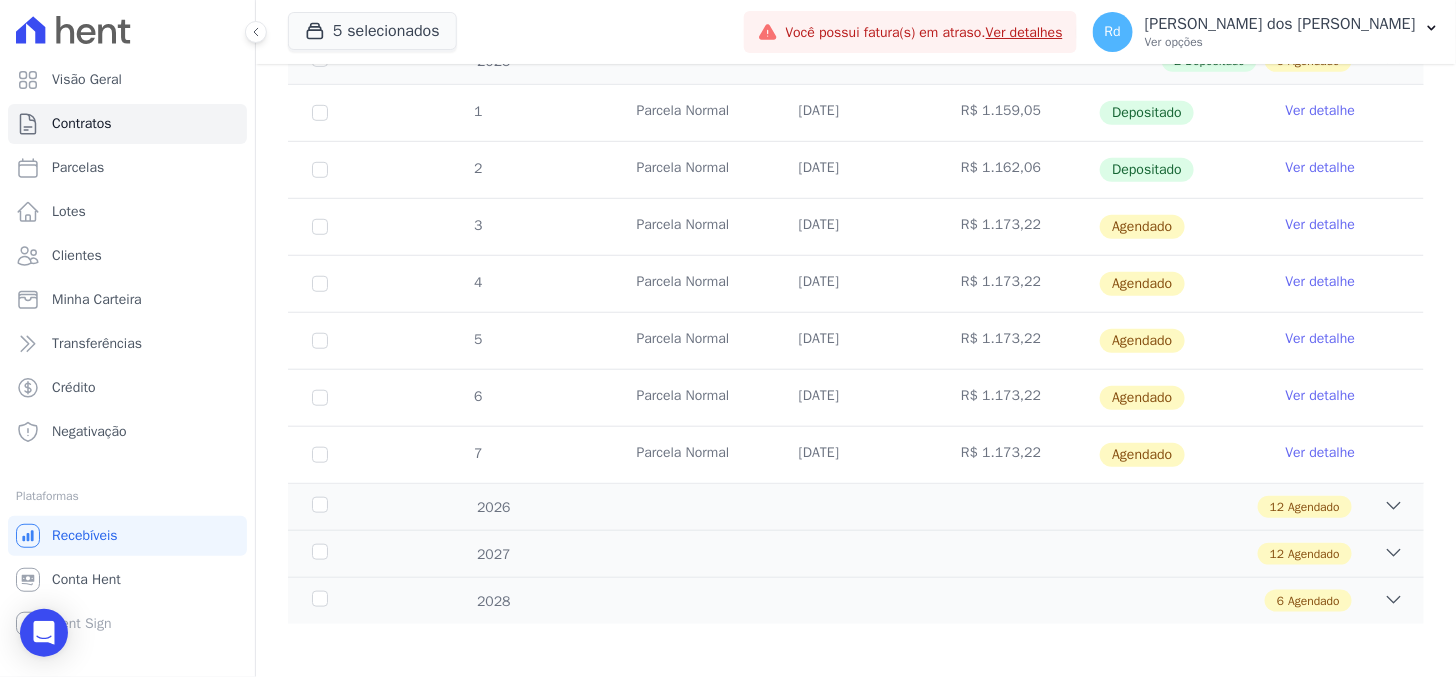 scroll, scrollTop: 343, scrollLeft: 0, axis: vertical 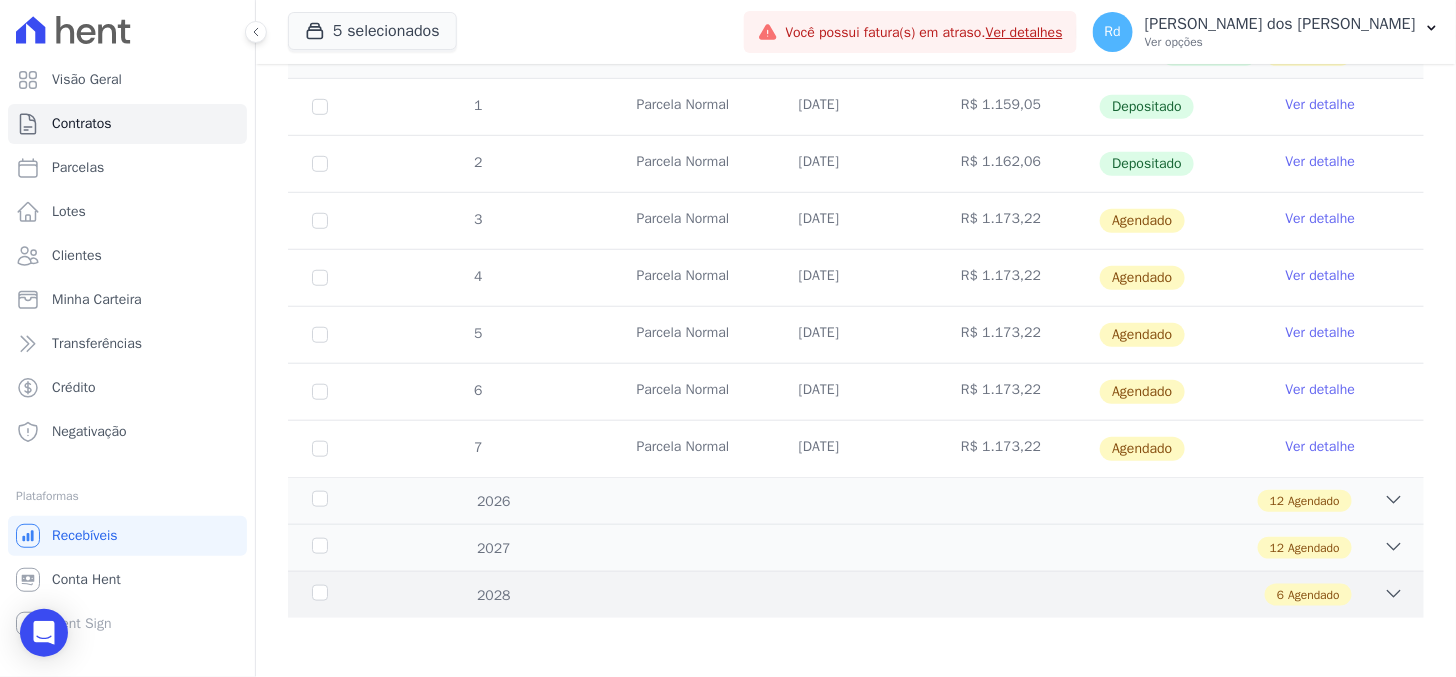 click 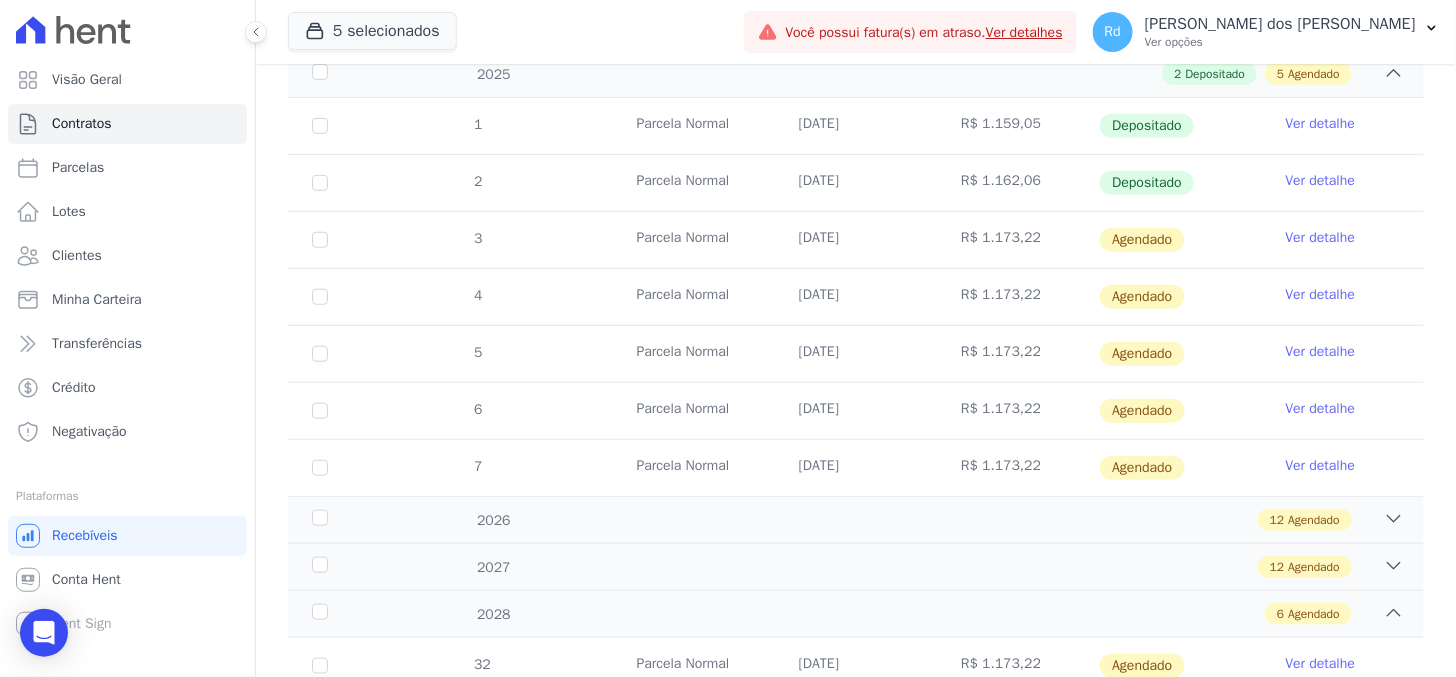 scroll, scrollTop: 0, scrollLeft: 0, axis: both 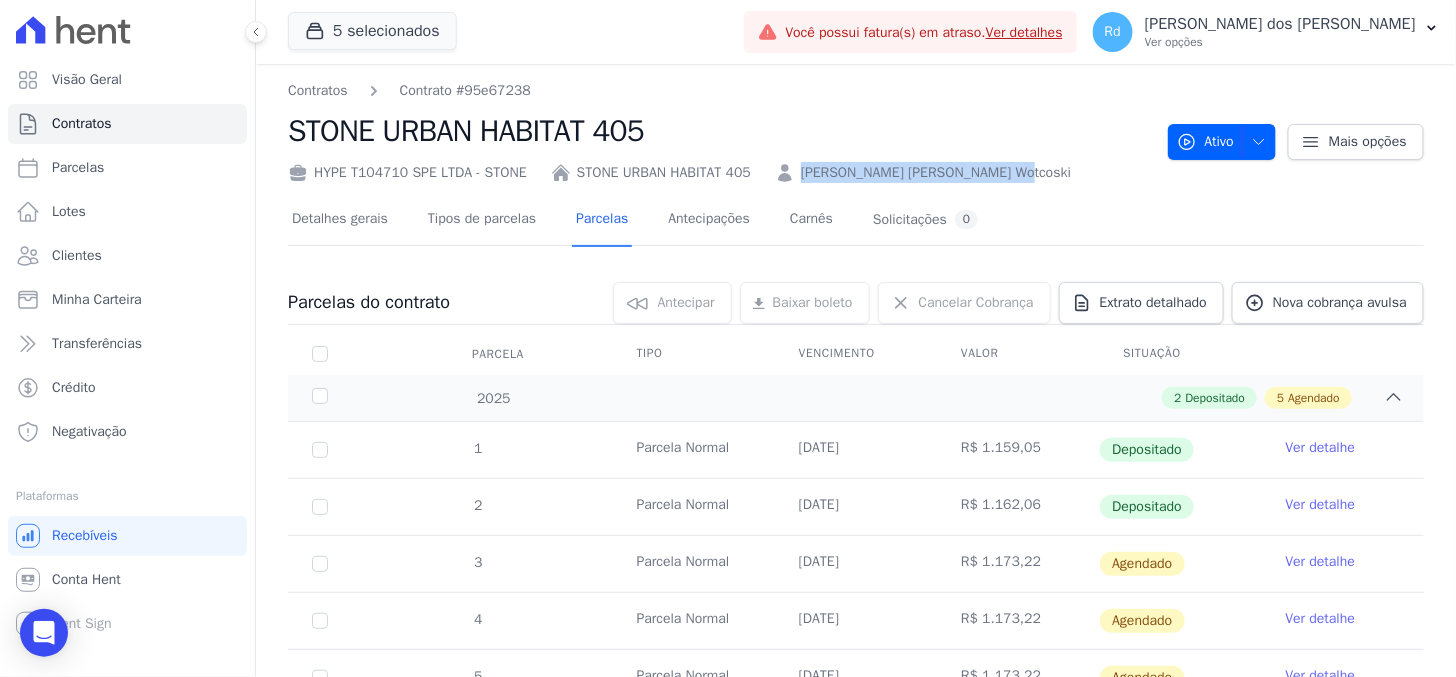 drag, startPoint x: 928, startPoint y: 163, endPoint x: 790, endPoint y: 163, distance: 138 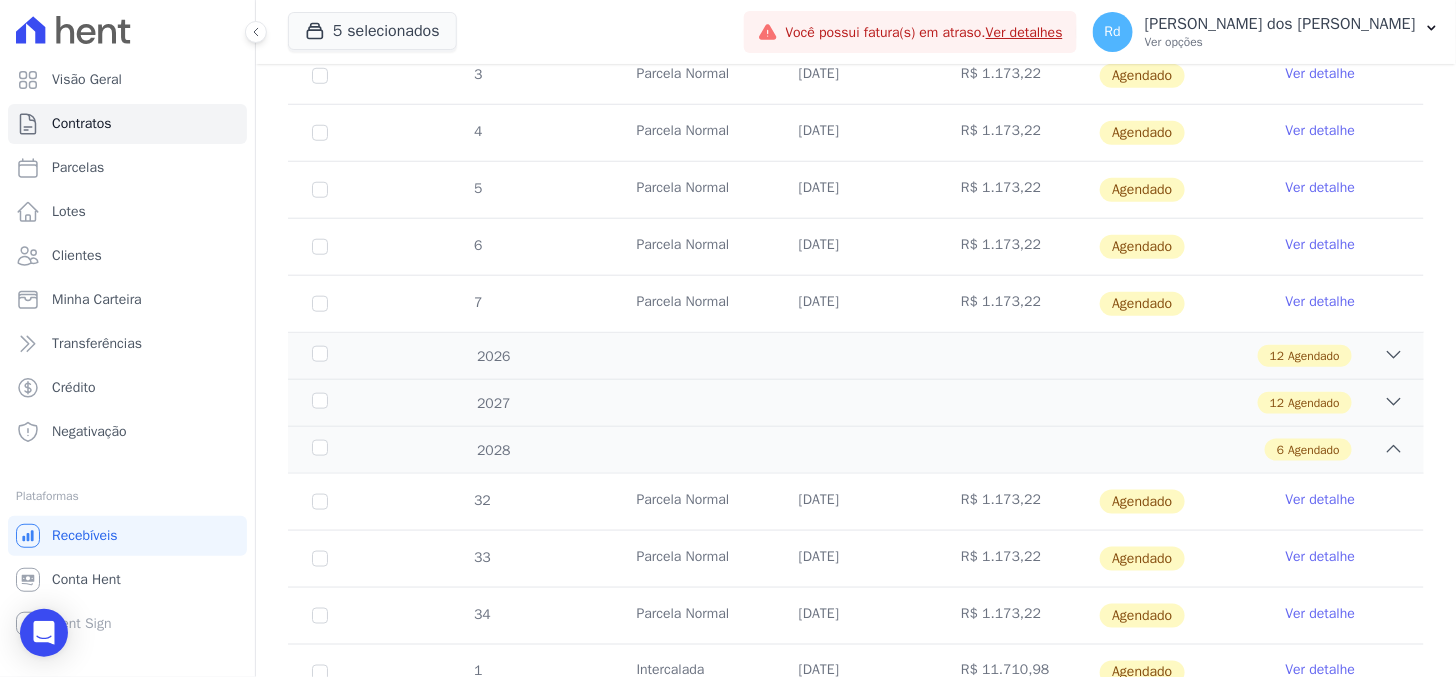 scroll, scrollTop: 685, scrollLeft: 0, axis: vertical 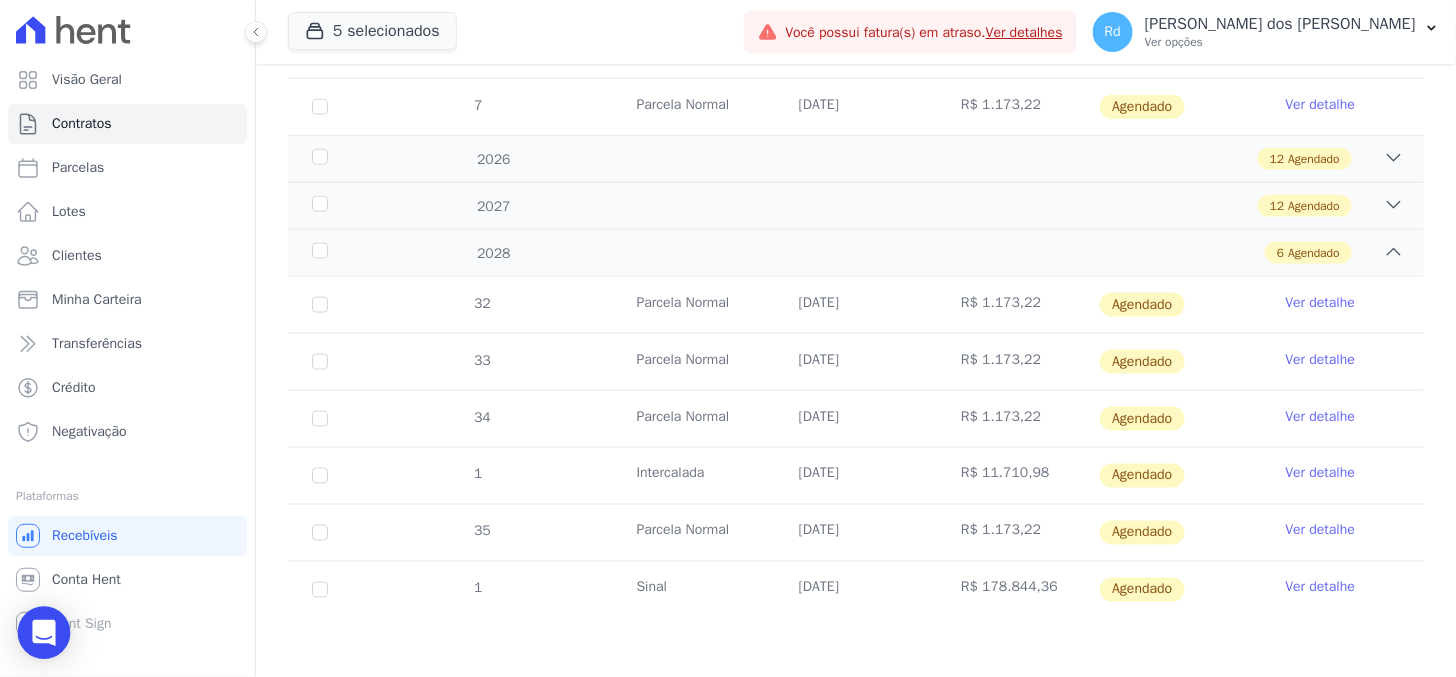click 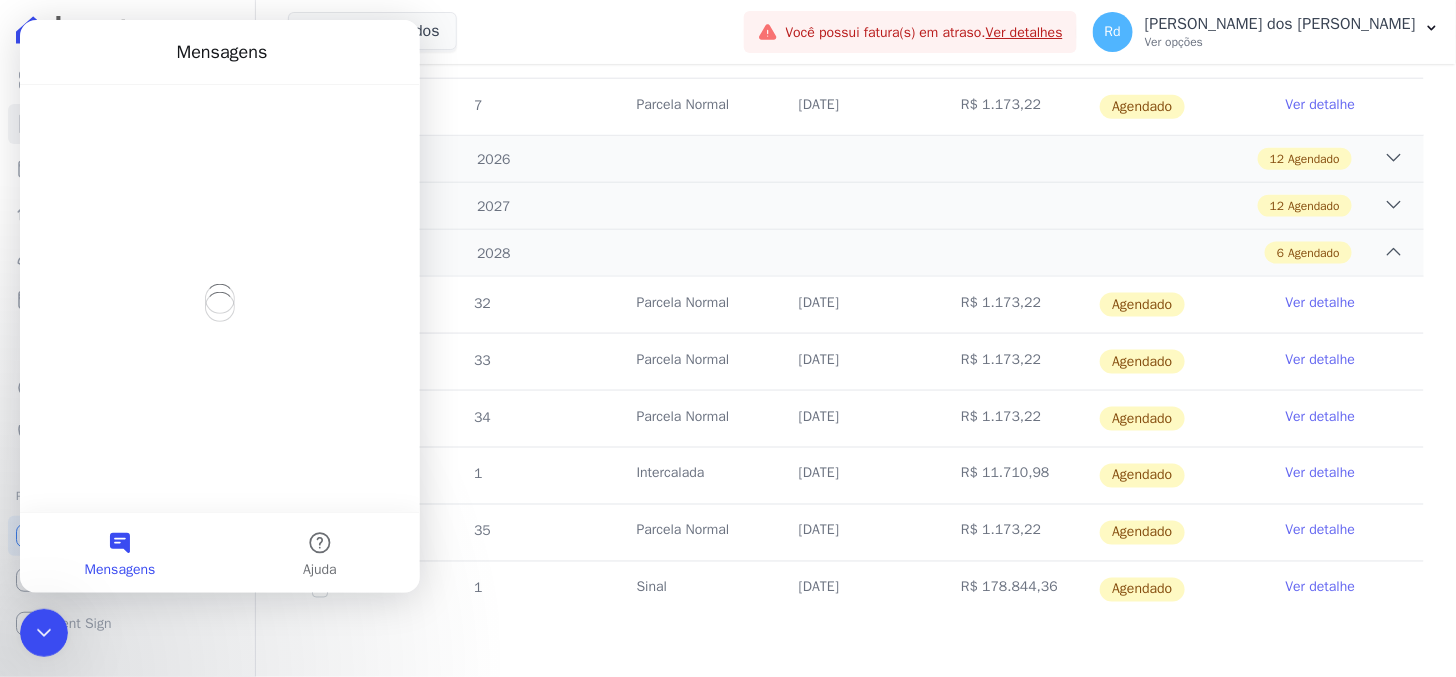 scroll, scrollTop: 0, scrollLeft: 0, axis: both 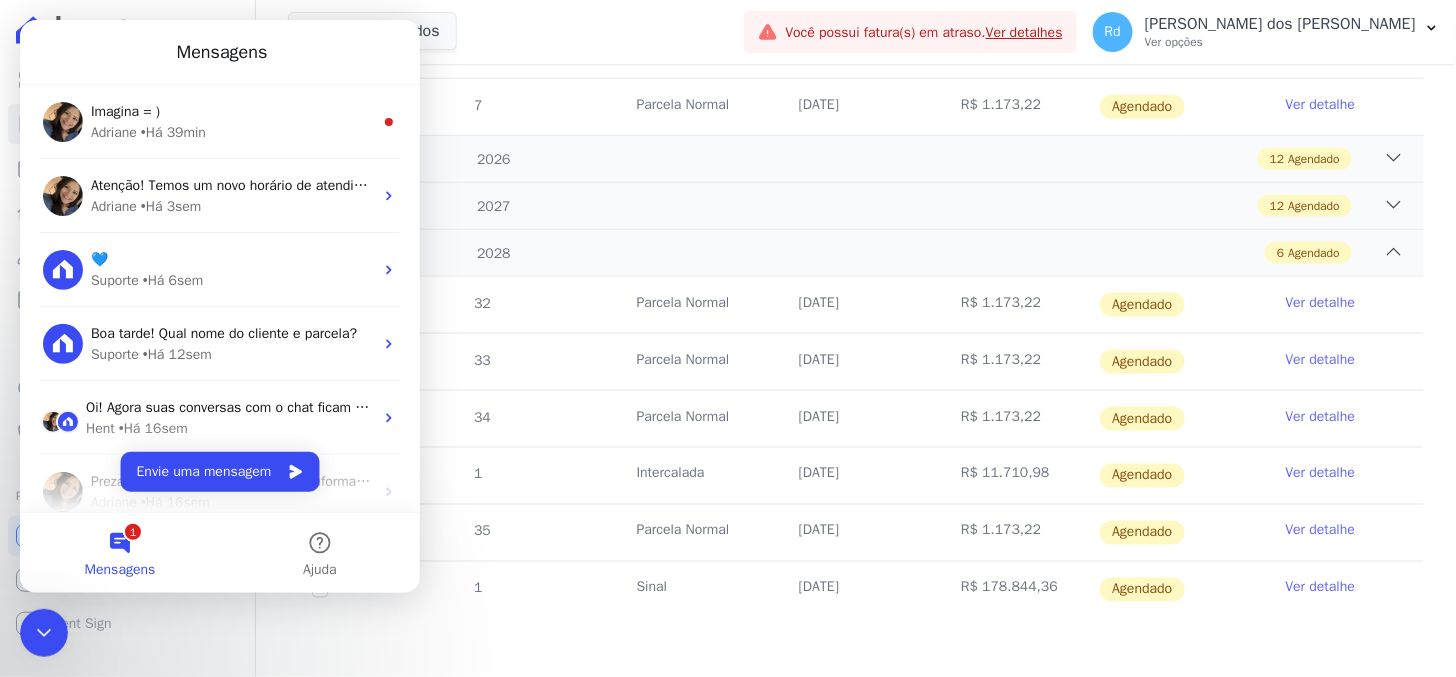 click on "[PERSON_NAME] •  Há 39min" at bounding box center [231, 131] 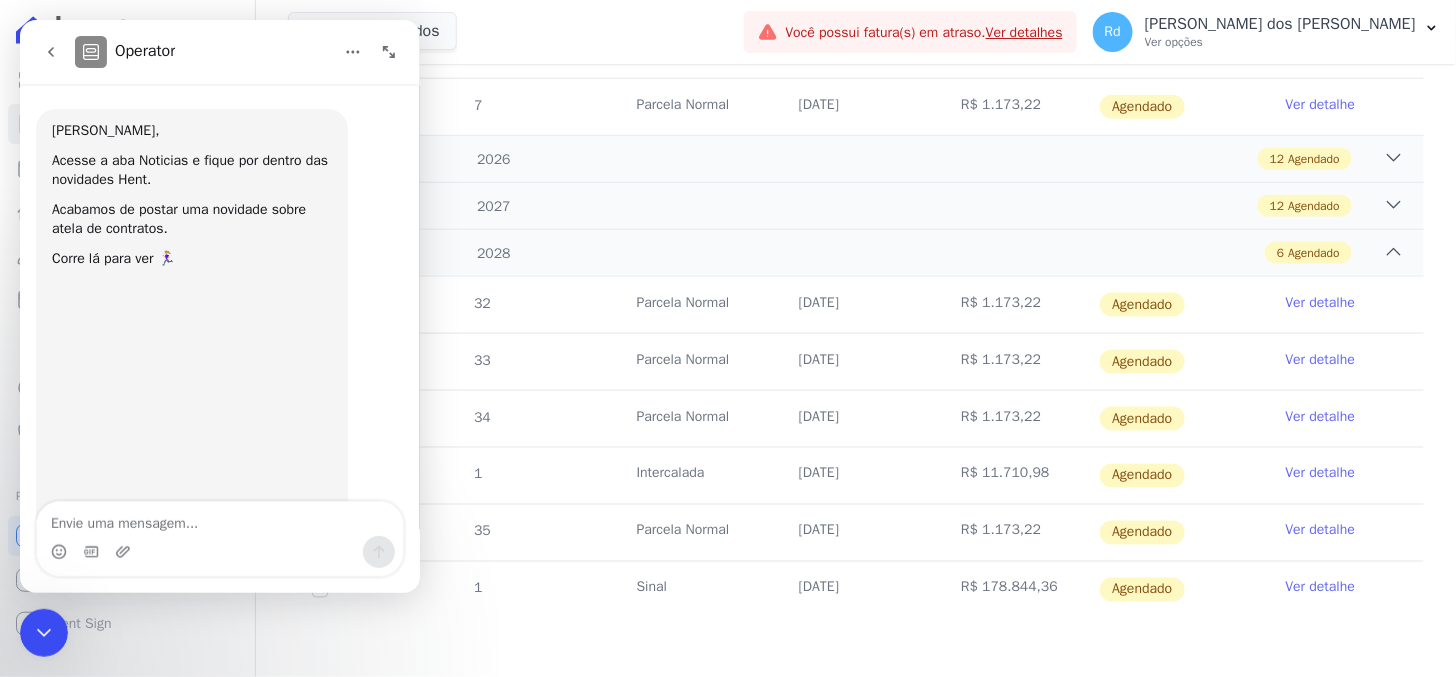scroll, scrollTop: 3, scrollLeft: 0, axis: vertical 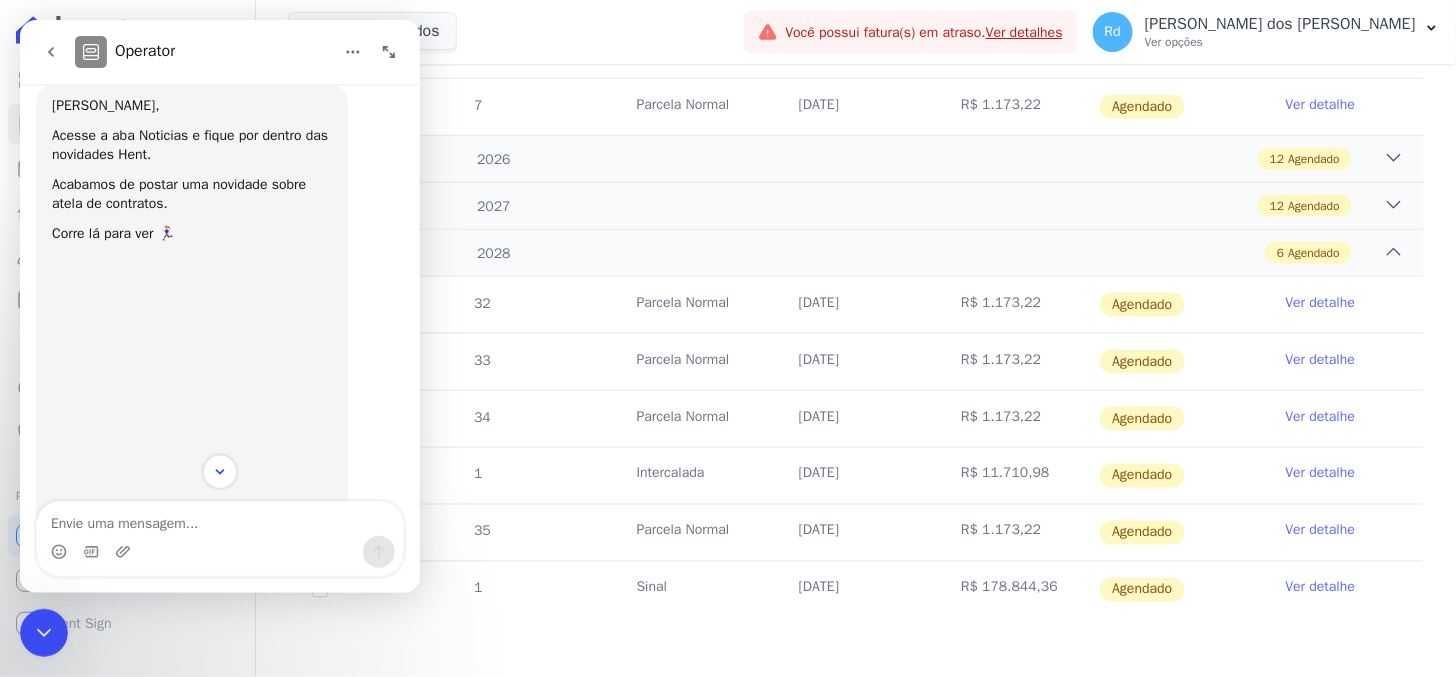 click at bounding box center [219, 518] 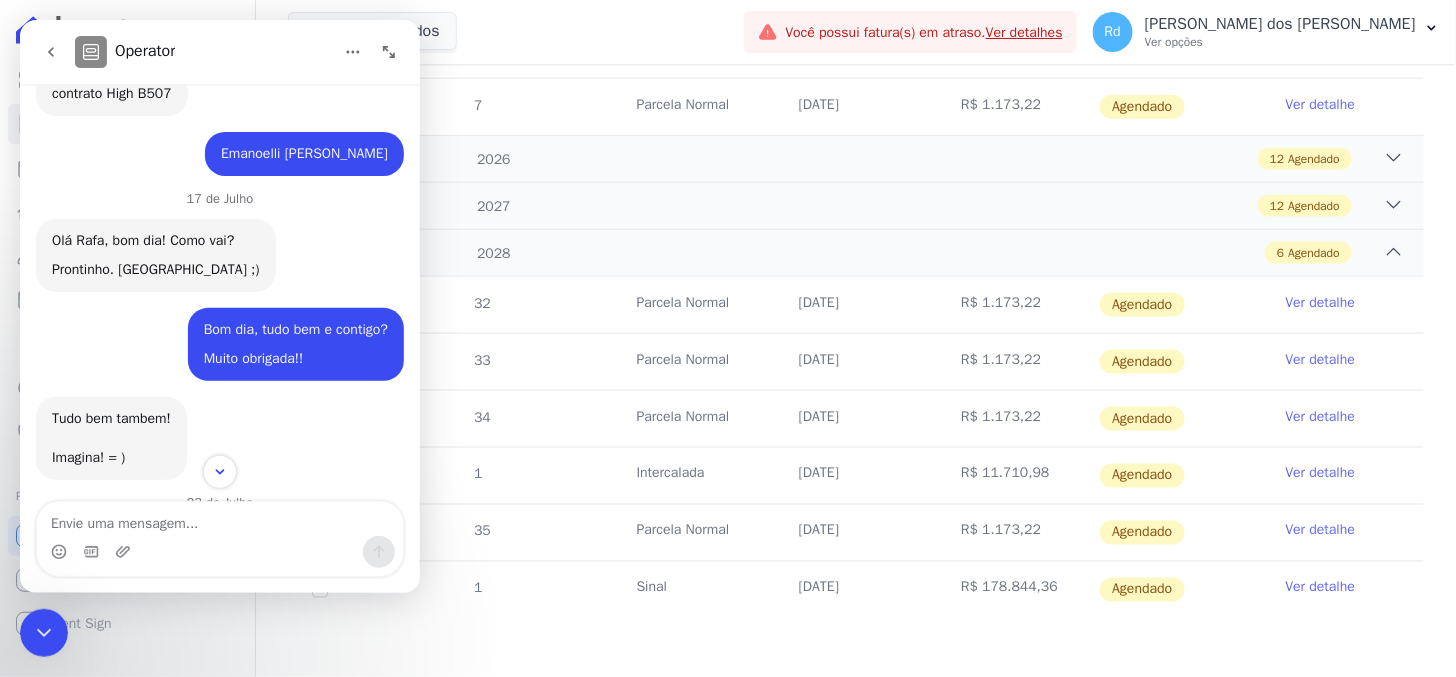 scroll, scrollTop: 21725, scrollLeft: 0, axis: vertical 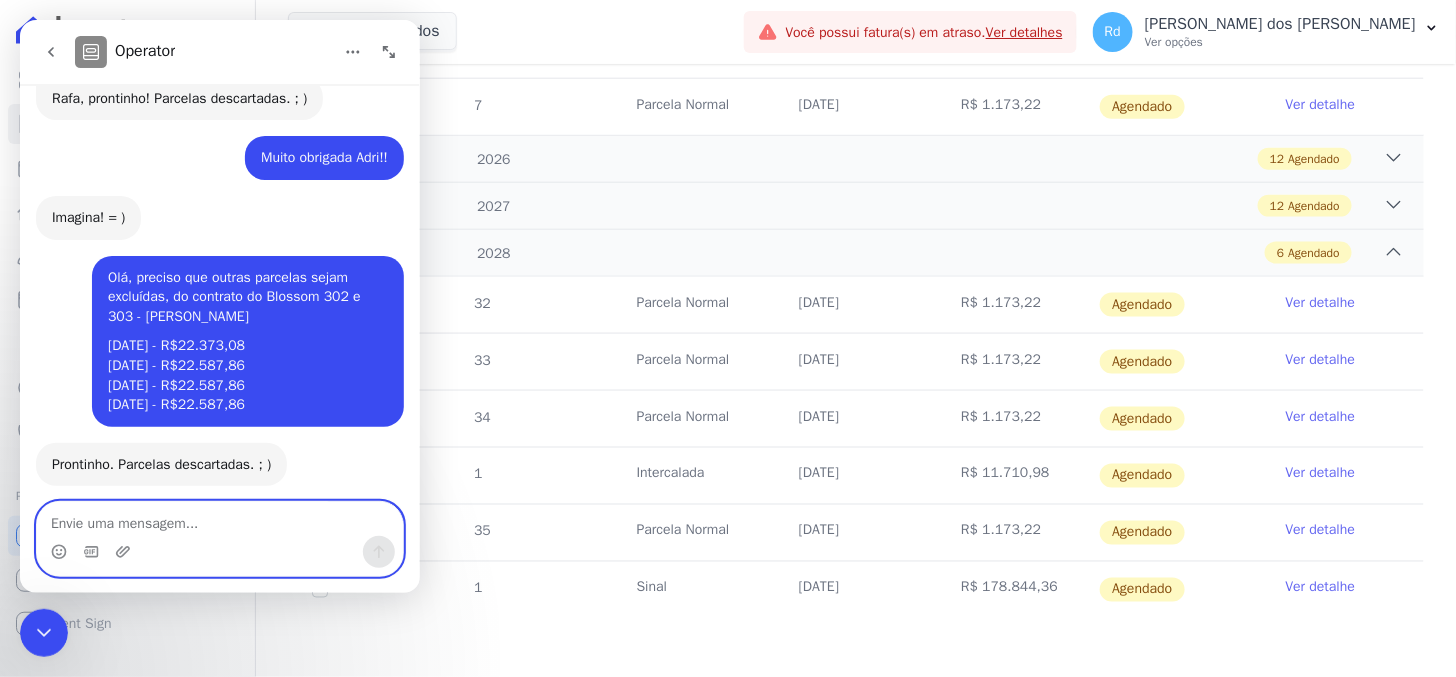 click at bounding box center [219, 518] 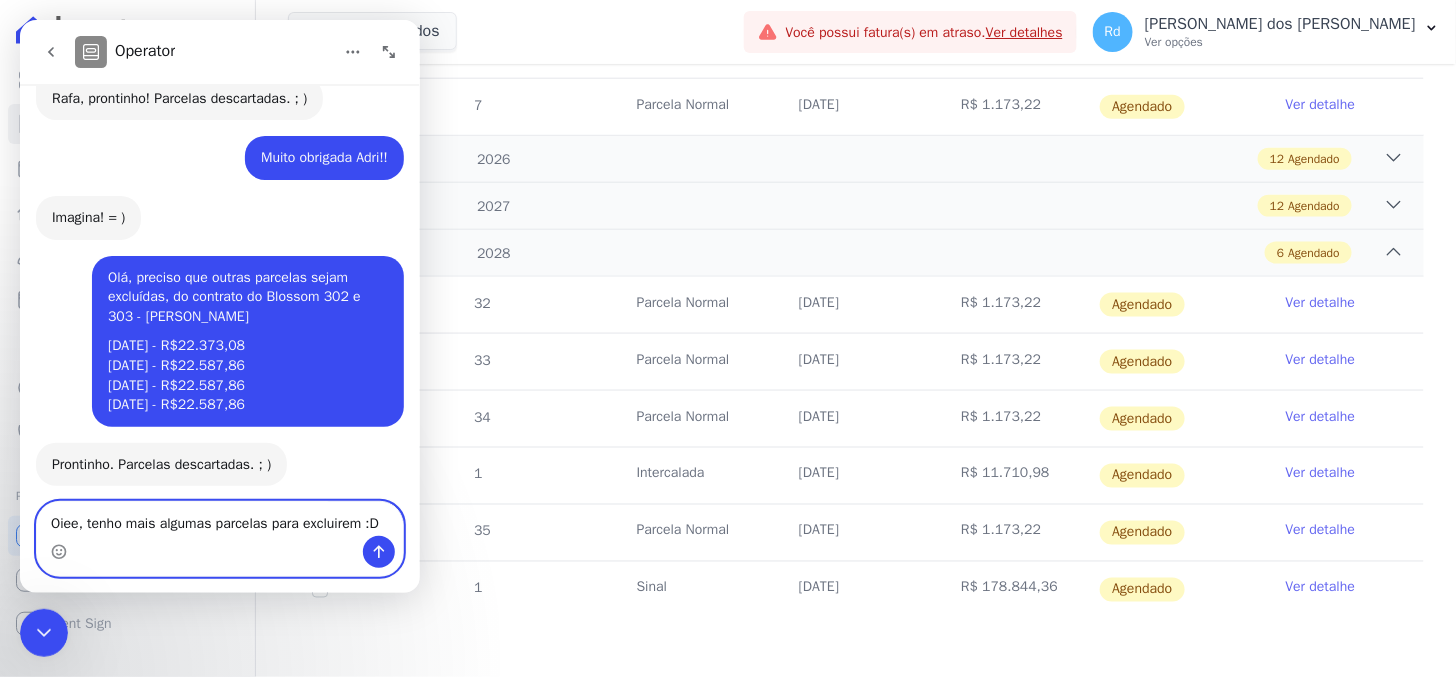 click on "Oiee, tenho mais algumas parcelas para excluirem :D" at bounding box center (219, 518) 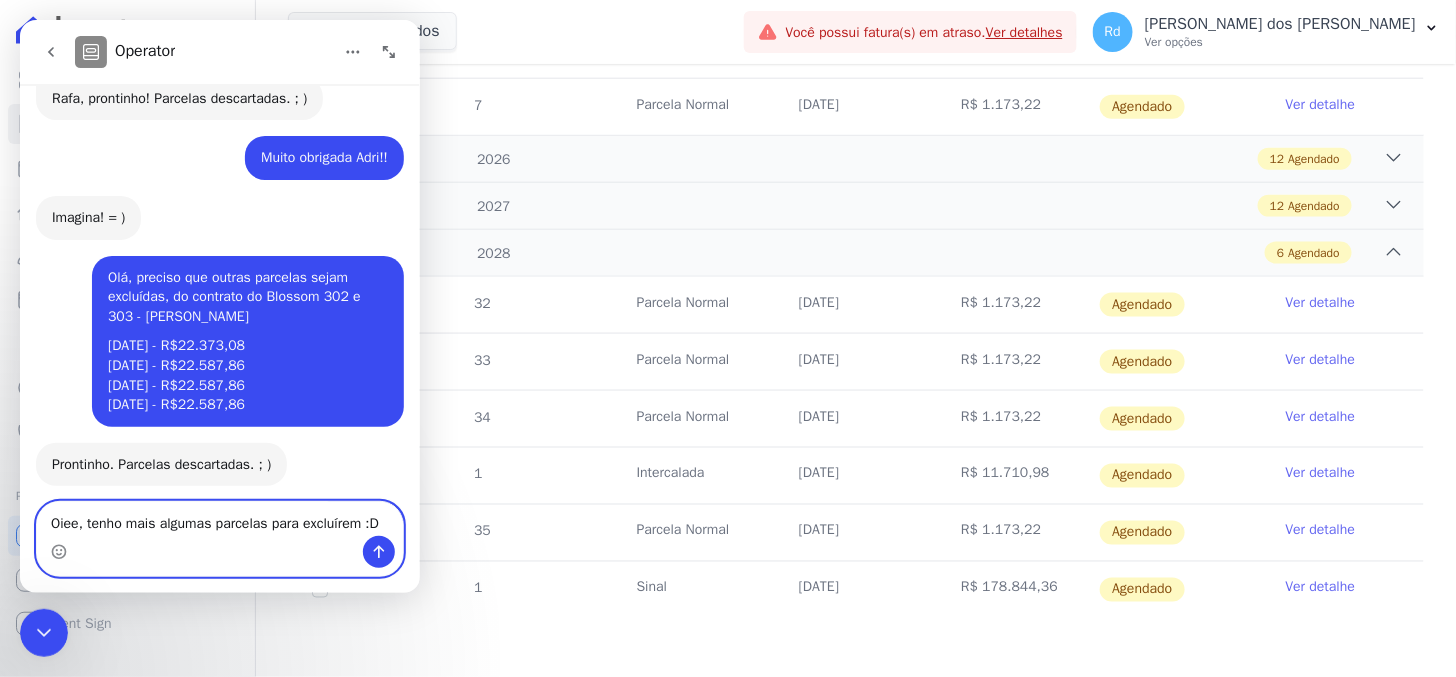 type on "Oiee, tenho mais algumas parcelas para excluírem :D" 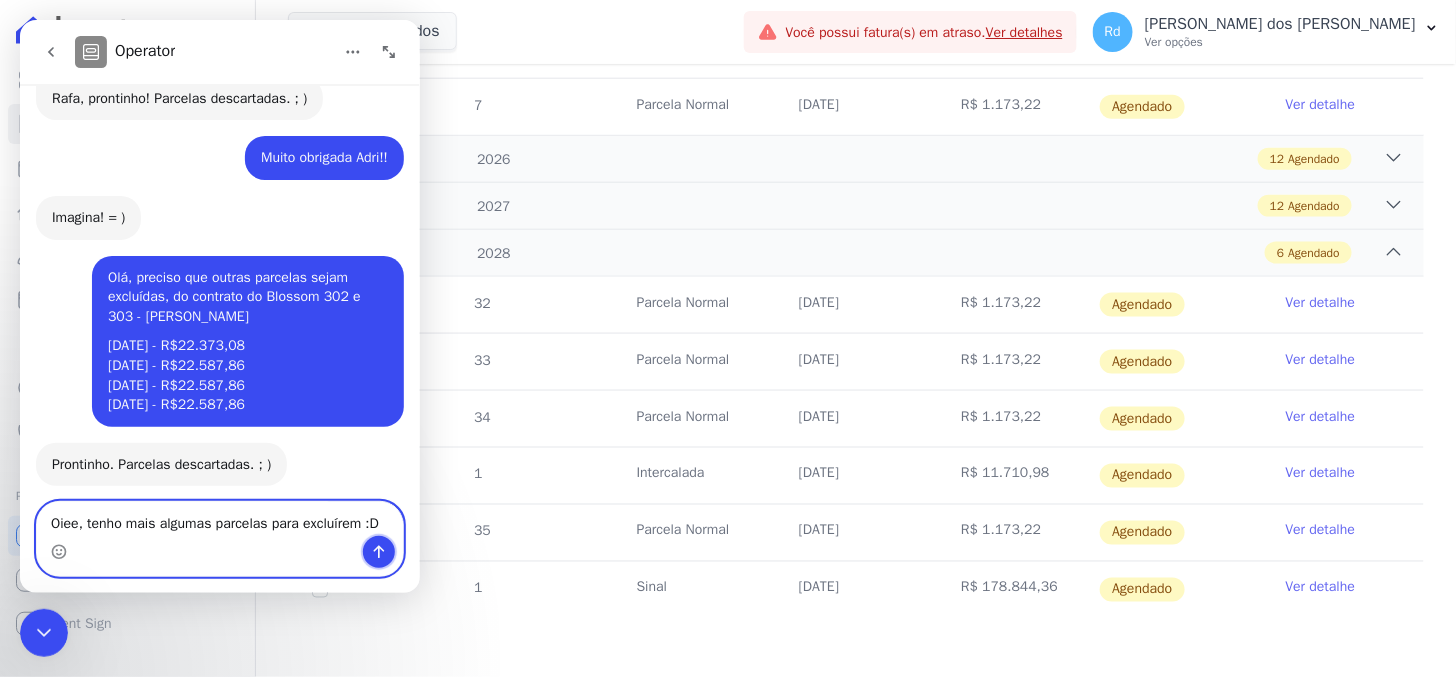 drag, startPoint x: 374, startPoint y: 544, endPoint x: 316, endPoint y: 531, distance: 59.439045 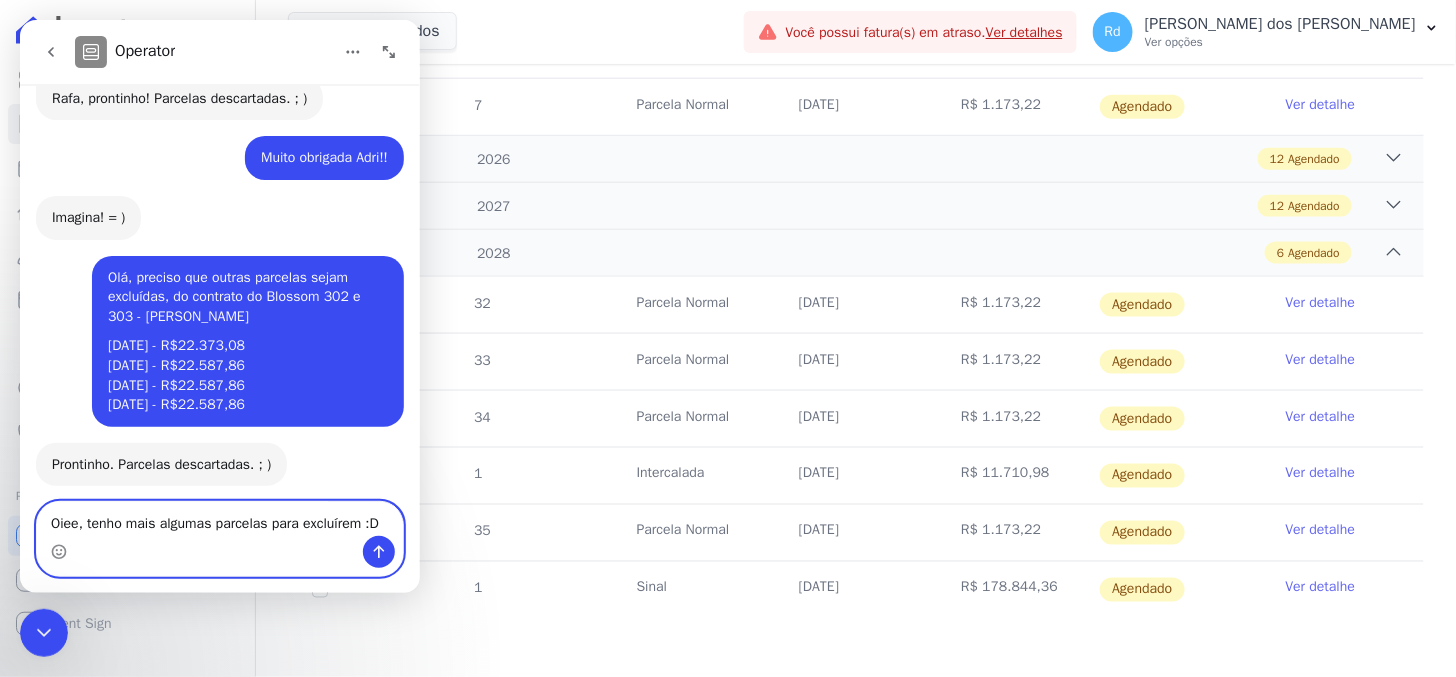 type 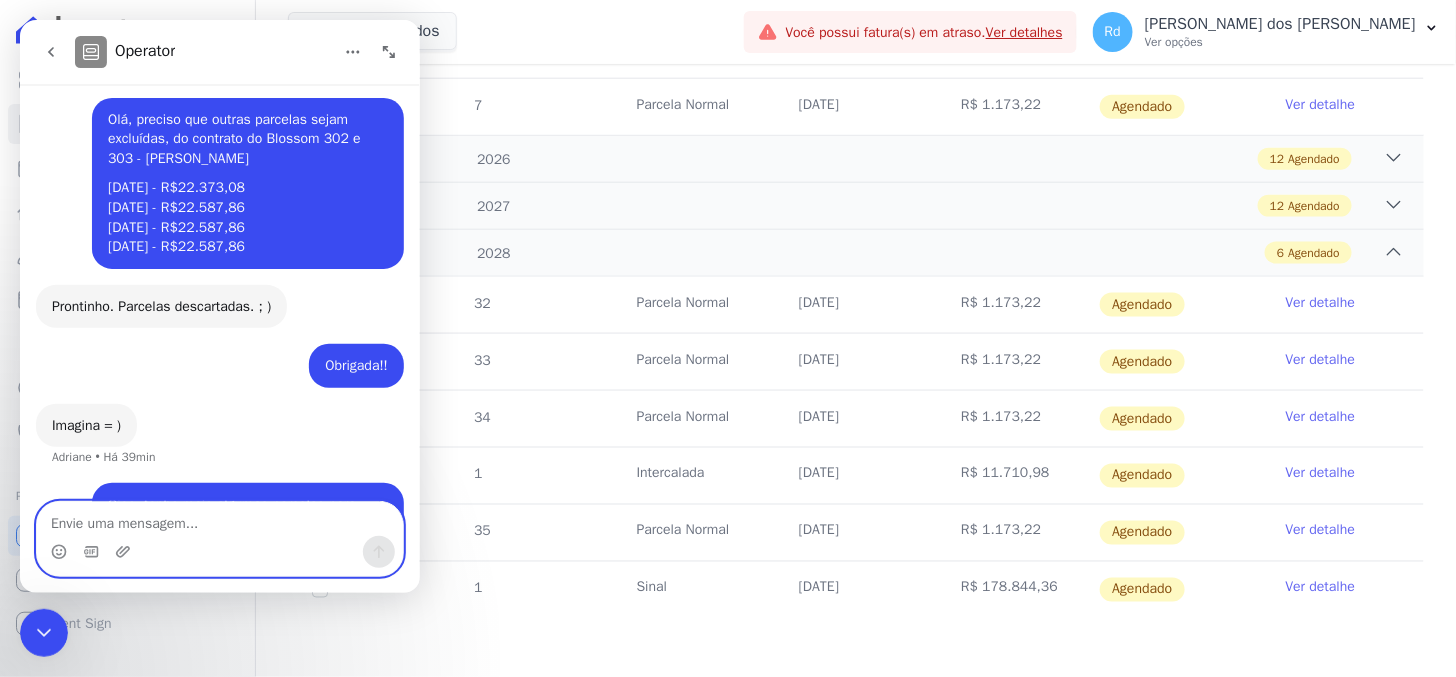 scroll, scrollTop: 21882, scrollLeft: 0, axis: vertical 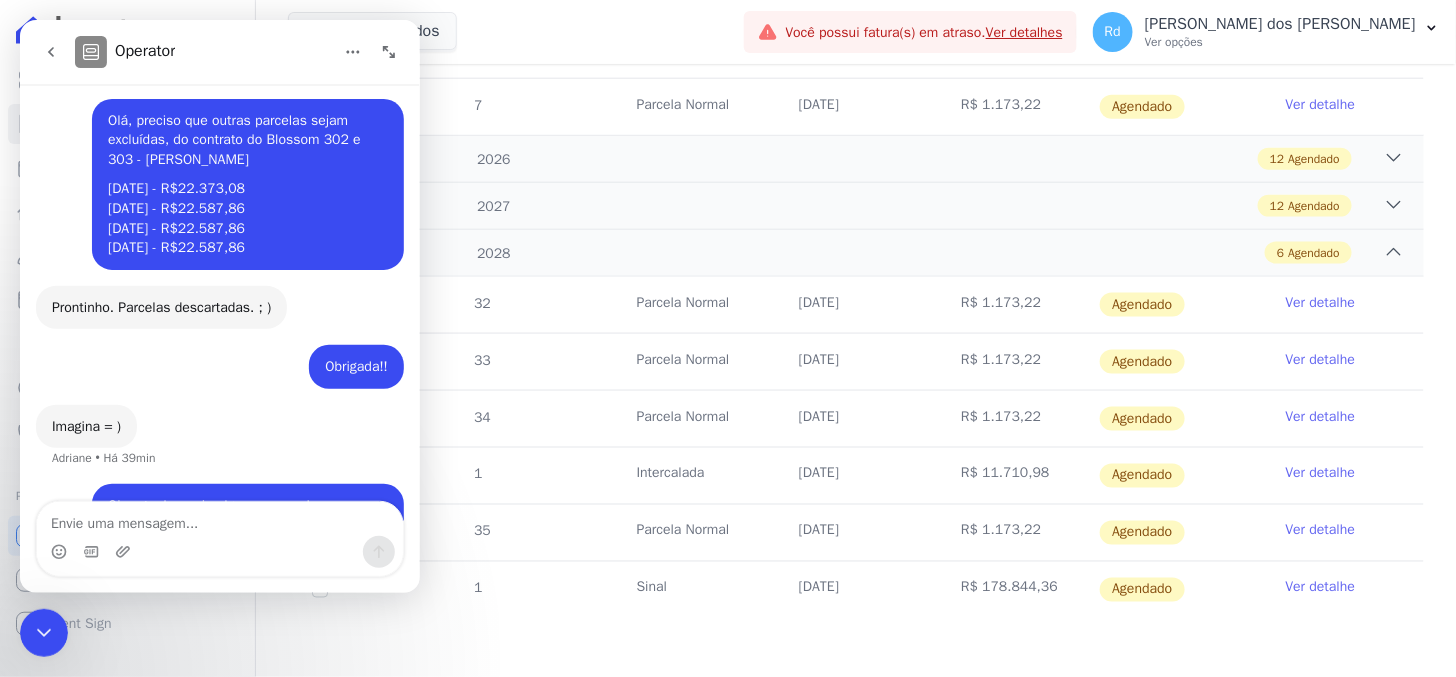 click at bounding box center (253, 587) 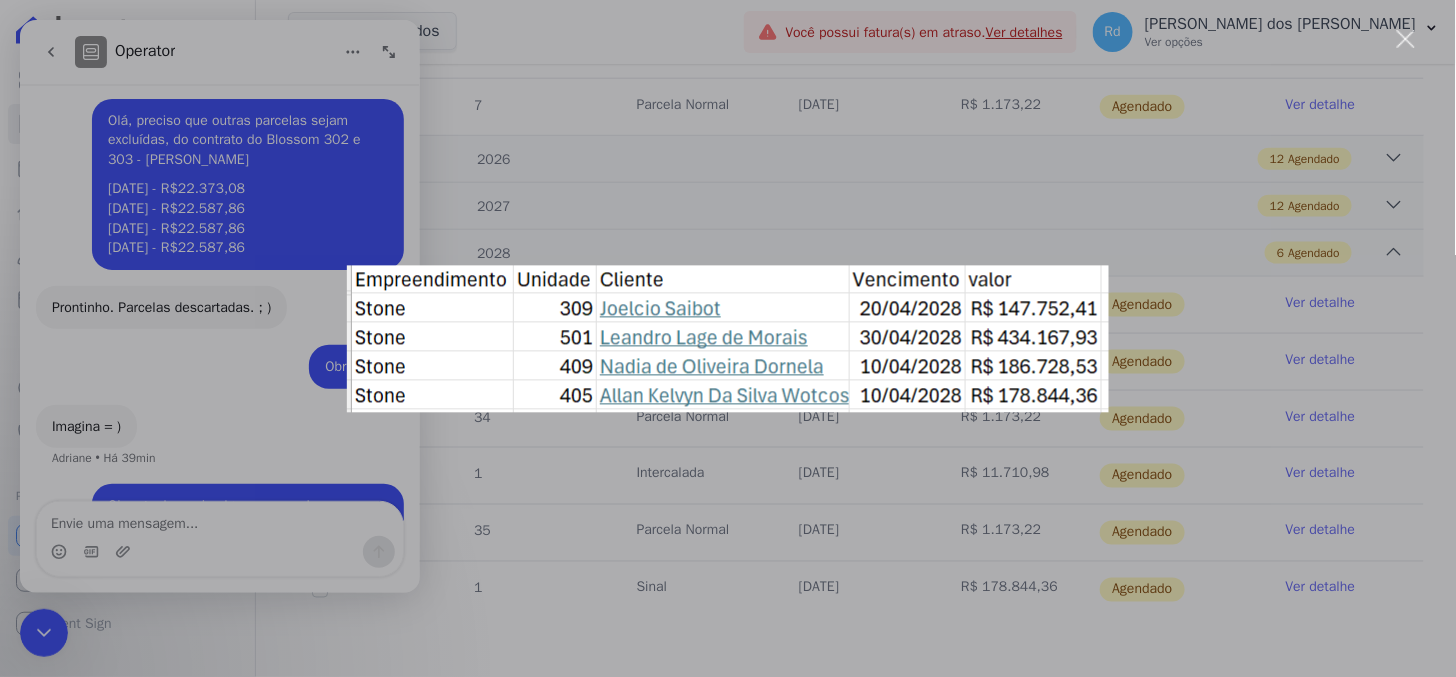 scroll, scrollTop: 0, scrollLeft: 0, axis: both 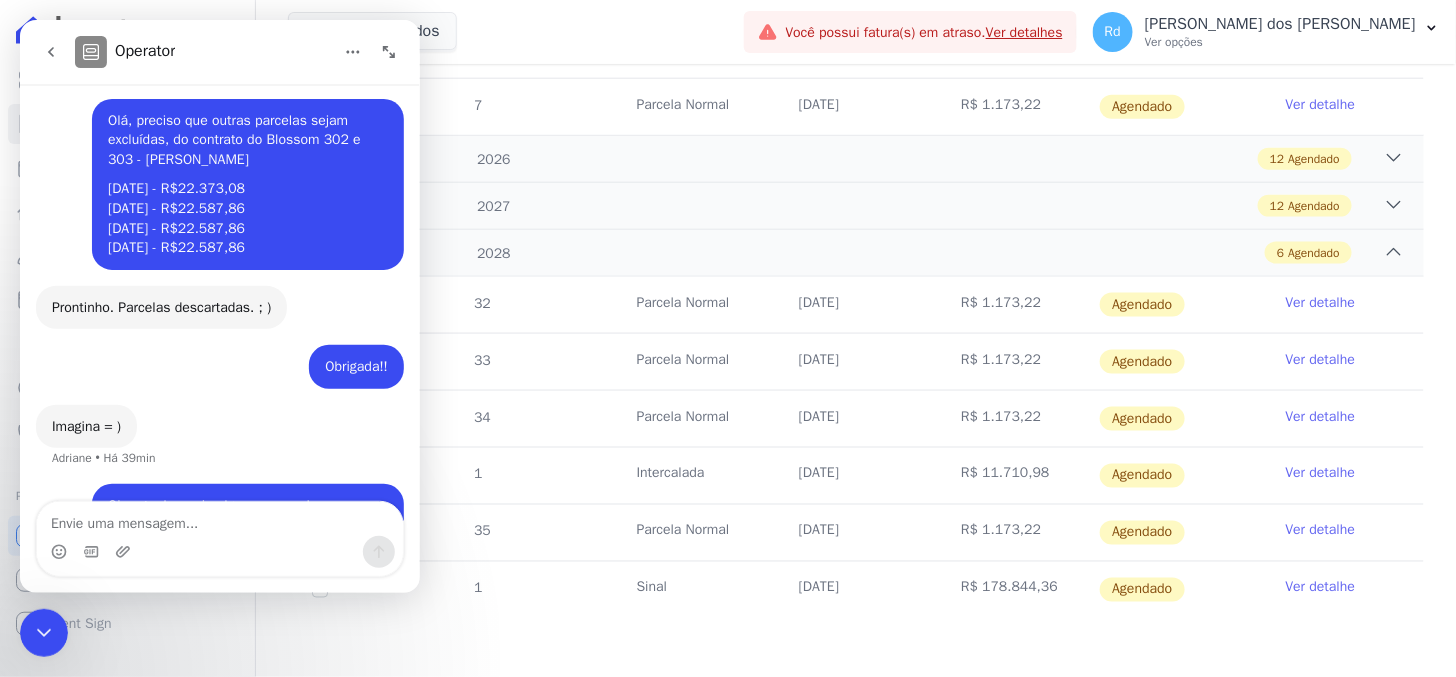 click 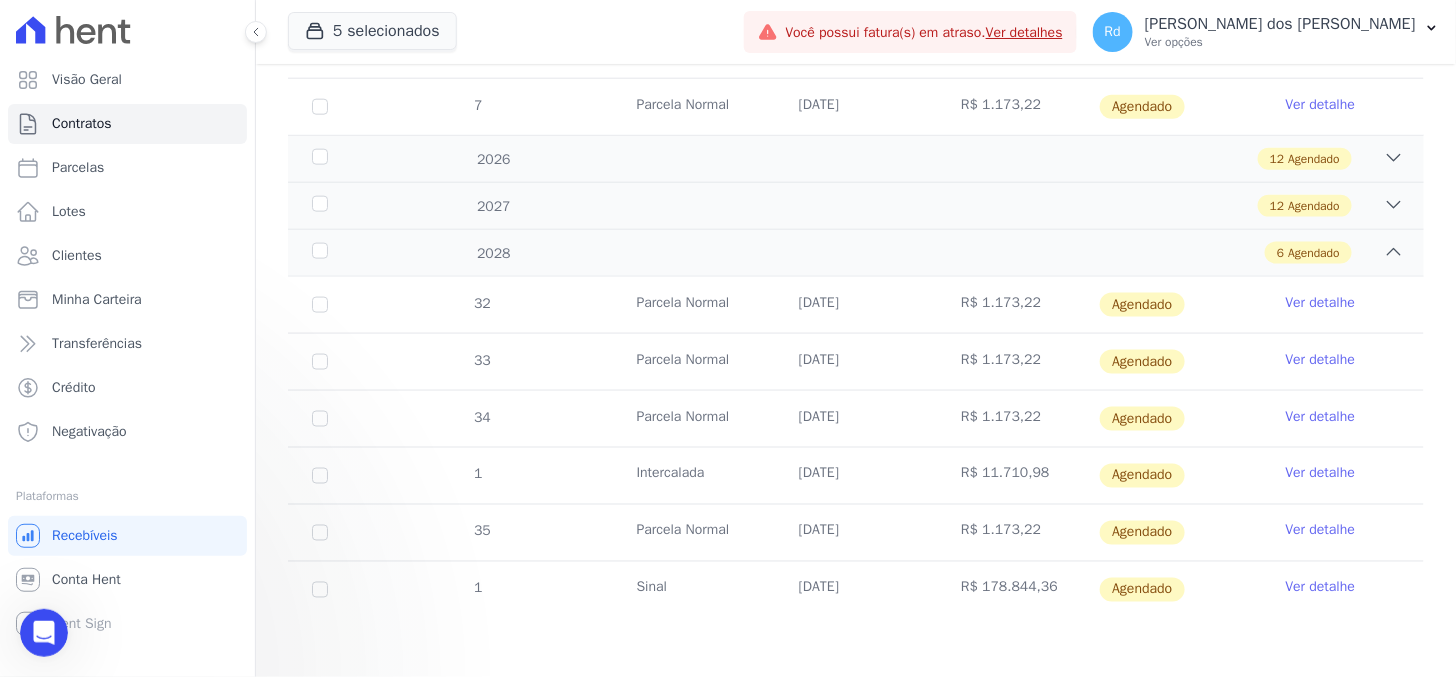 scroll, scrollTop: 0, scrollLeft: 0, axis: both 